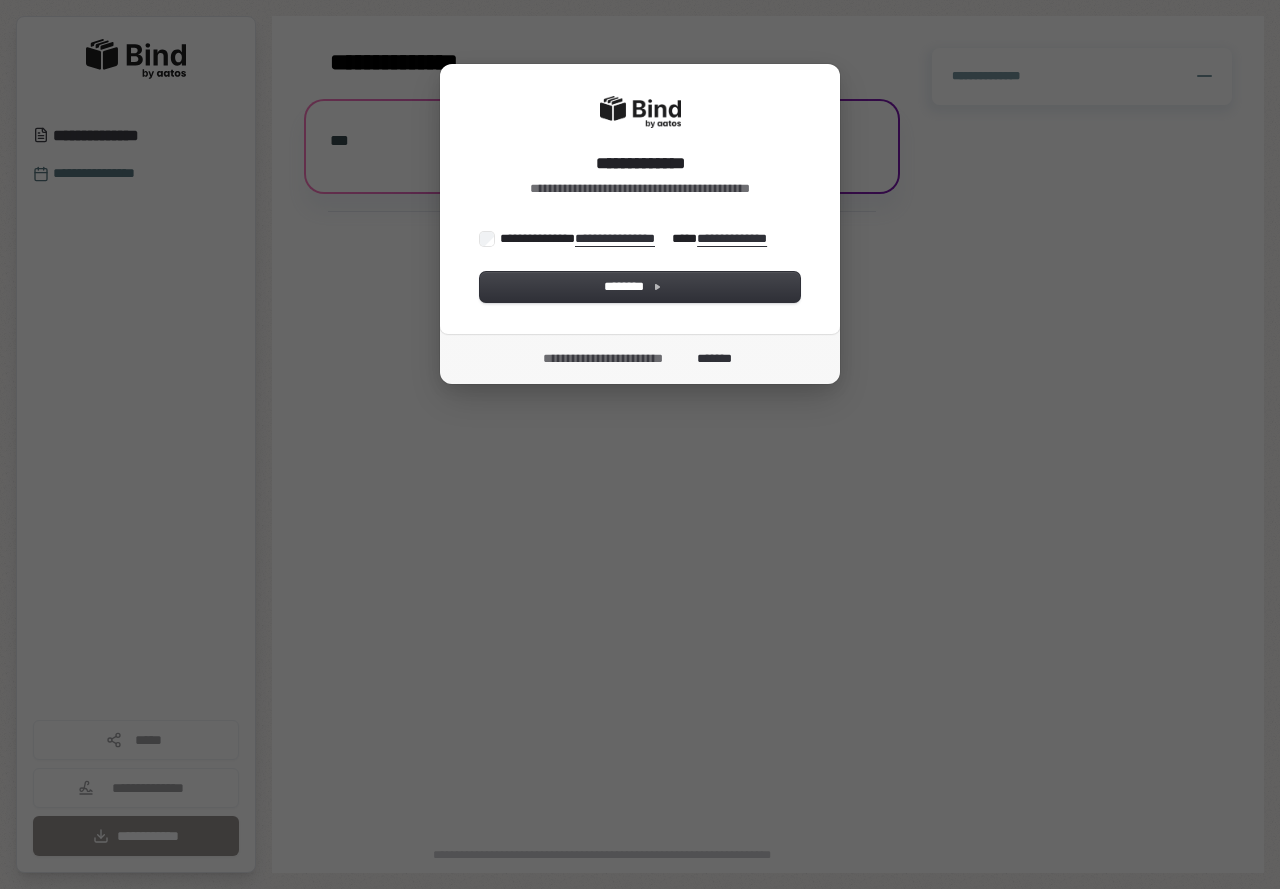 scroll, scrollTop: 0, scrollLeft: 0, axis: both 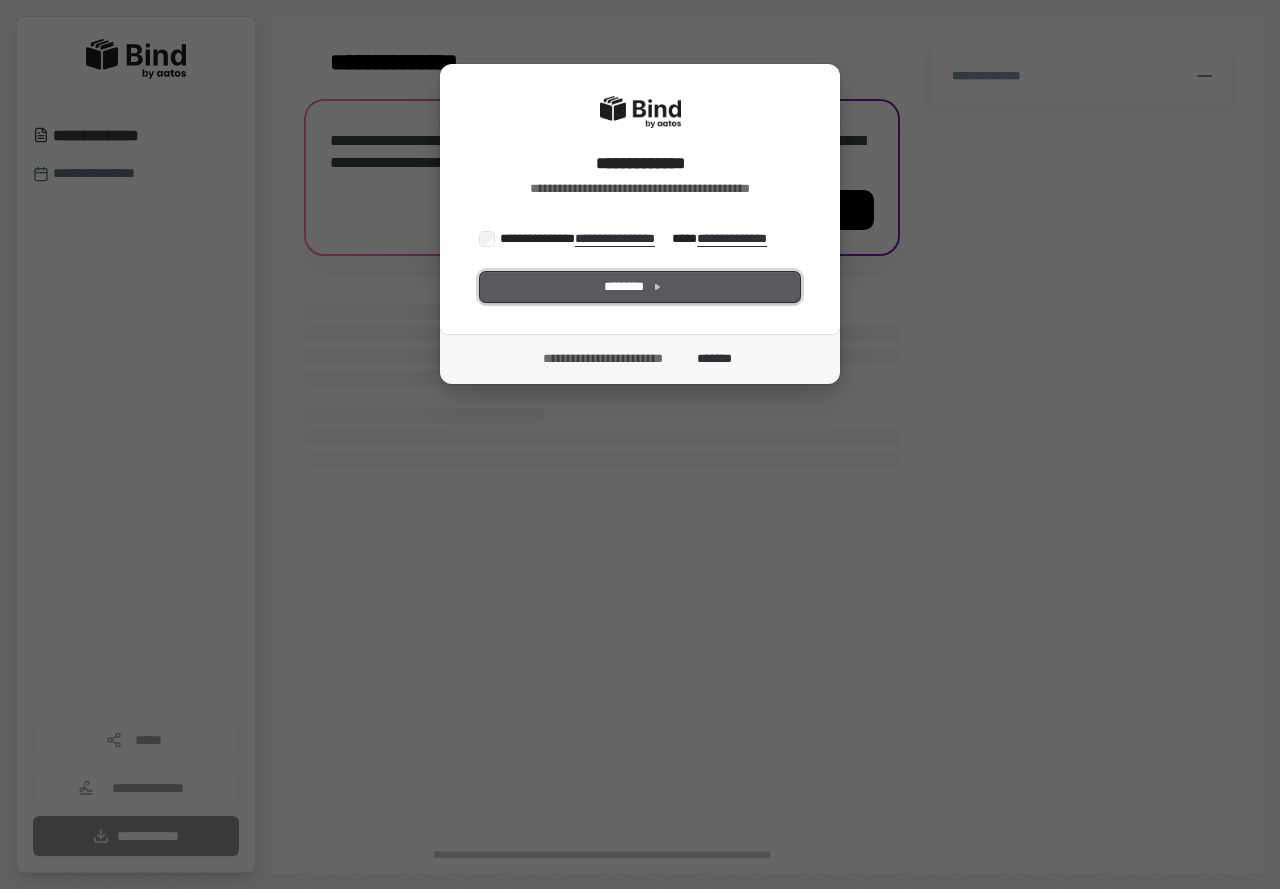 click on "********" at bounding box center (640, 287) 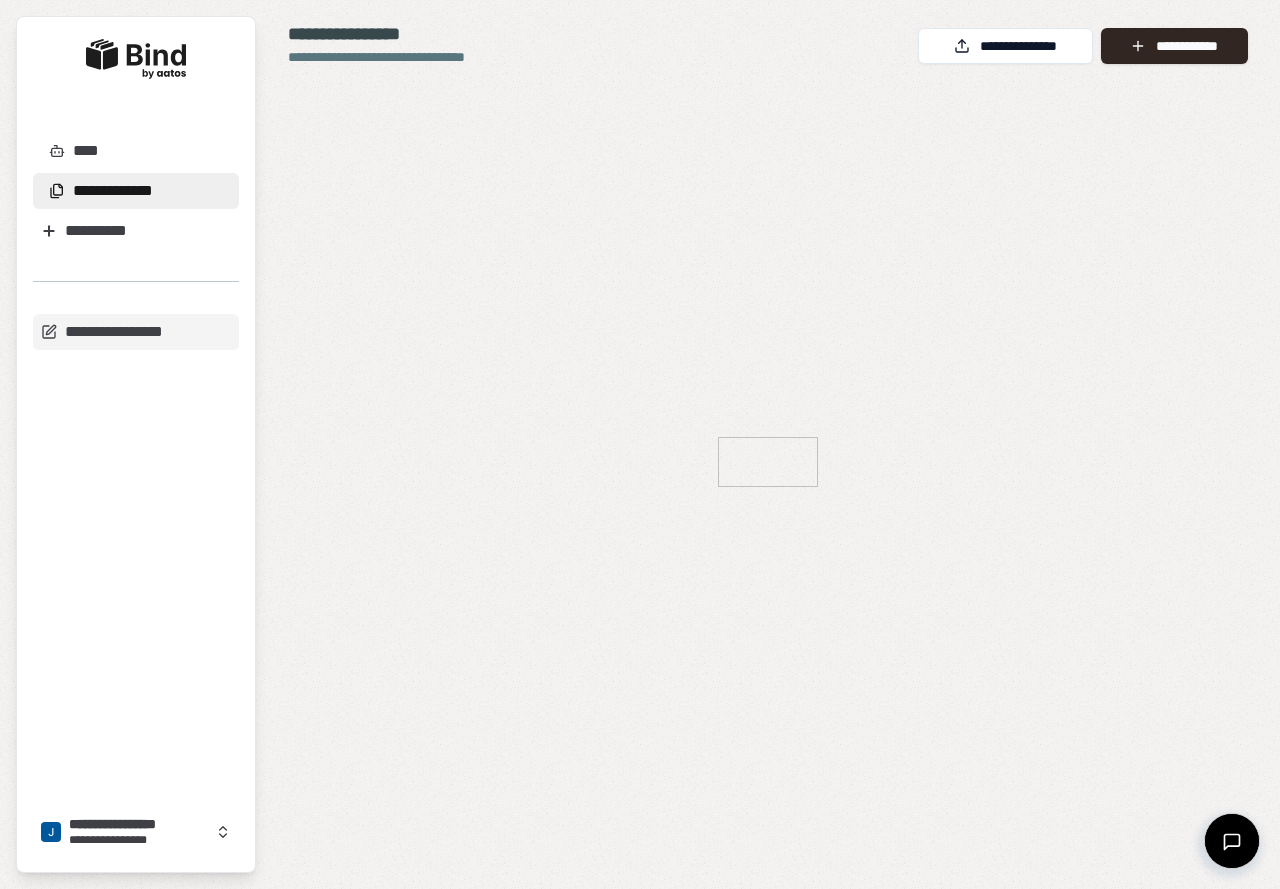 scroll, scrollTop: 0, scrollLeft: 0, axis: both 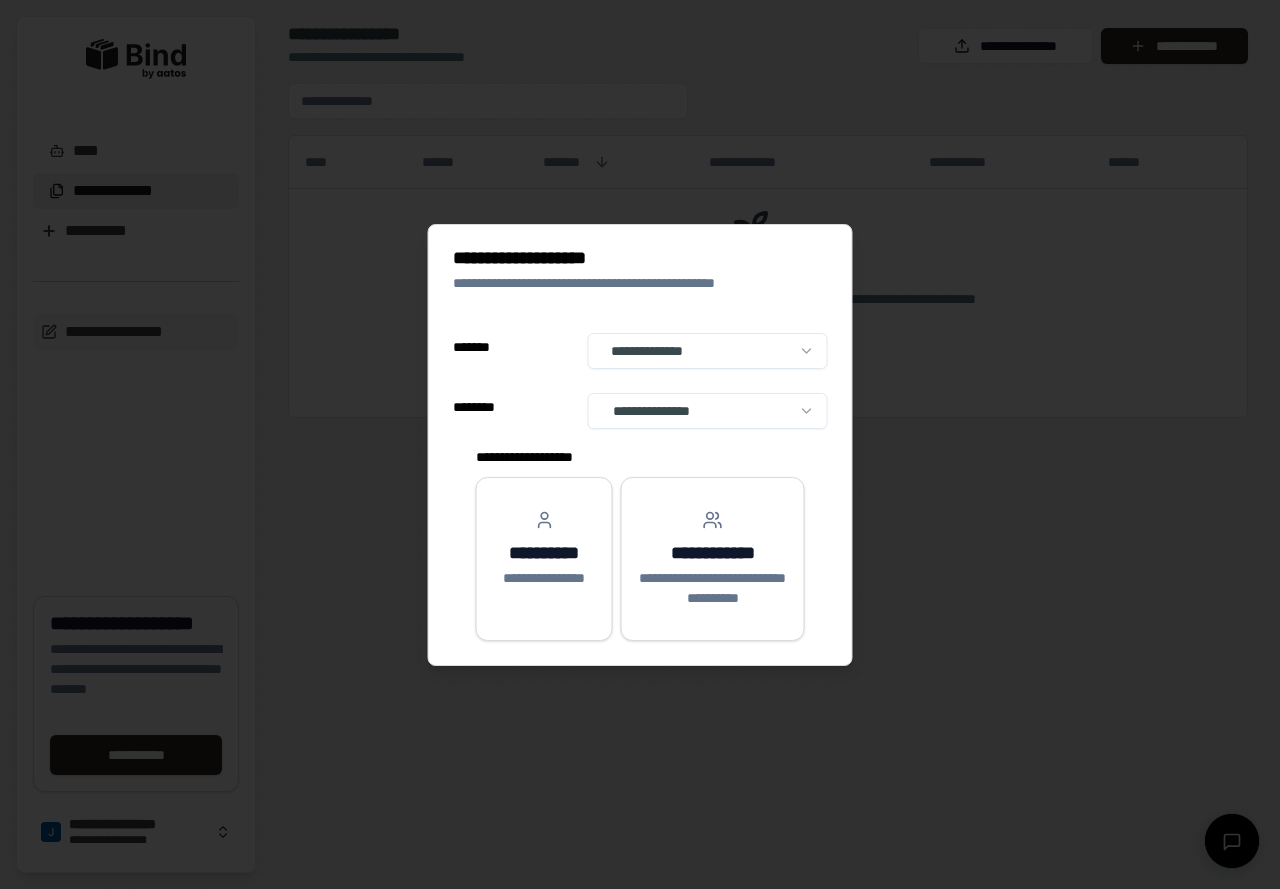 select on "**" 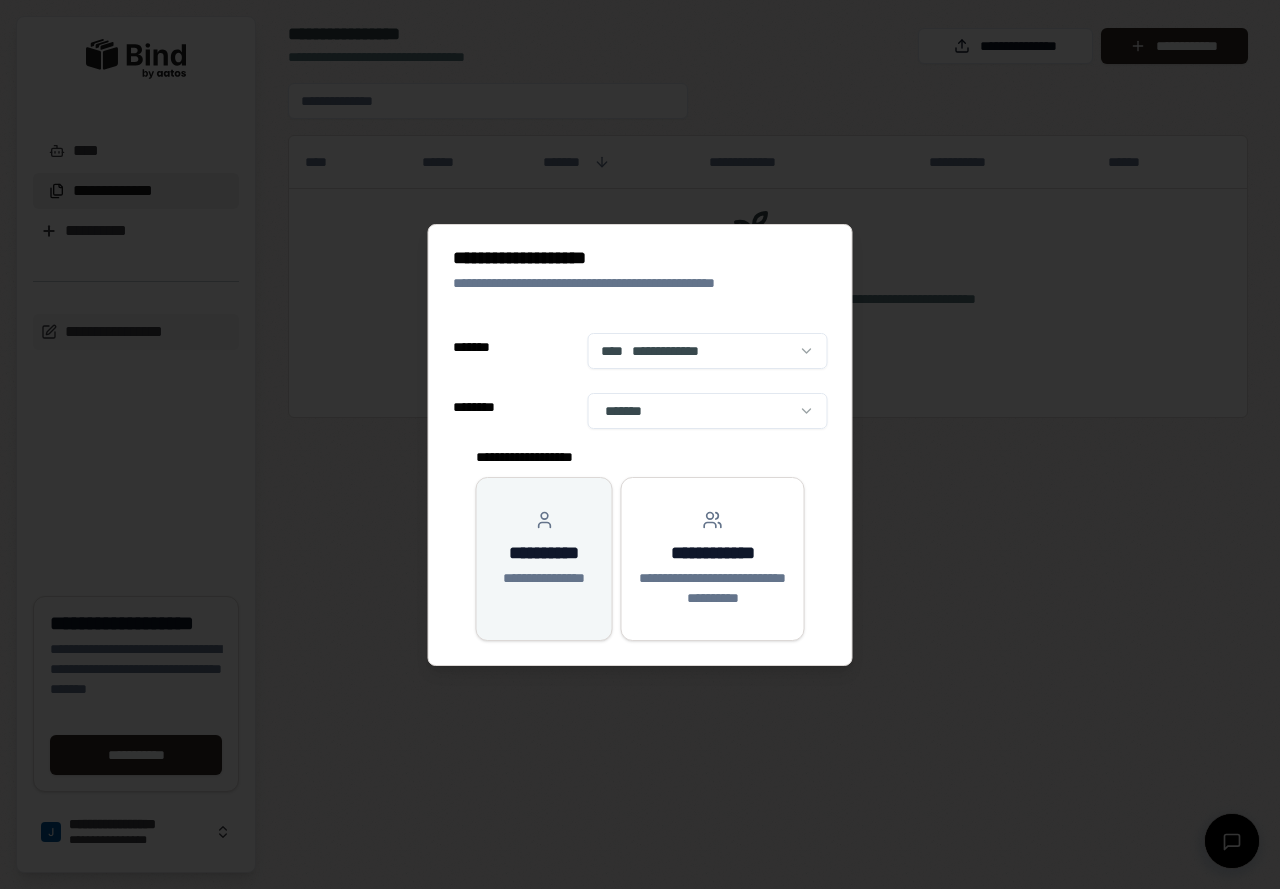 click on "**********" at bounding box center [544, 553] 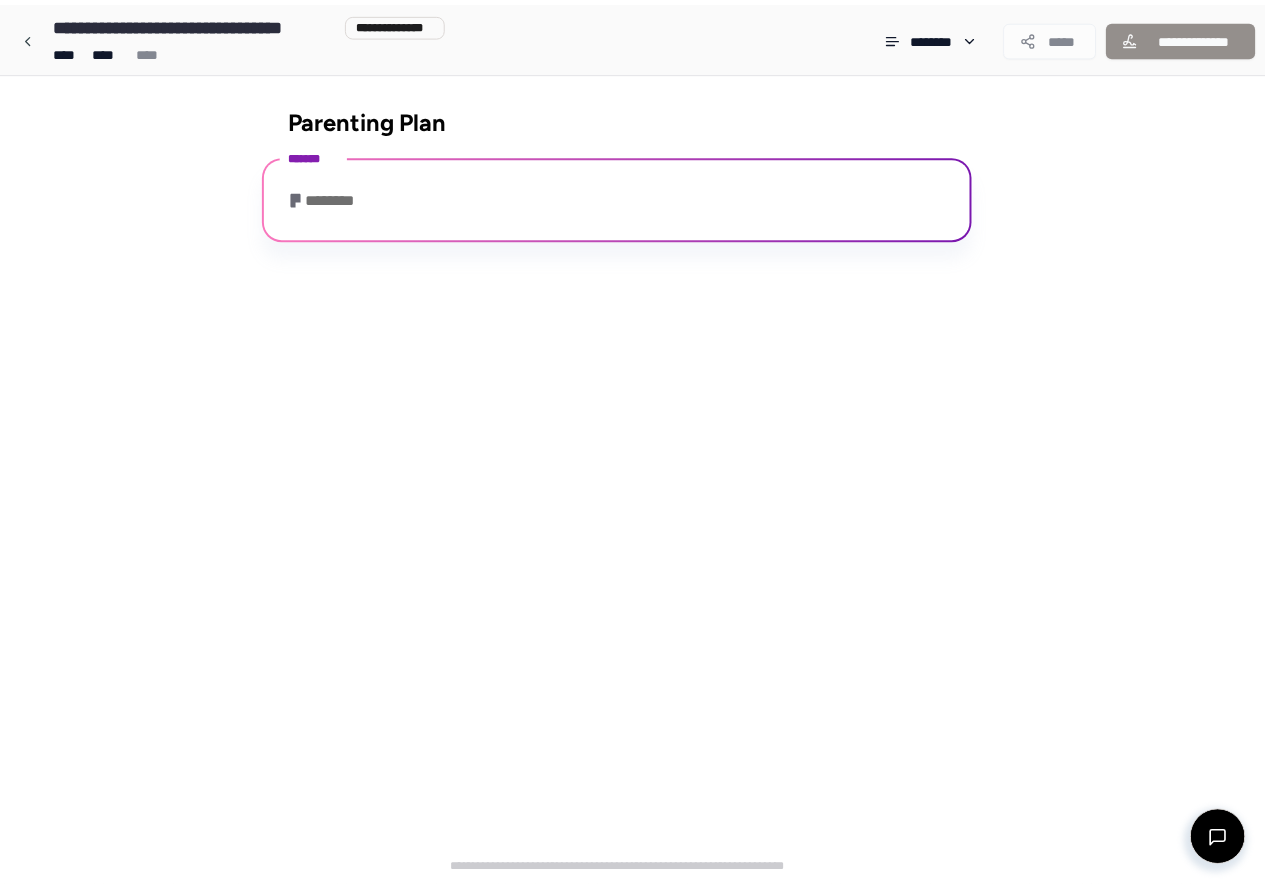 scroll, scrollTop: 57, scrollLeft: 0, axis: vertical 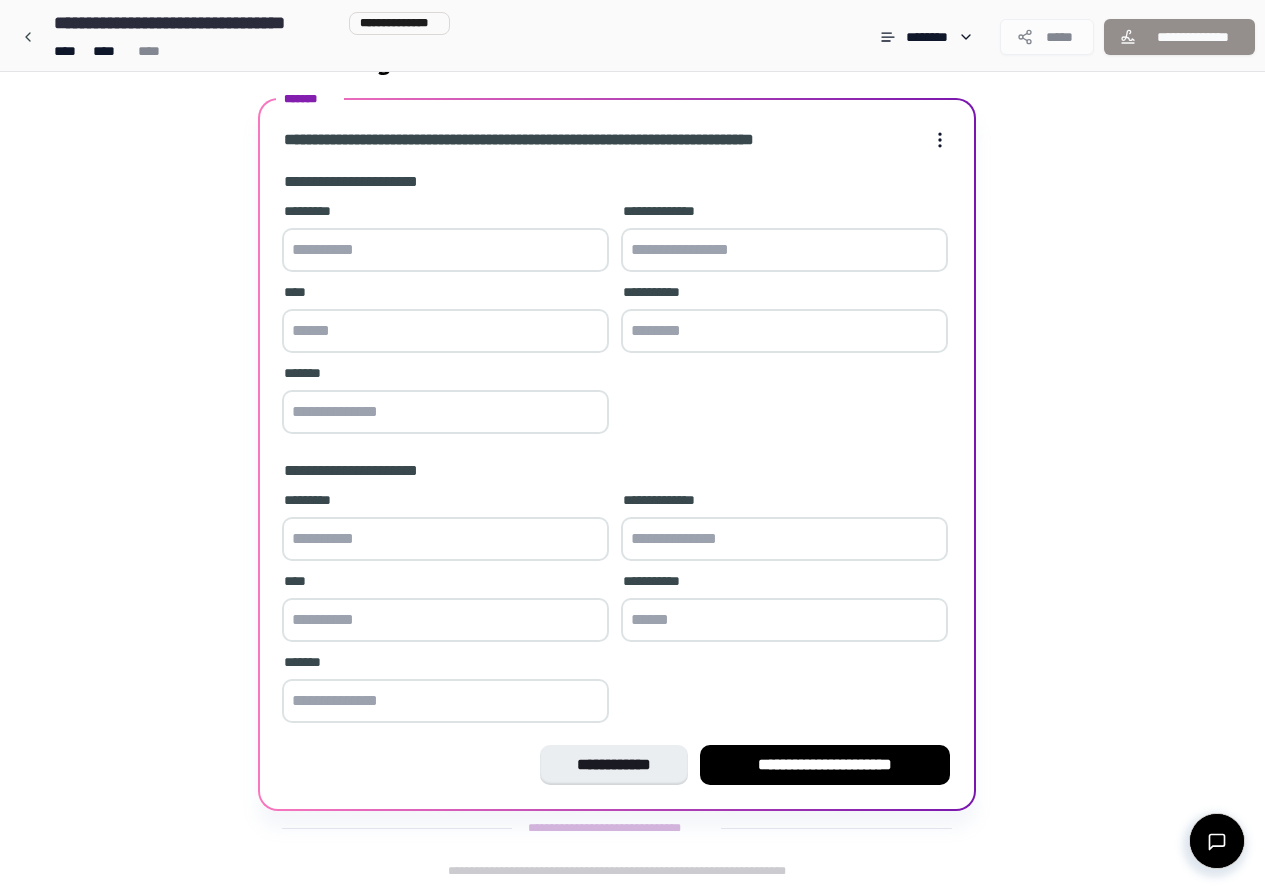 click at bounding box center (445, 250) 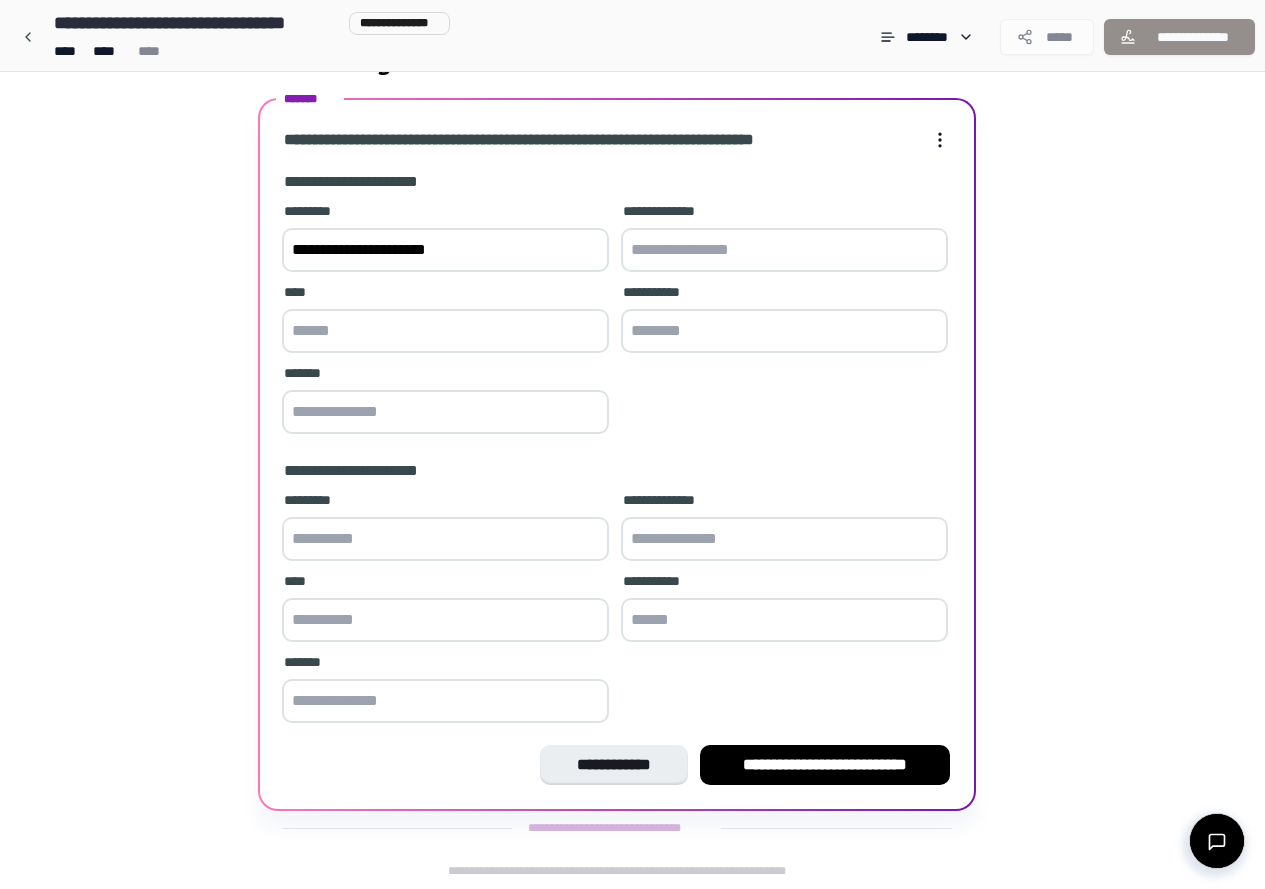 type on "**********" 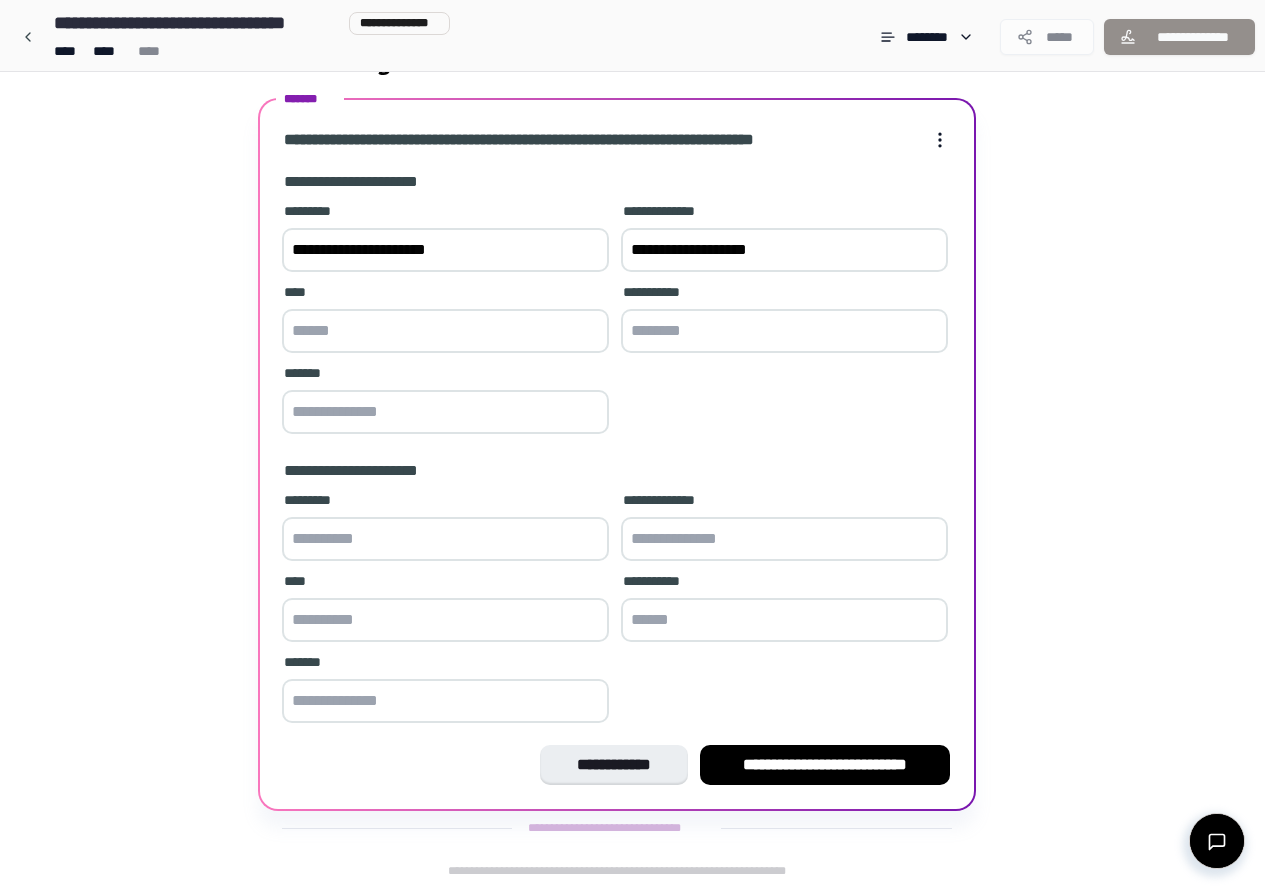 type on "**********" 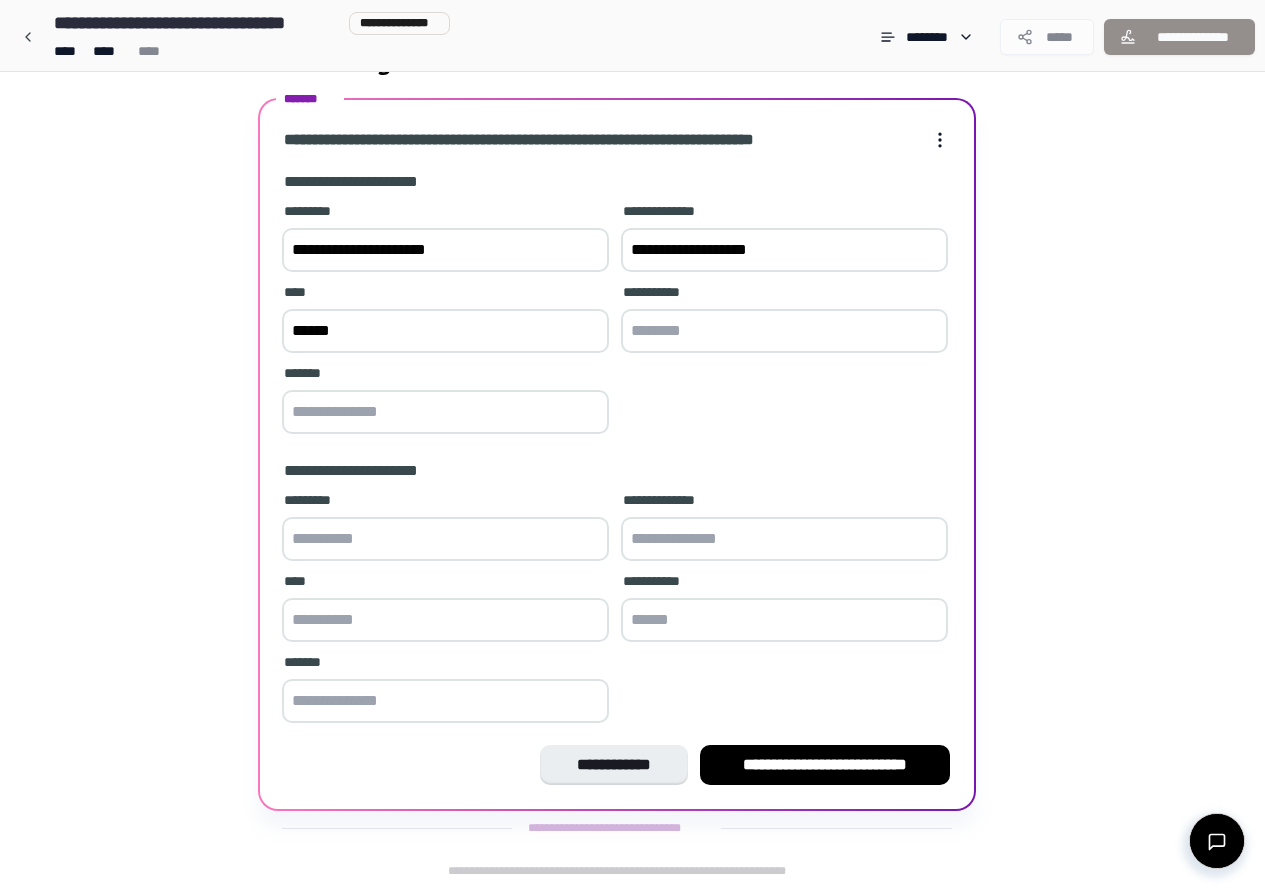 type on "******" 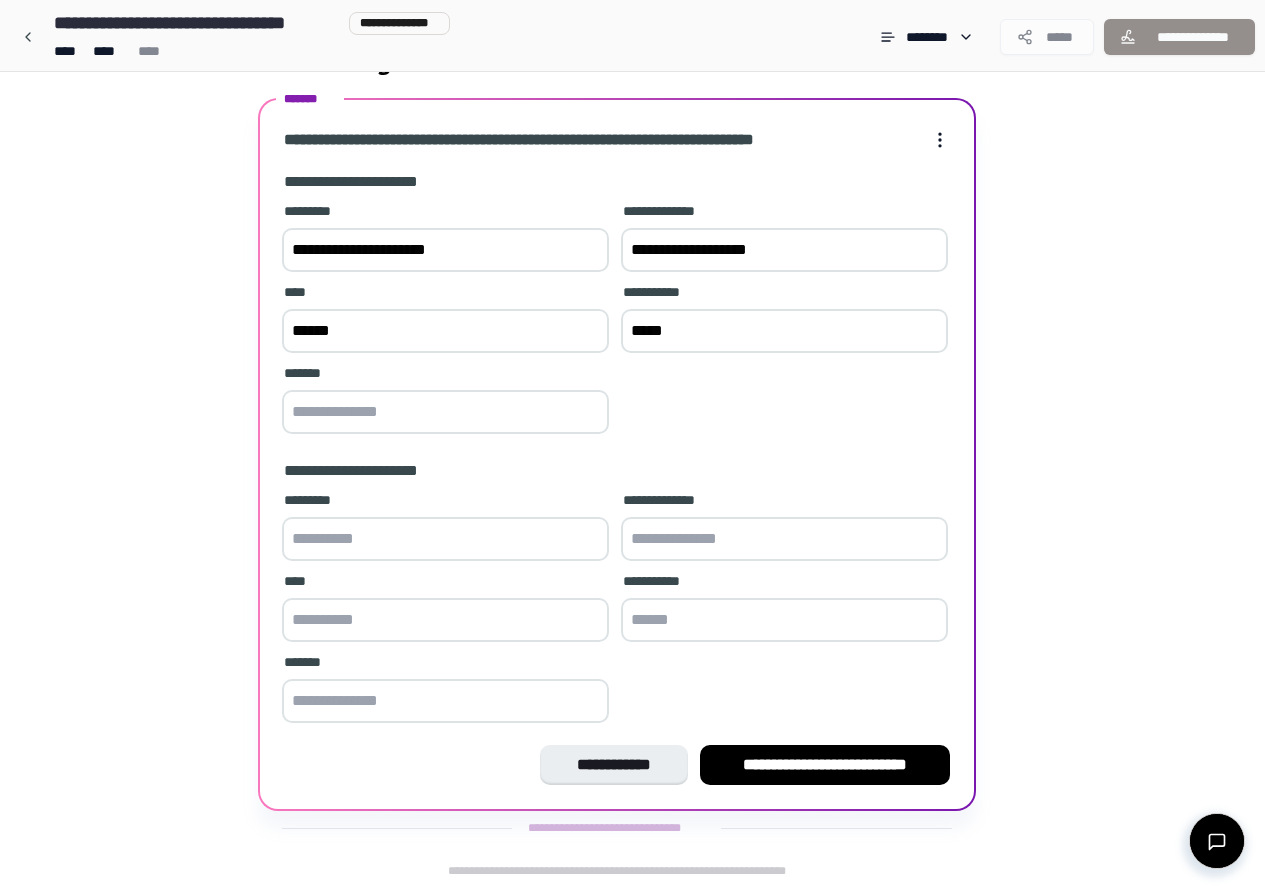 type on "*****" 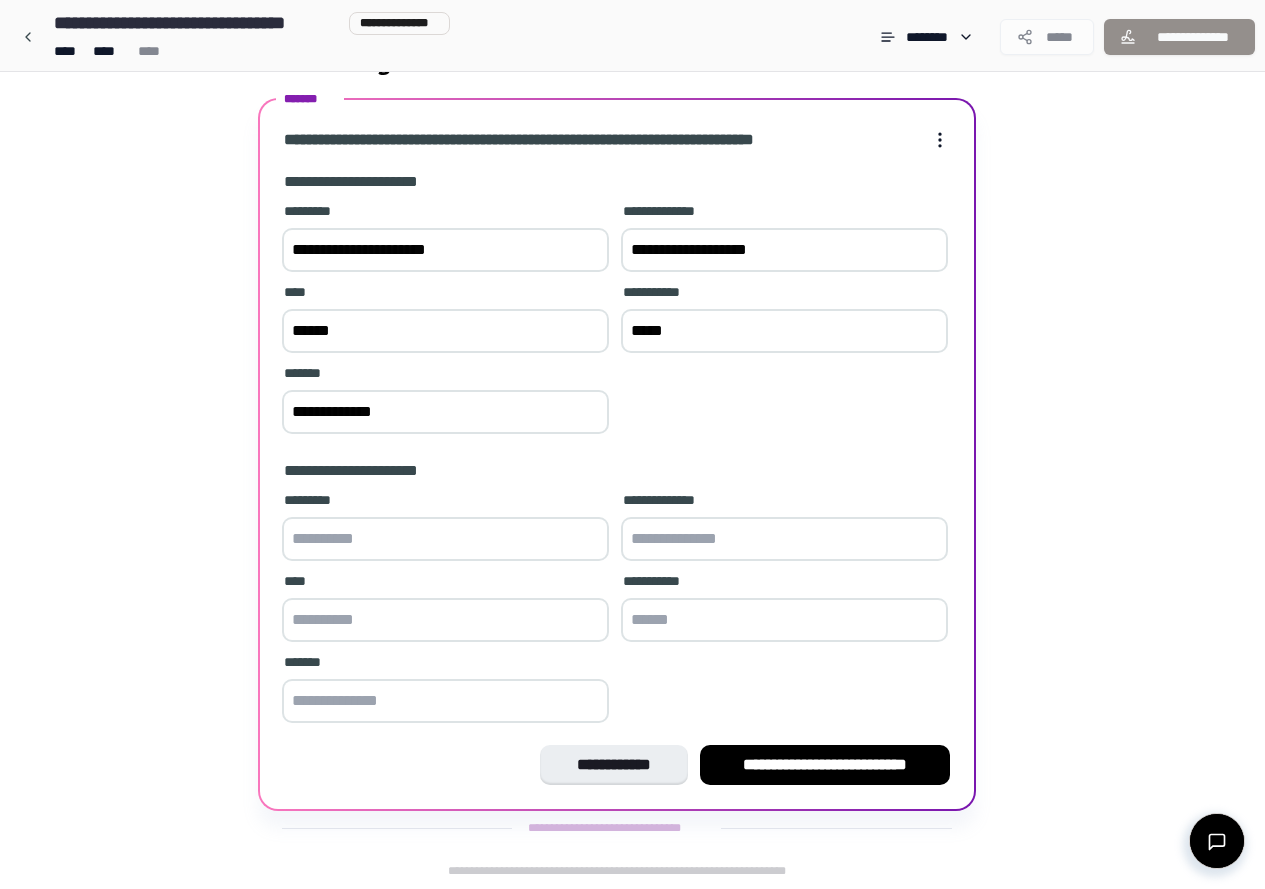 type on "**********" 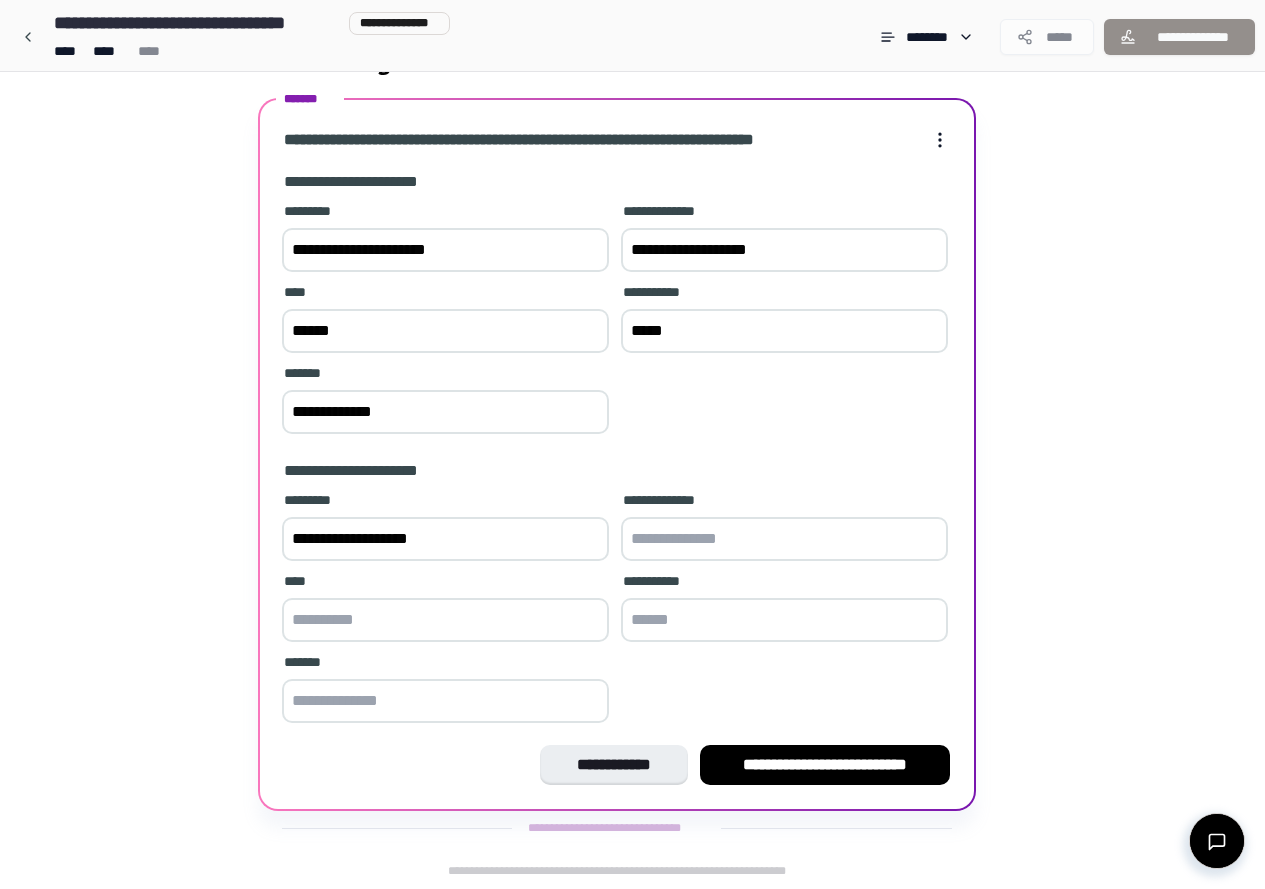 type on "**********" 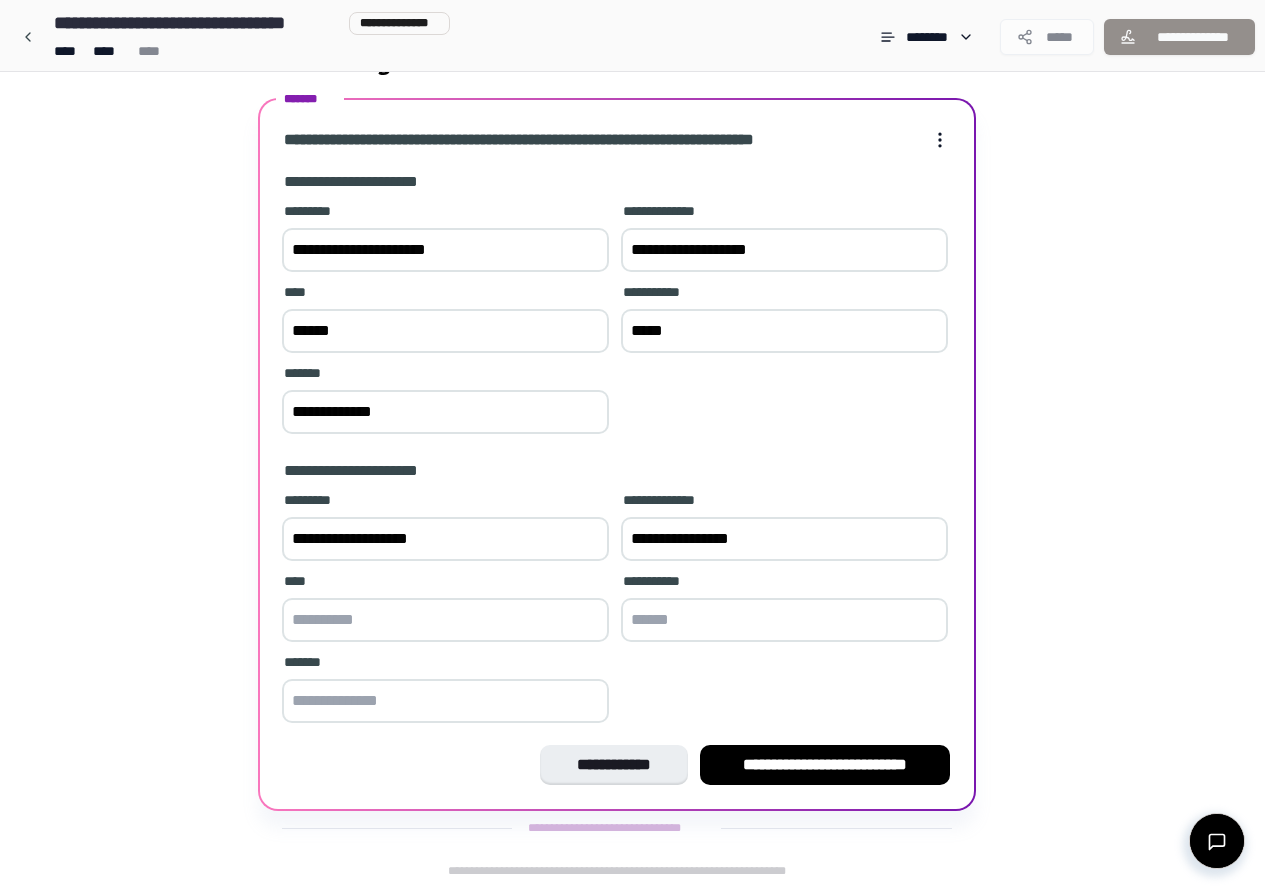 type on "**********" 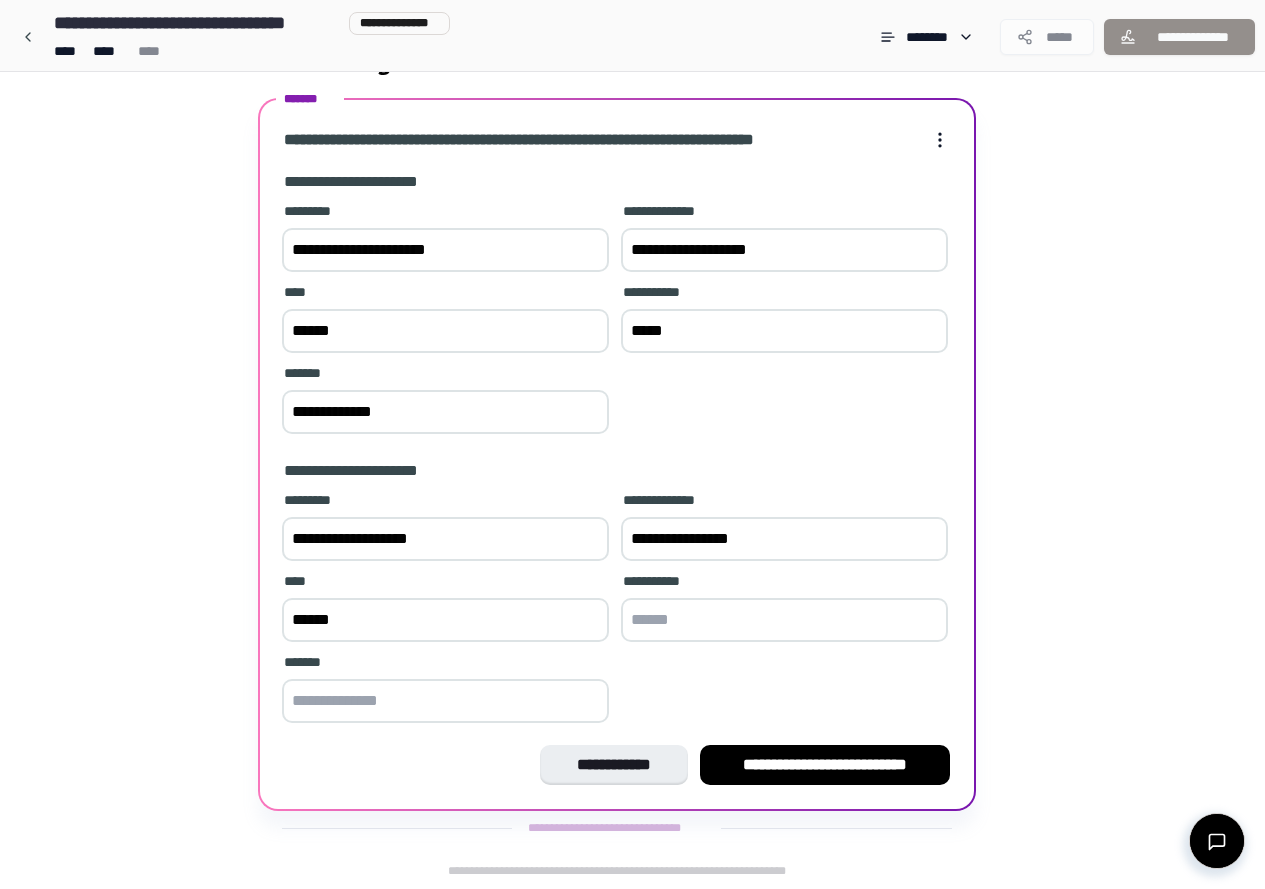 type on "******" 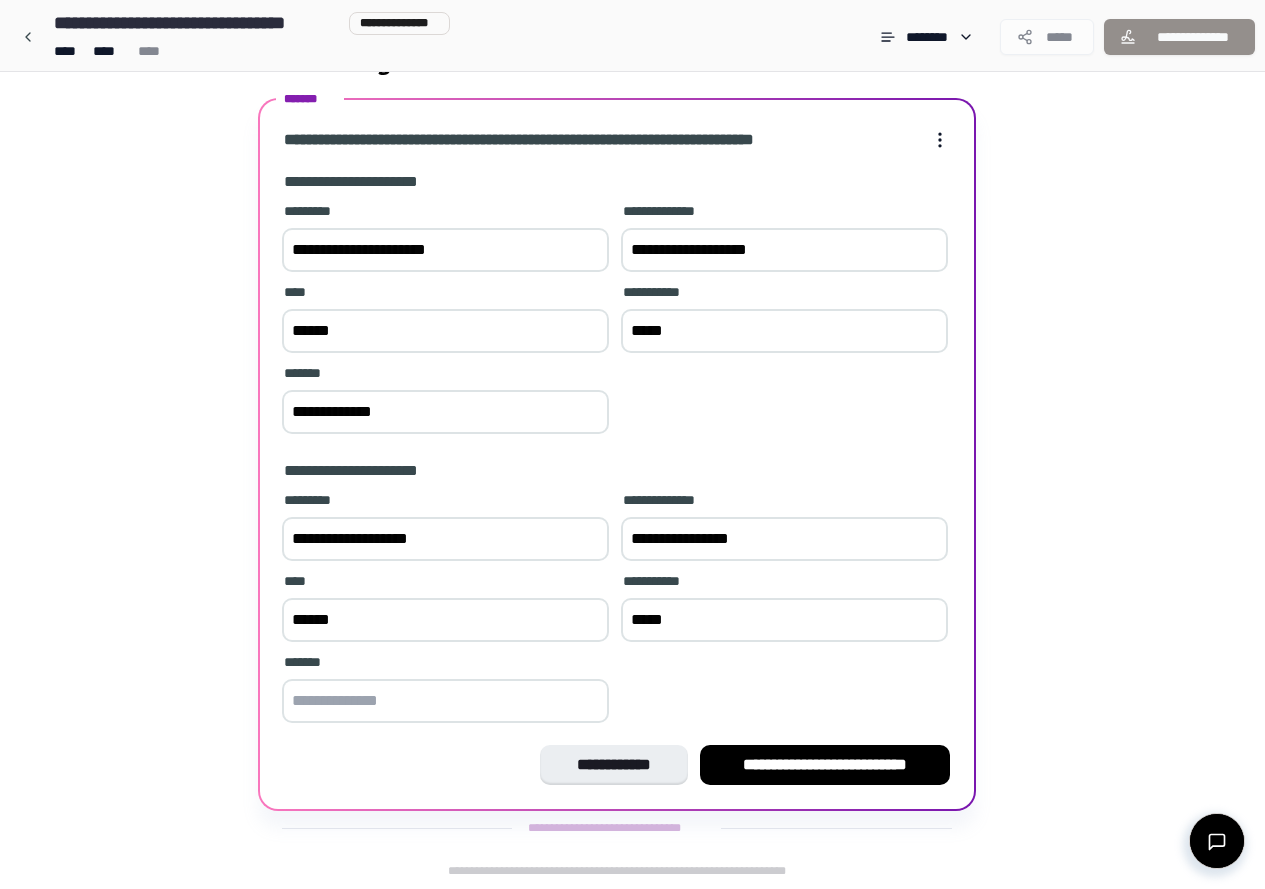 type on "*****" 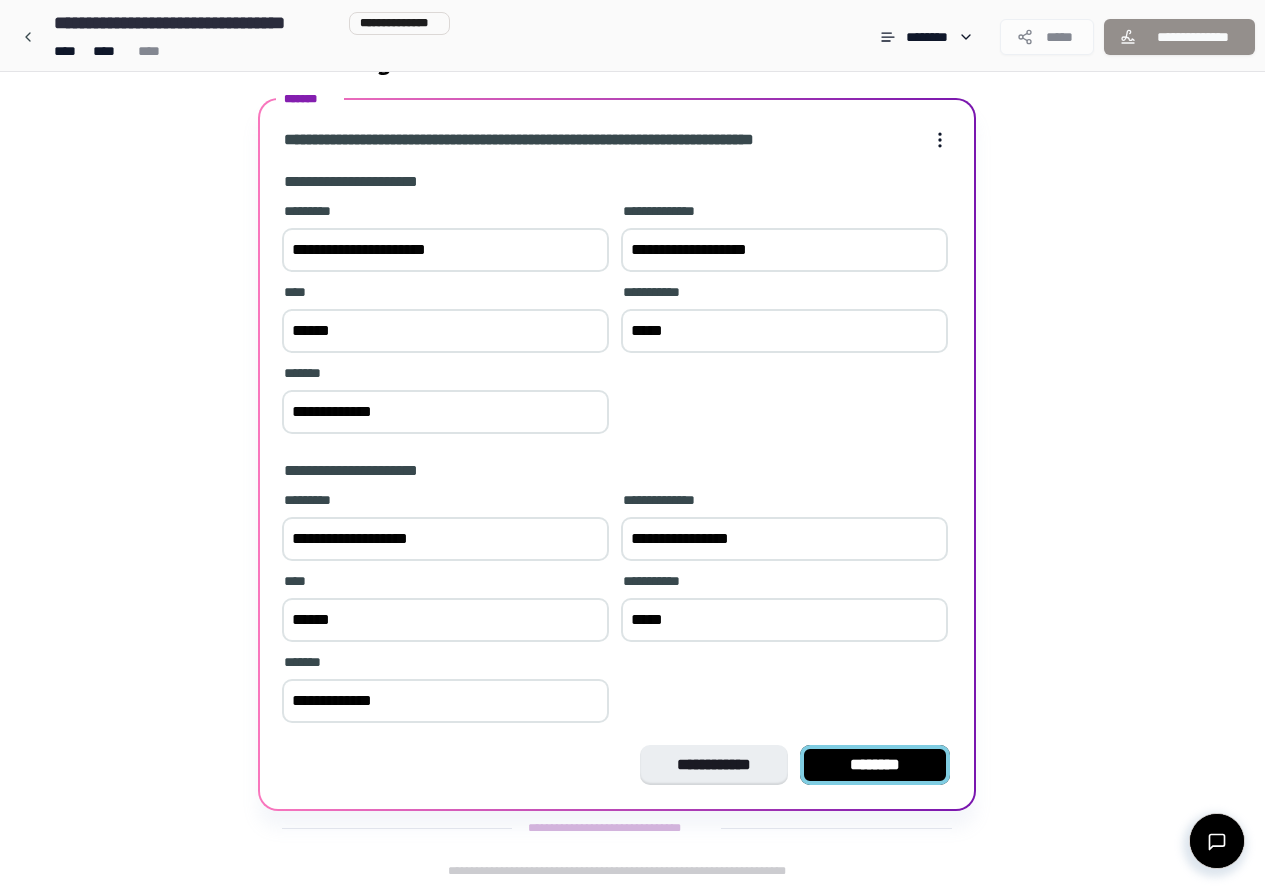 type on "**********" 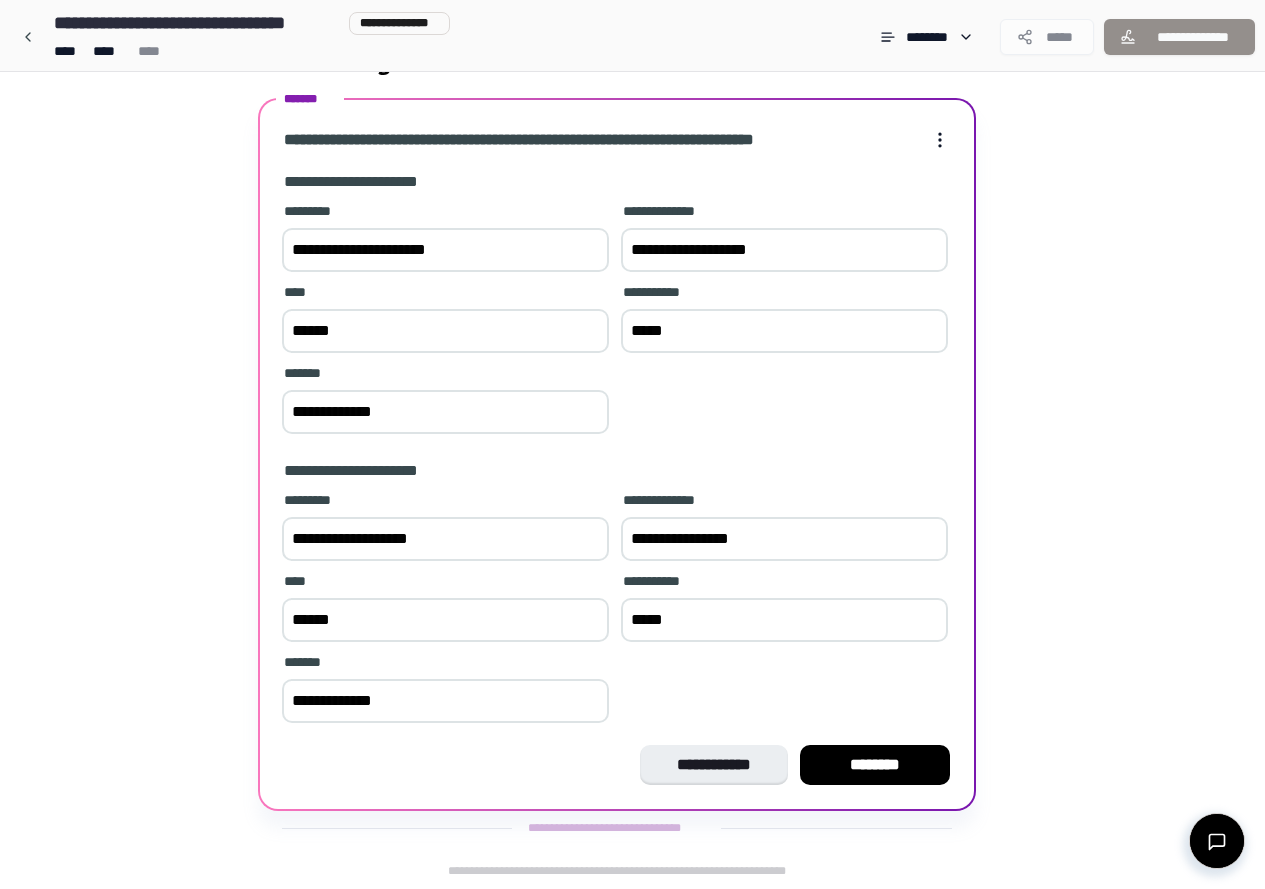 click on "********" at bounding box center (875, 765) 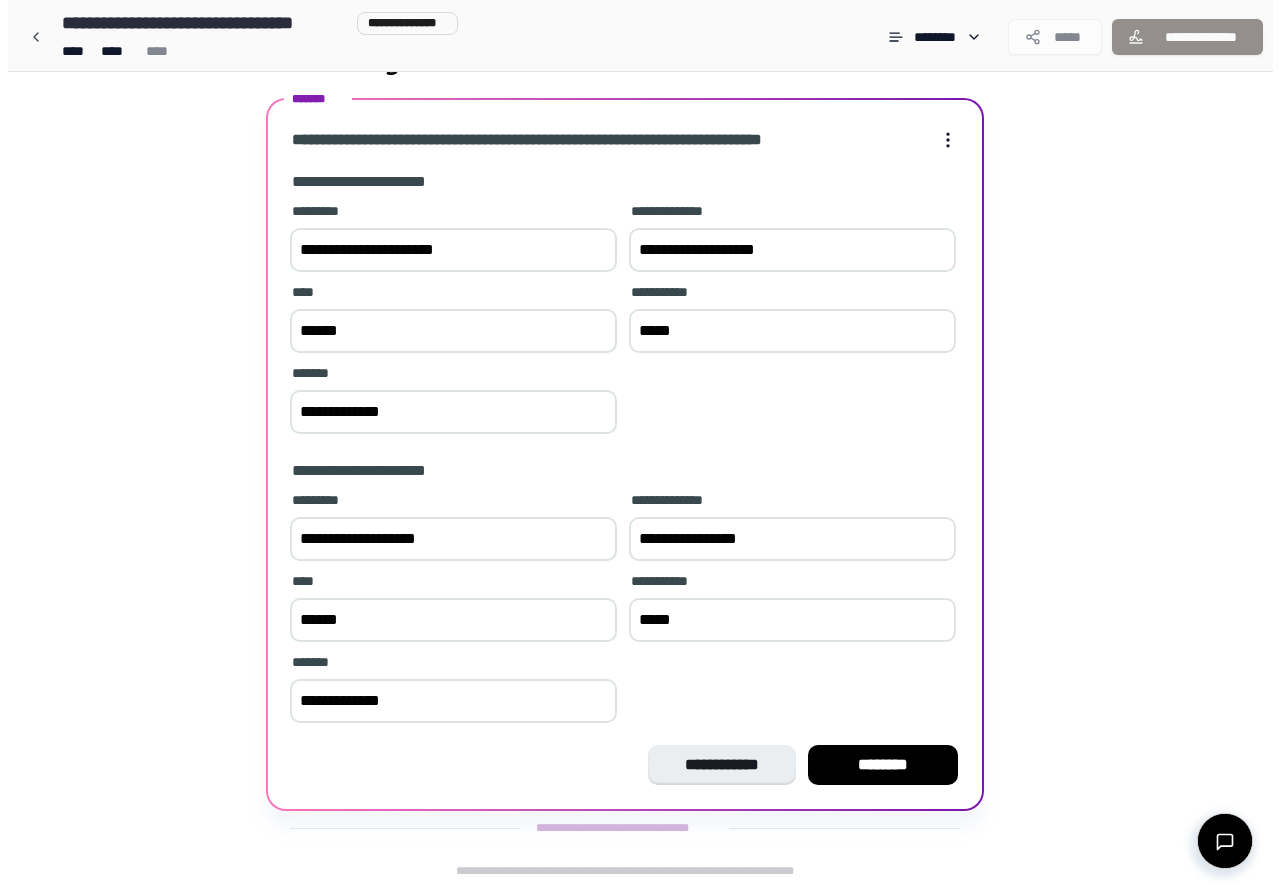 scroll, scrollTop: 0, scrollLeft: 0, axis: both 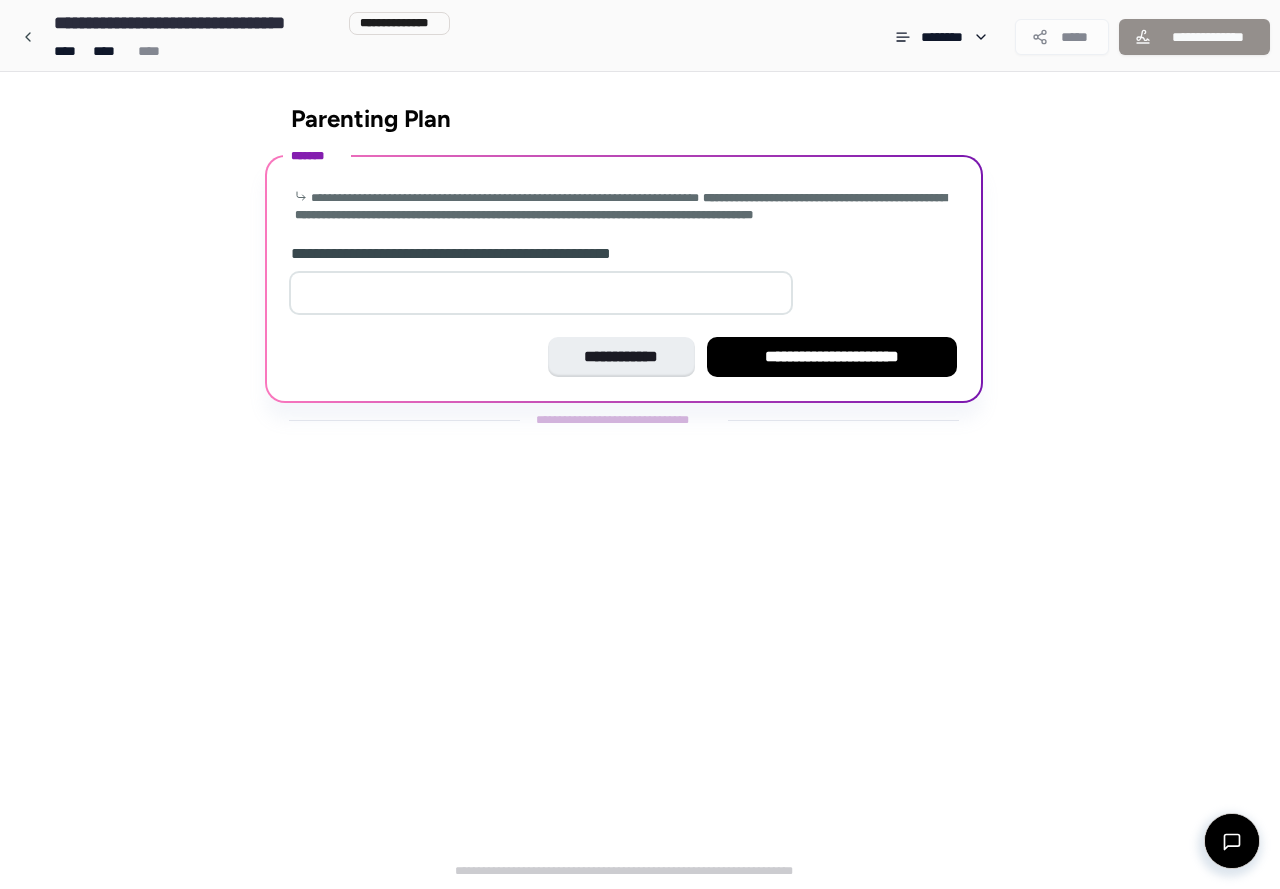 click at bounding box center [541, 293] 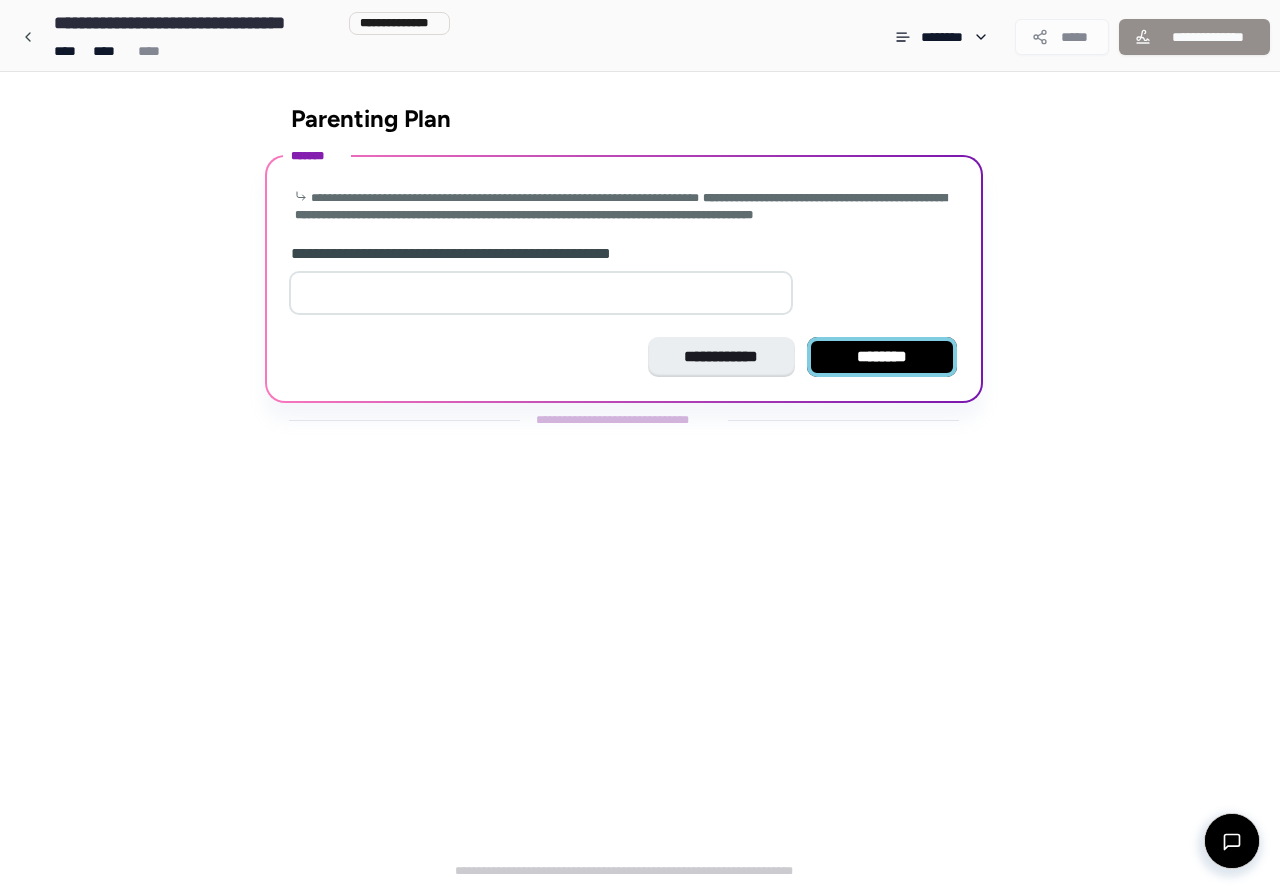 type on "*" 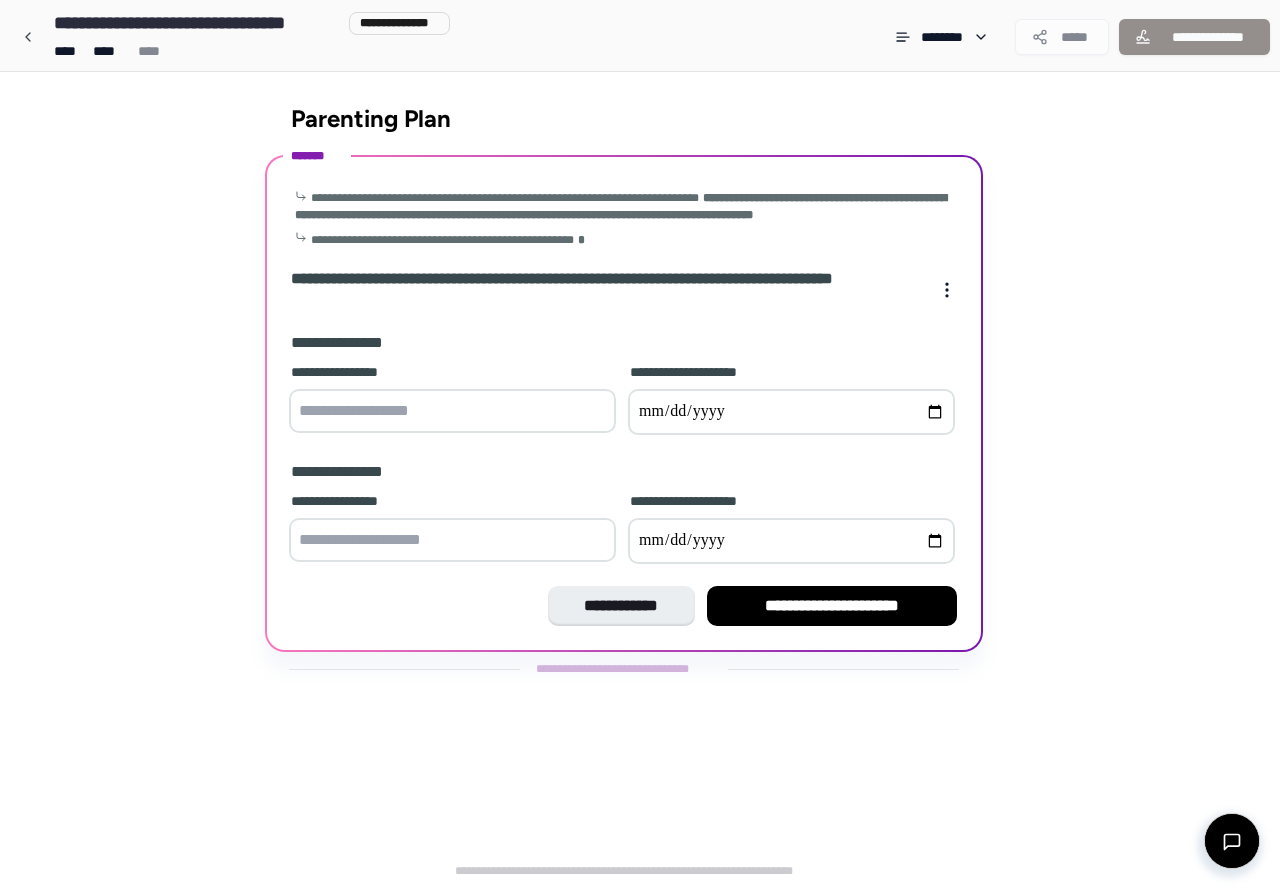 click at bounding box center [452, 411] 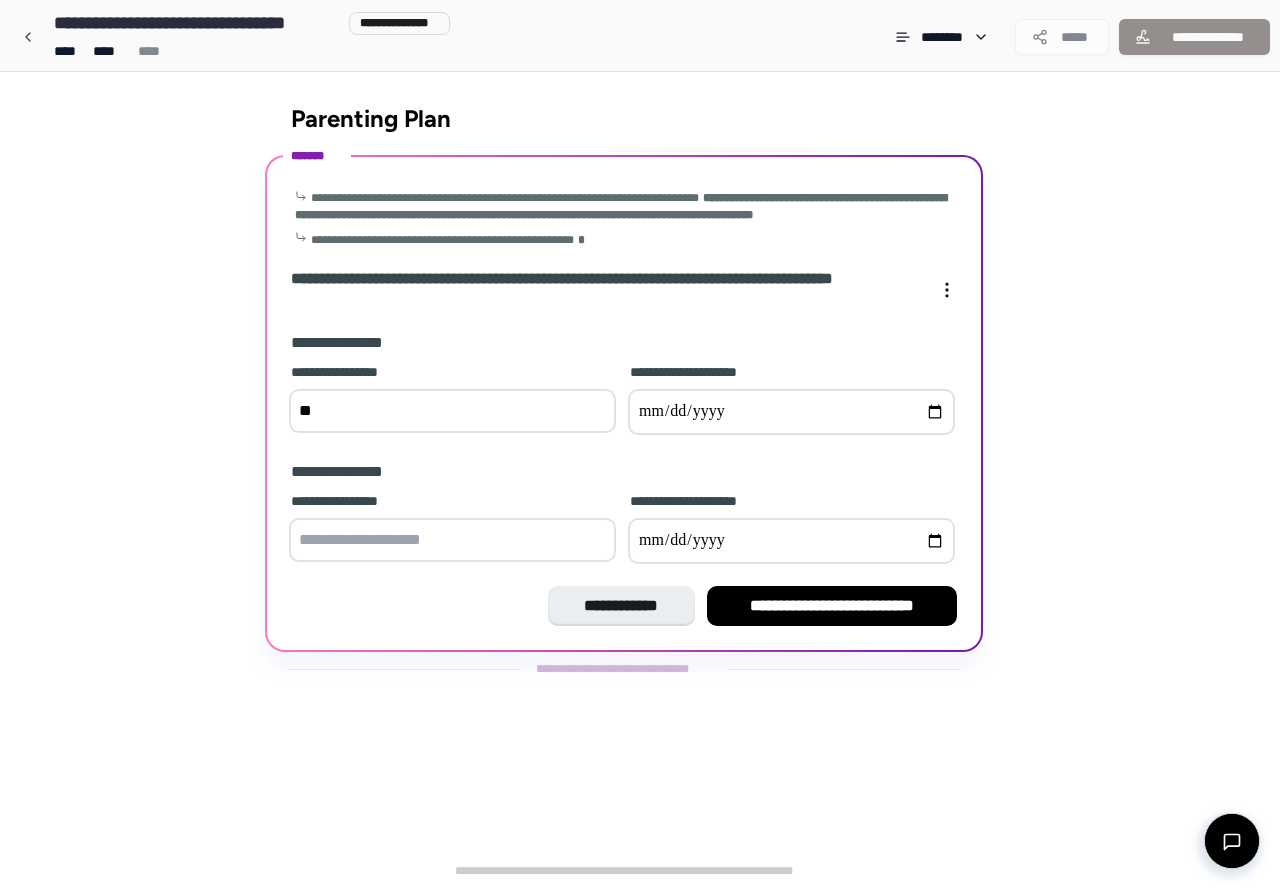 type on "*" 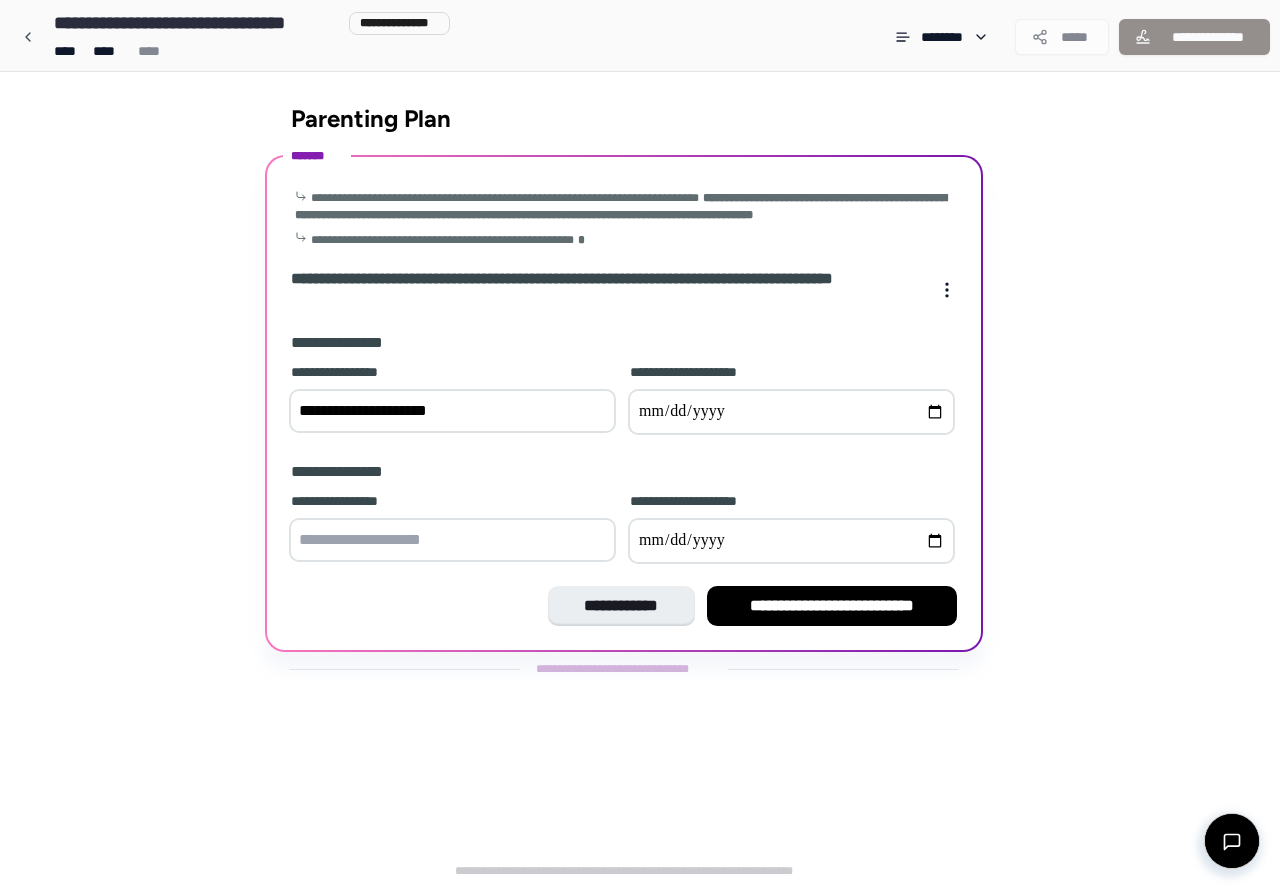 type on "**********" 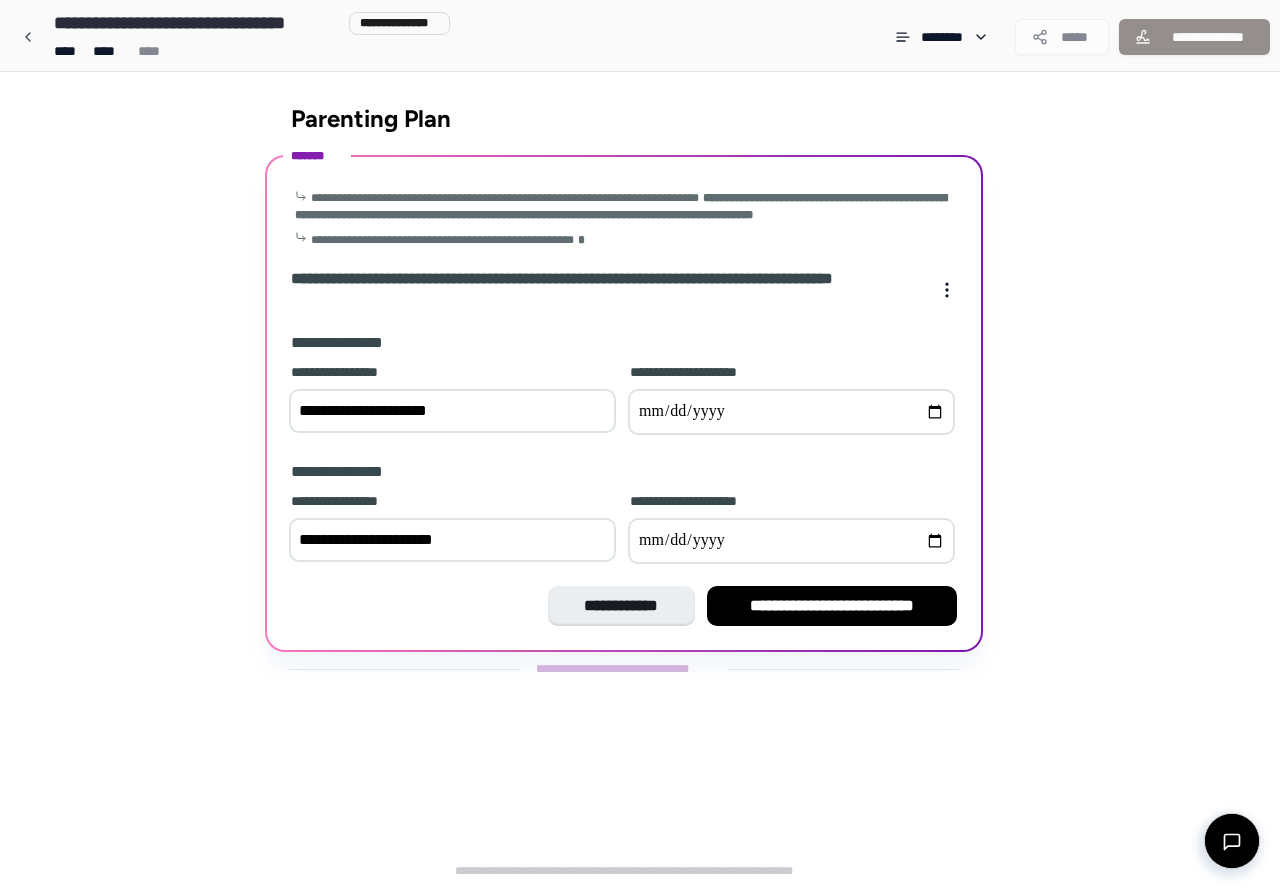 type on "**********" 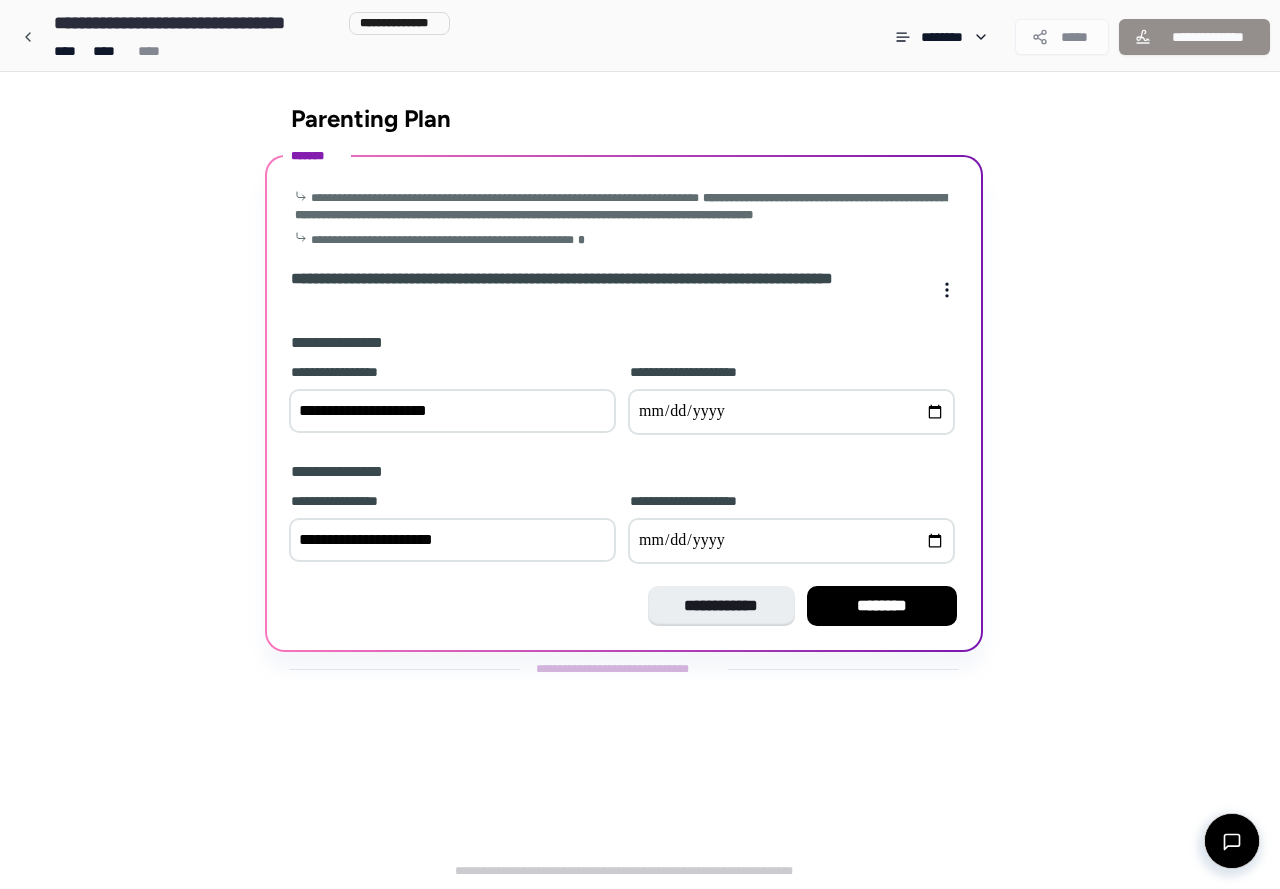 type on "**********" 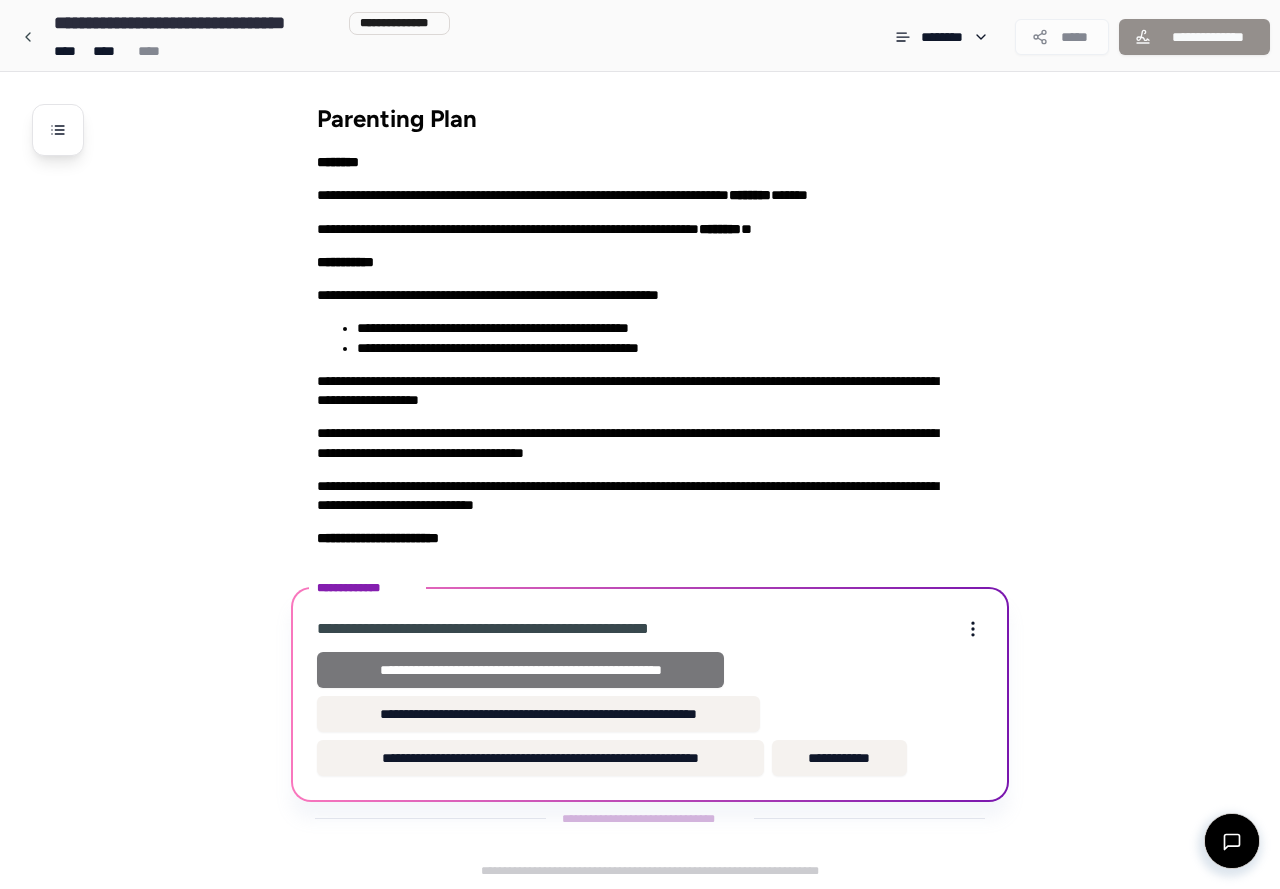 click on "**********" at bounding box center (520, 670) 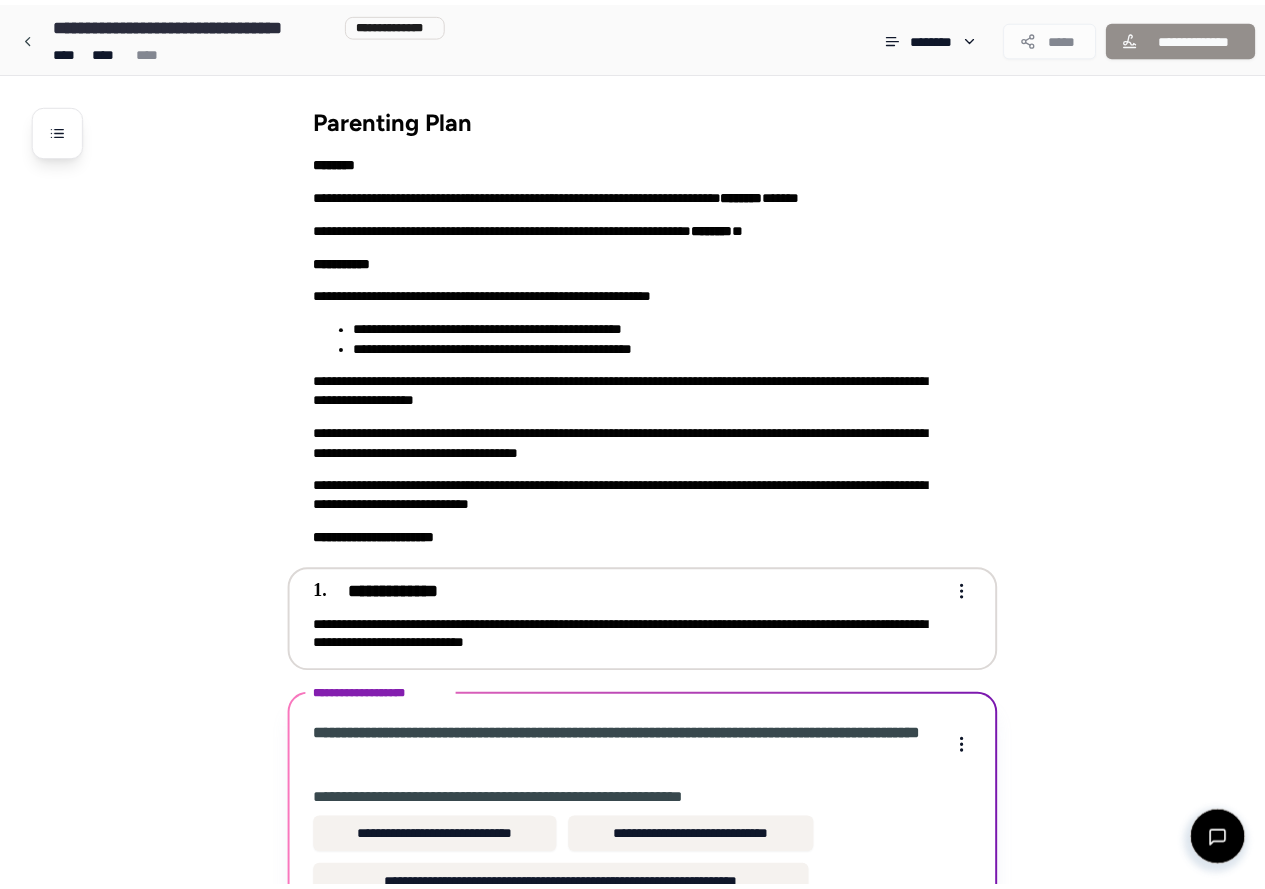 scroll, scrollTop: 327, scrollLeft: 0, axis: vertical 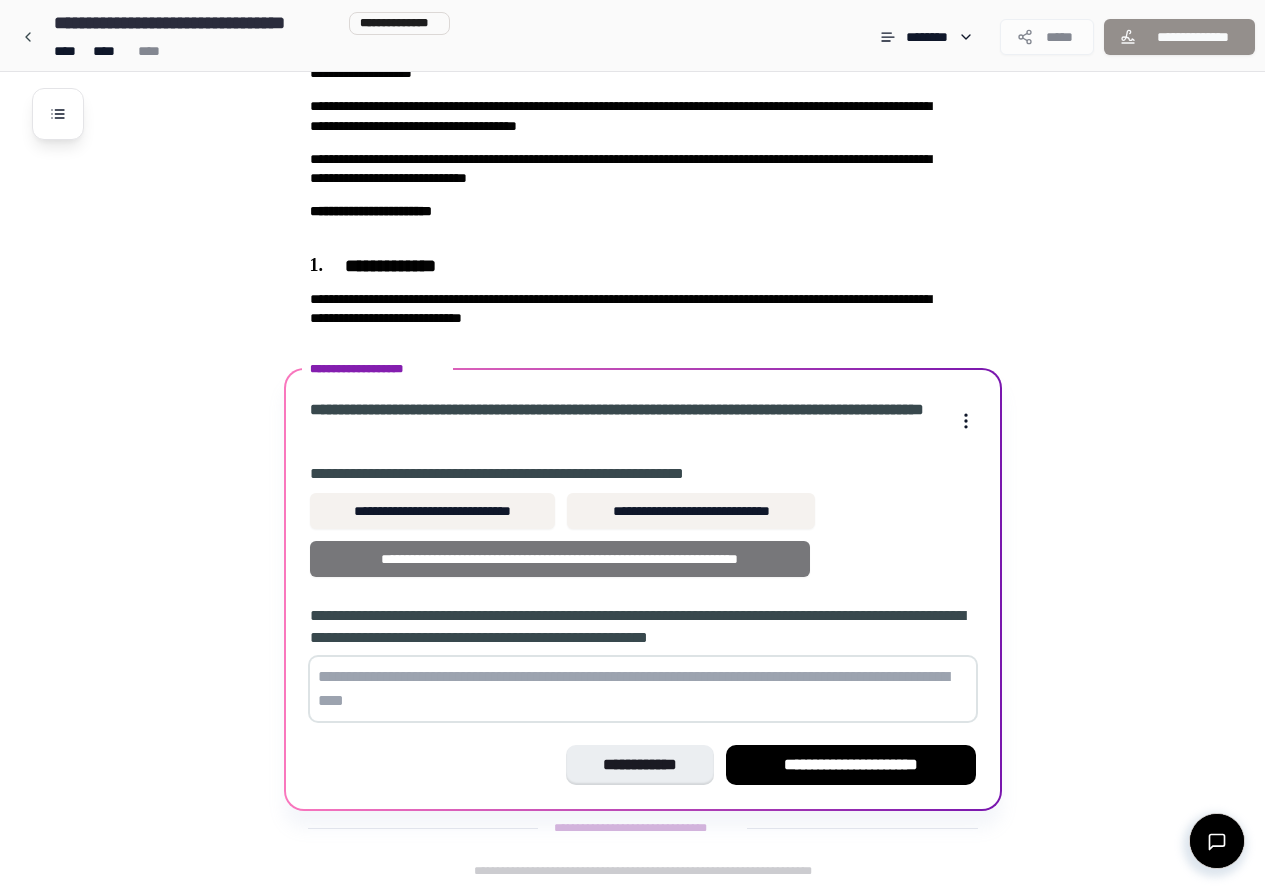click on "**********" at bounding box center (560, 559) 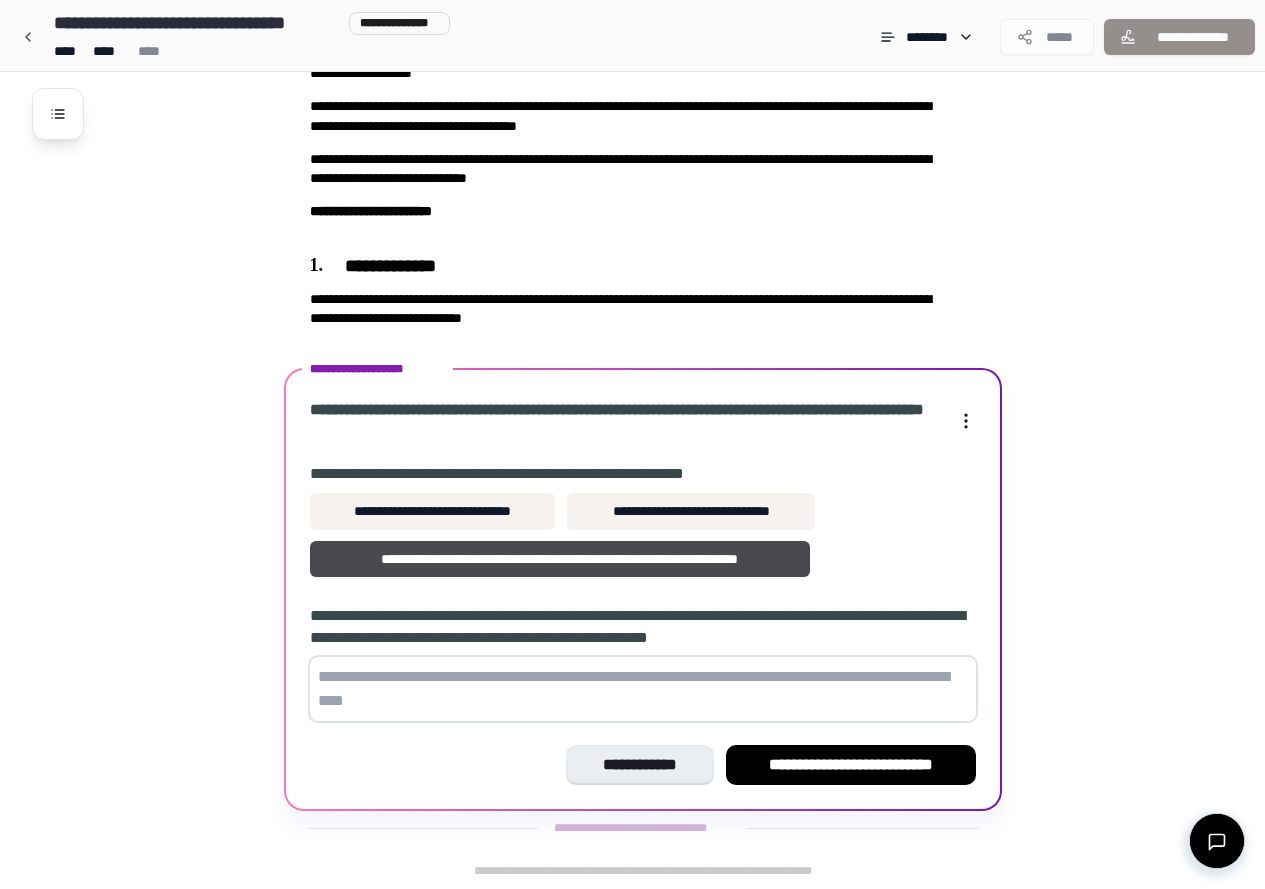 click at bounding box center [643, 689] 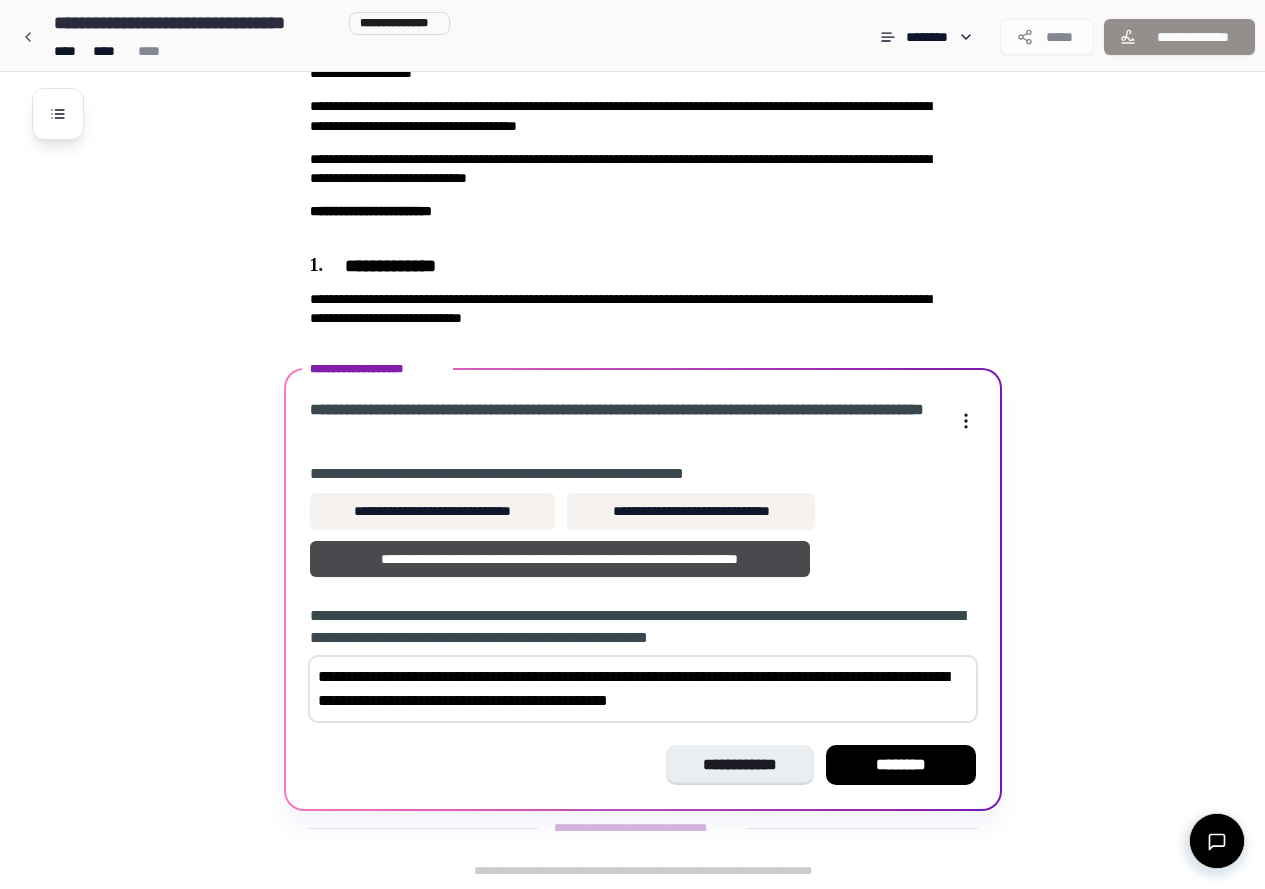 click on "**********" at bounding box center (643, 689) 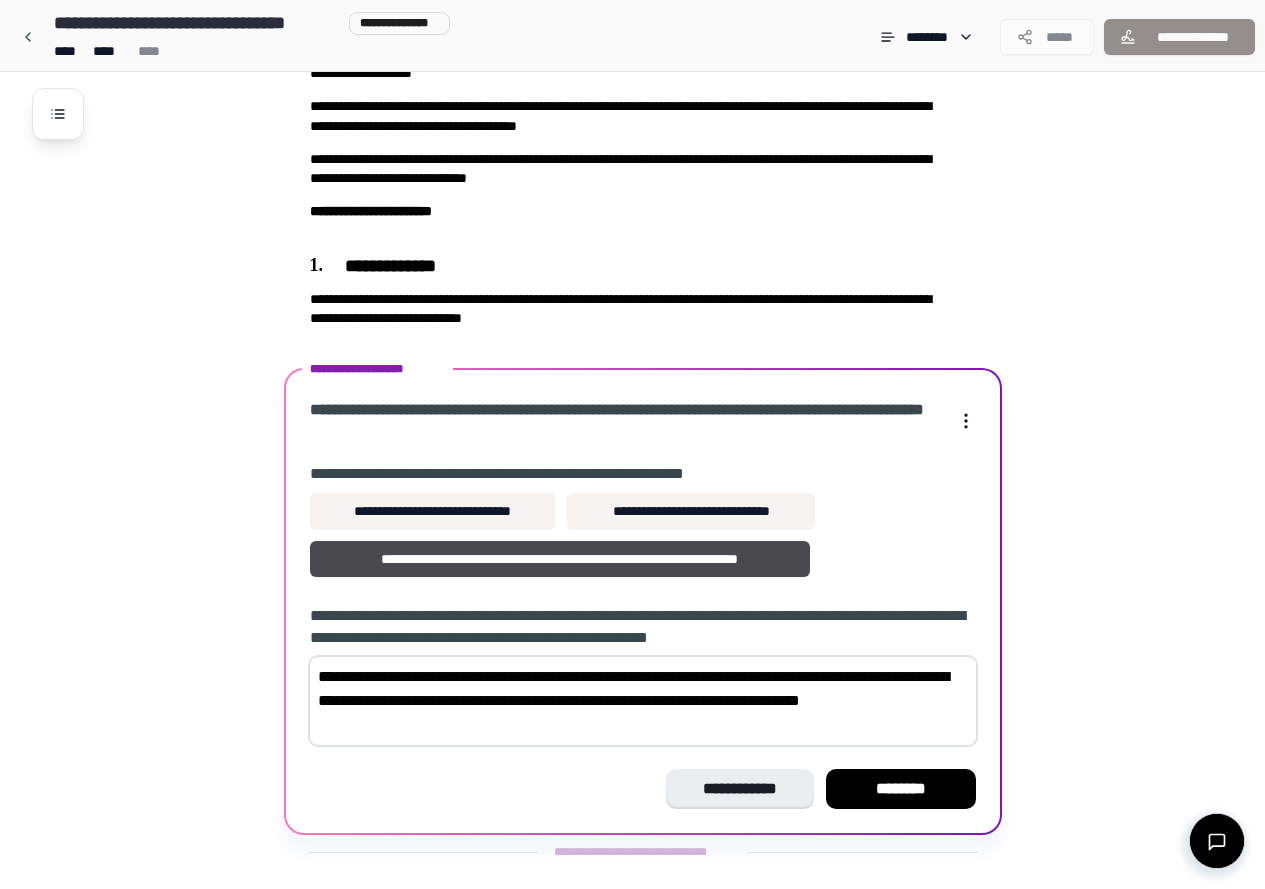 scroll, scrollTop: 351, scrollLeft: 0, axis: vertical 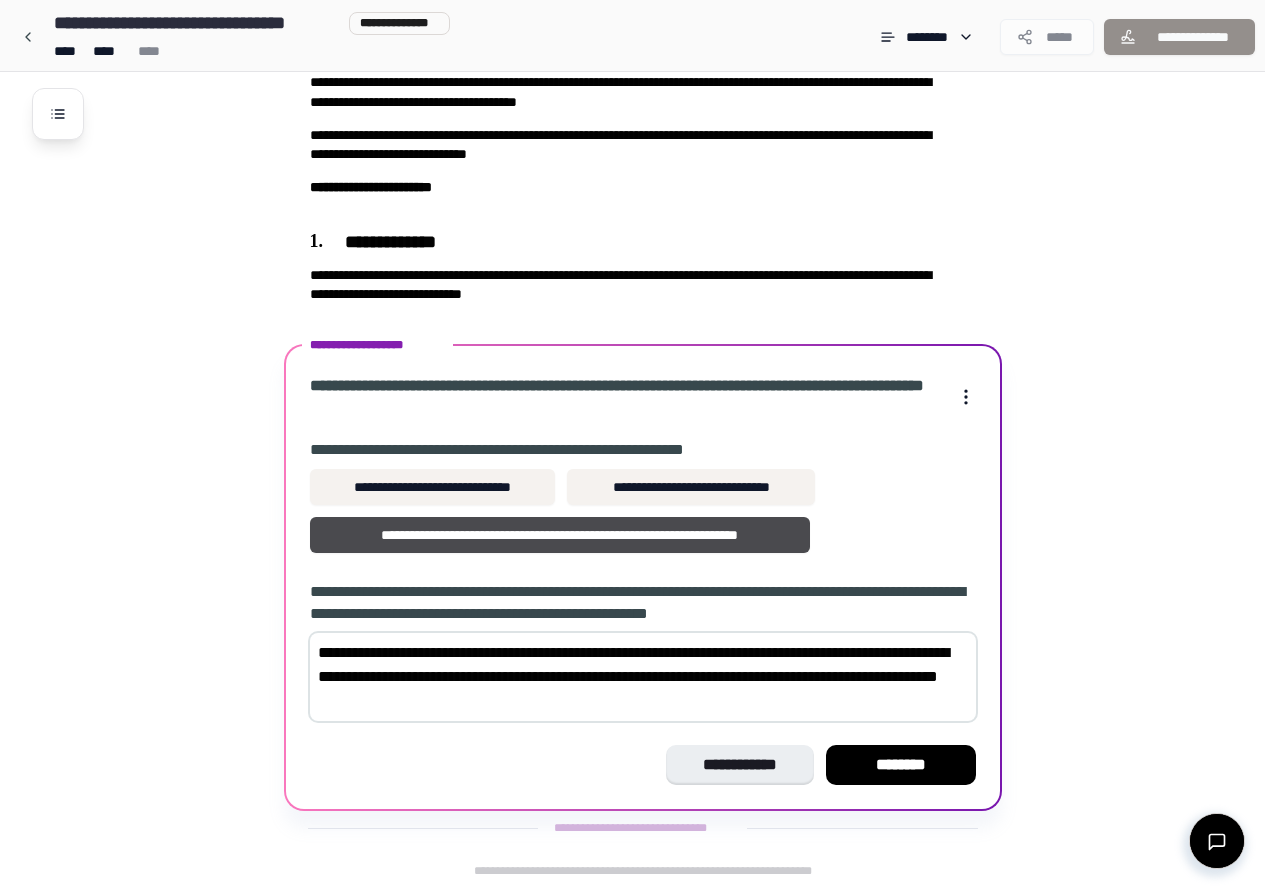 type on "**********" 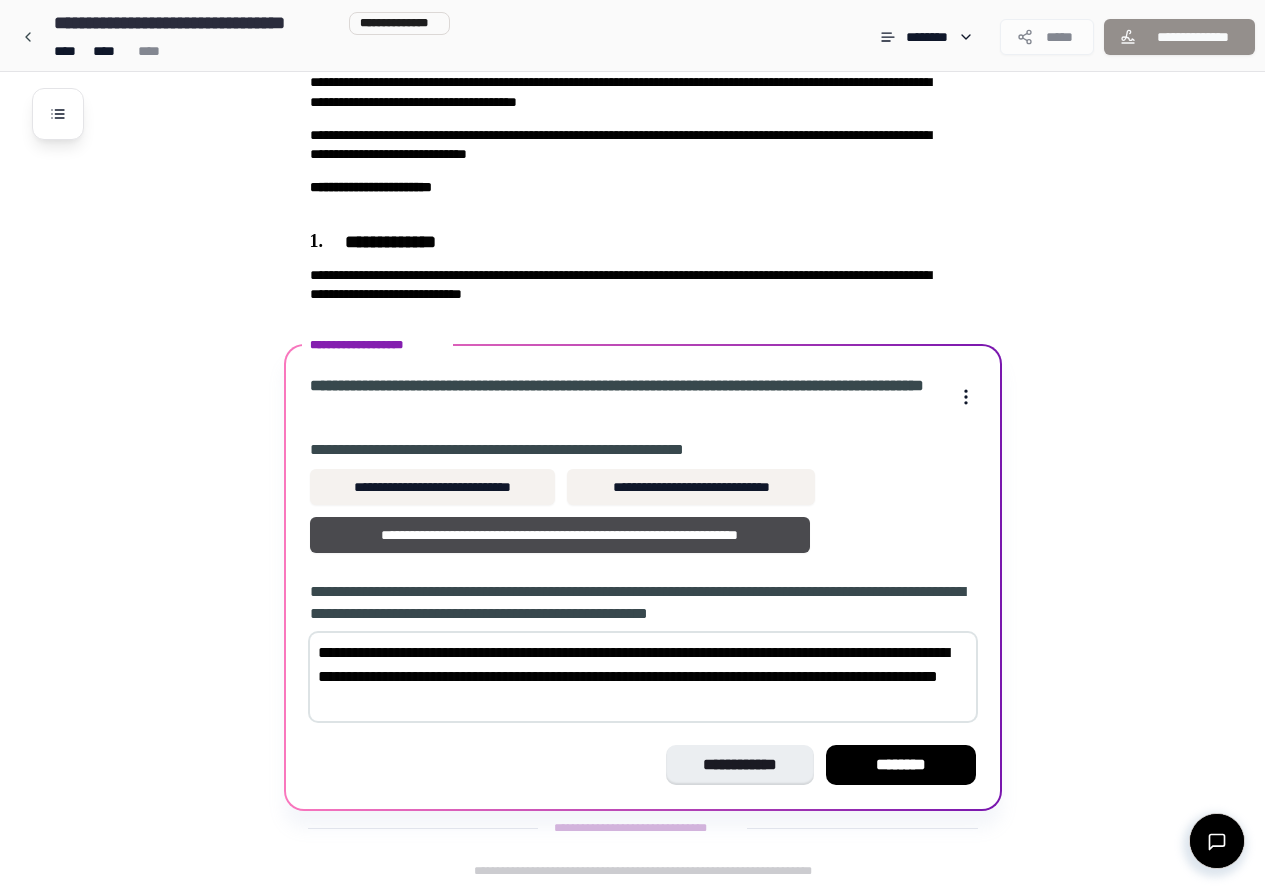 click on "********" at bounding box center [901, 765] 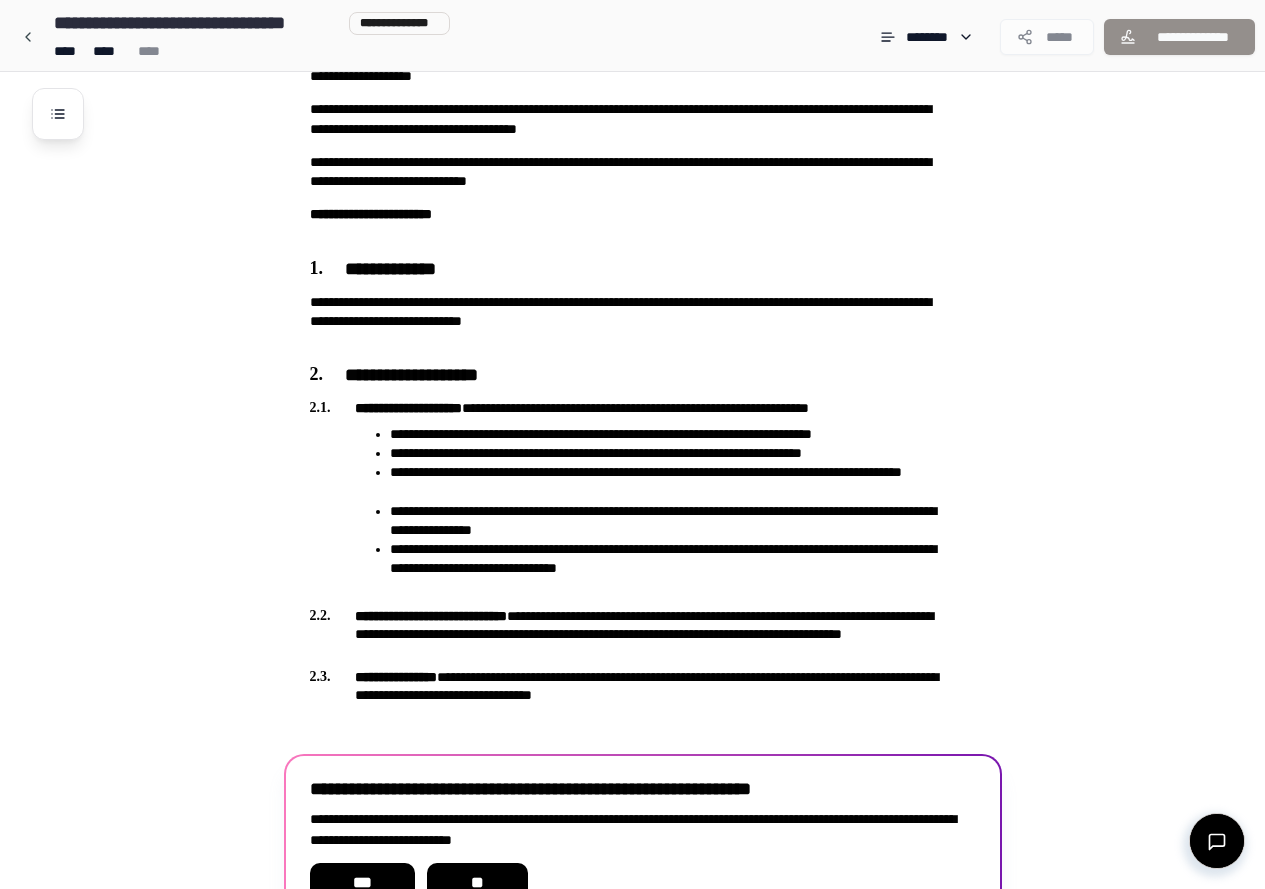 scroll, scrollTop: 442, scrollLeft: 0, axis: vertical 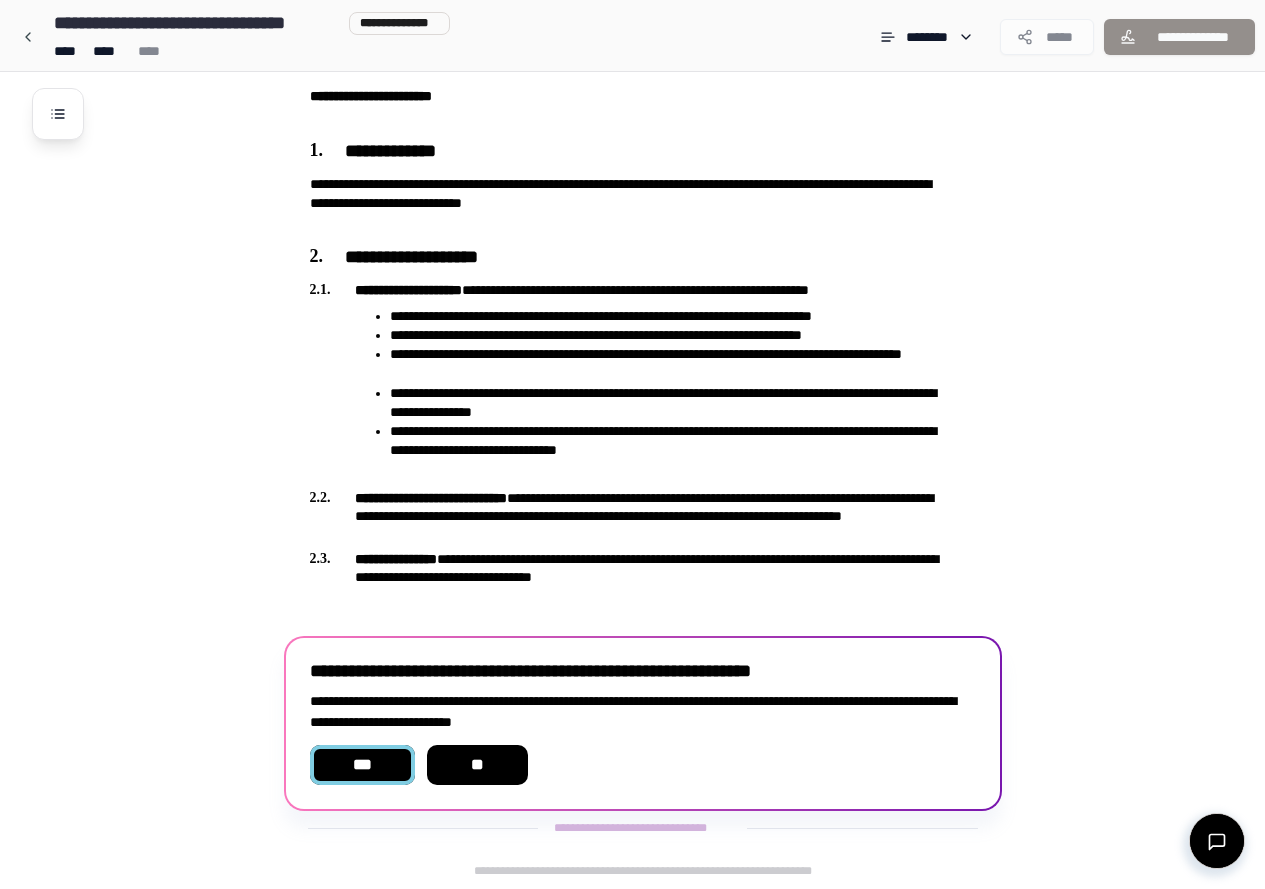 click on "***" at bounding box center (362, 765) 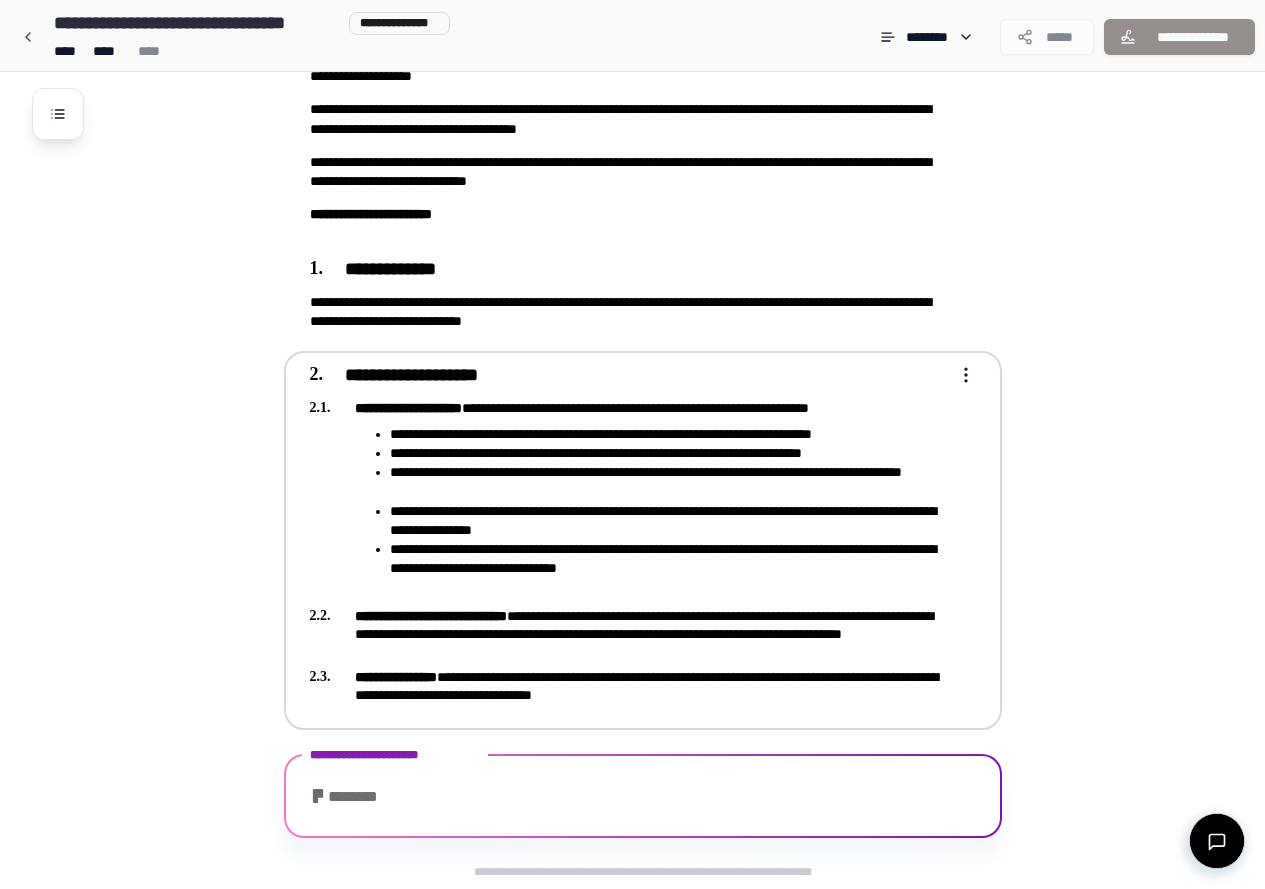 scroll, scrollTop: 880, scrollLeft: 0, axis: vertical 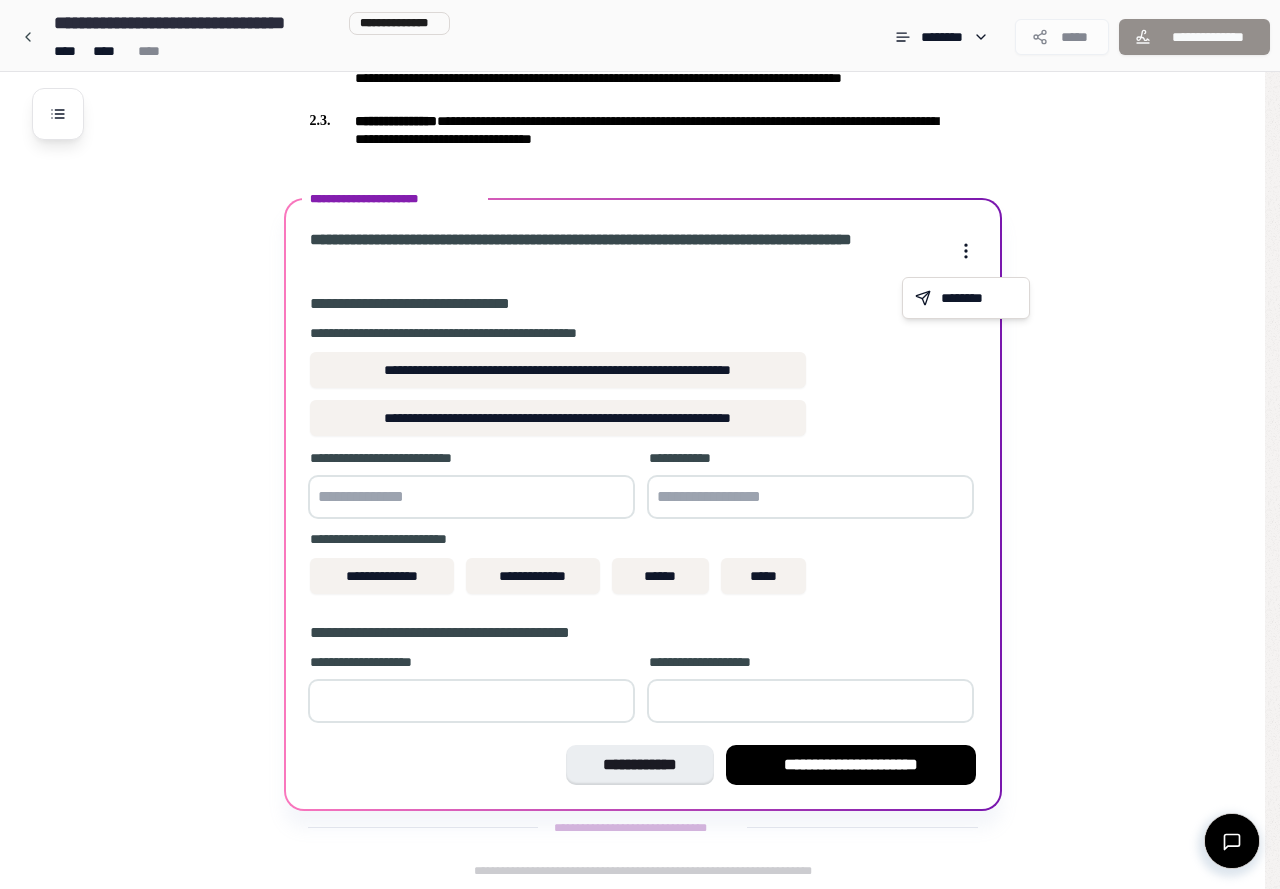 click on "**********" at bounding box center (640, 4) 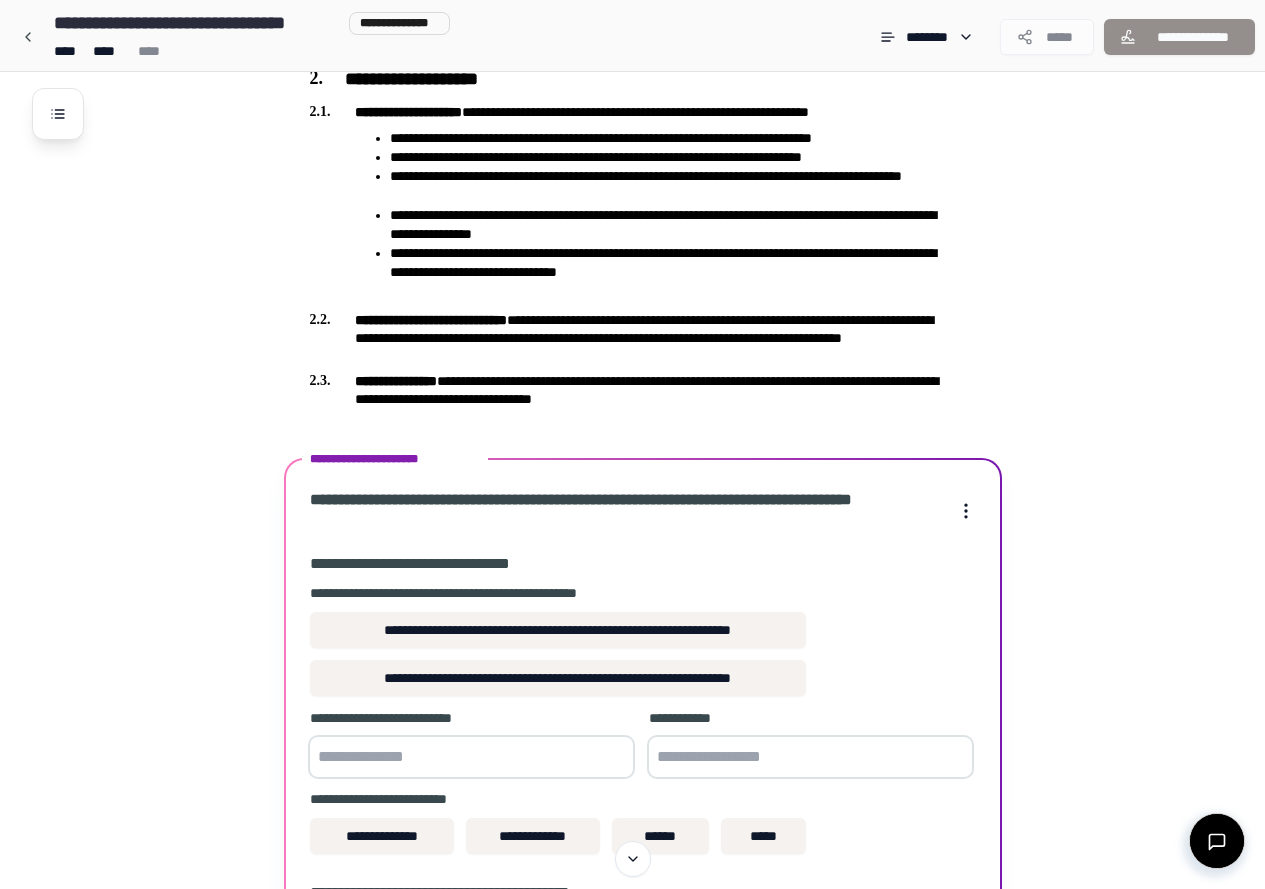 scroll, scrollTop: 480, scrollLeft: 0, axis: vertical 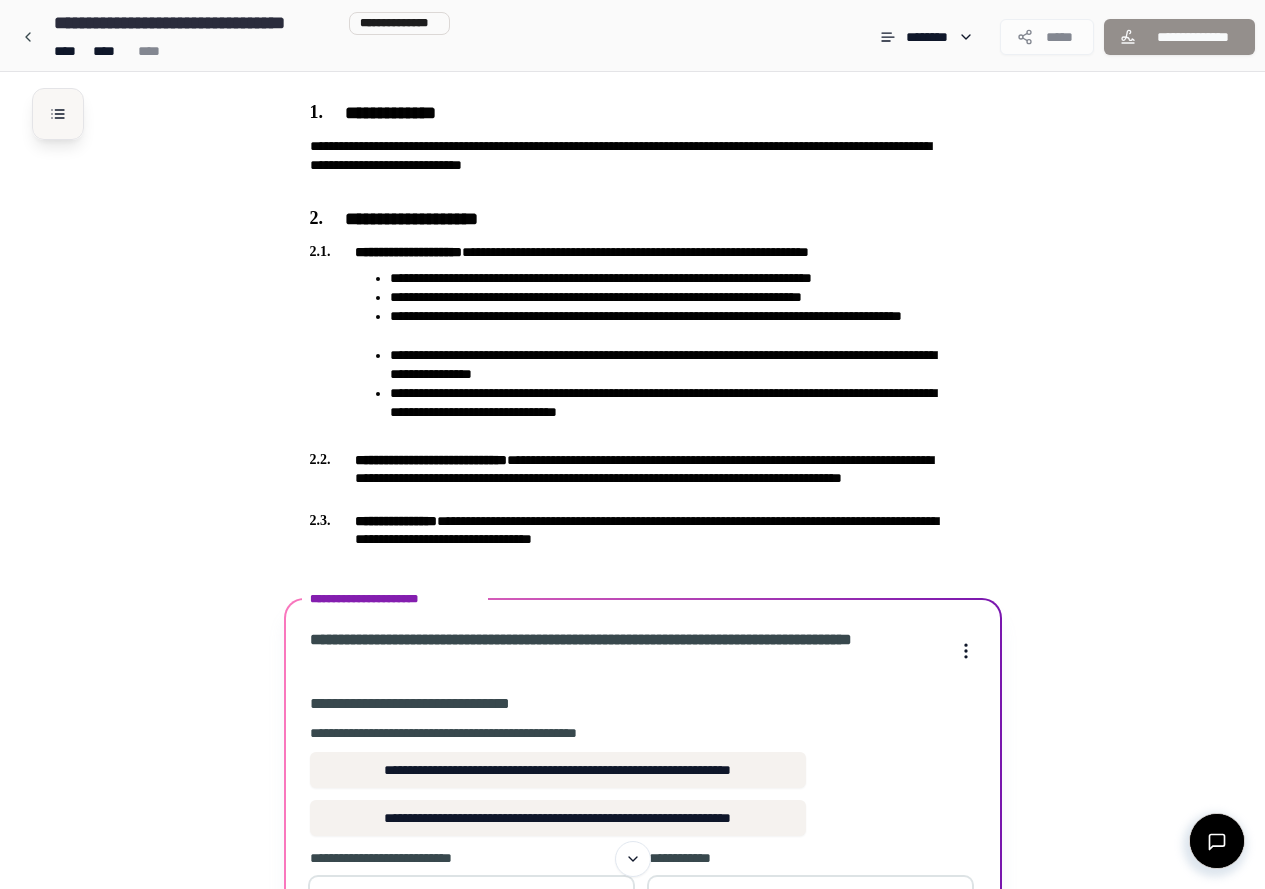 click at bounding box center [58, 114] 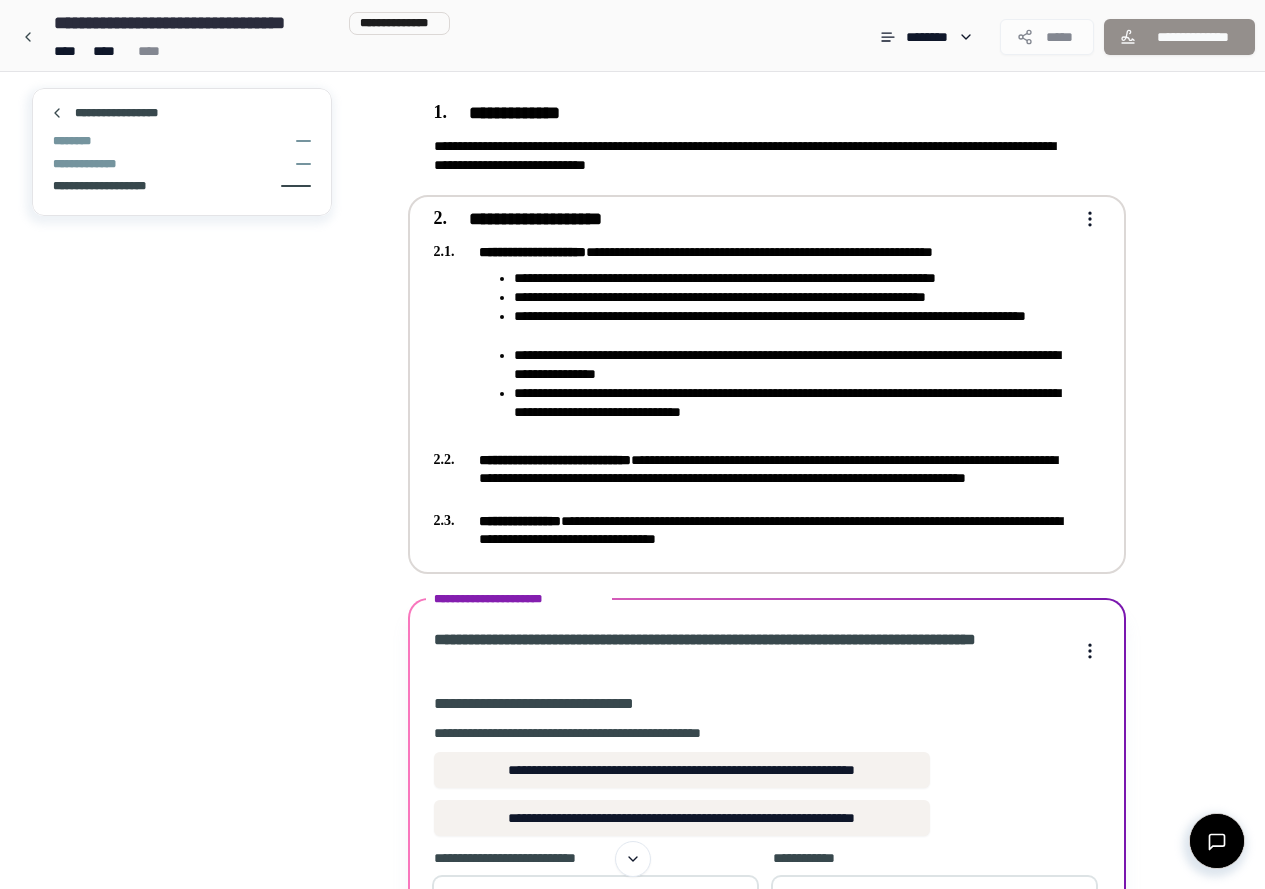 click on "**********" at bounding box center [106, 186] 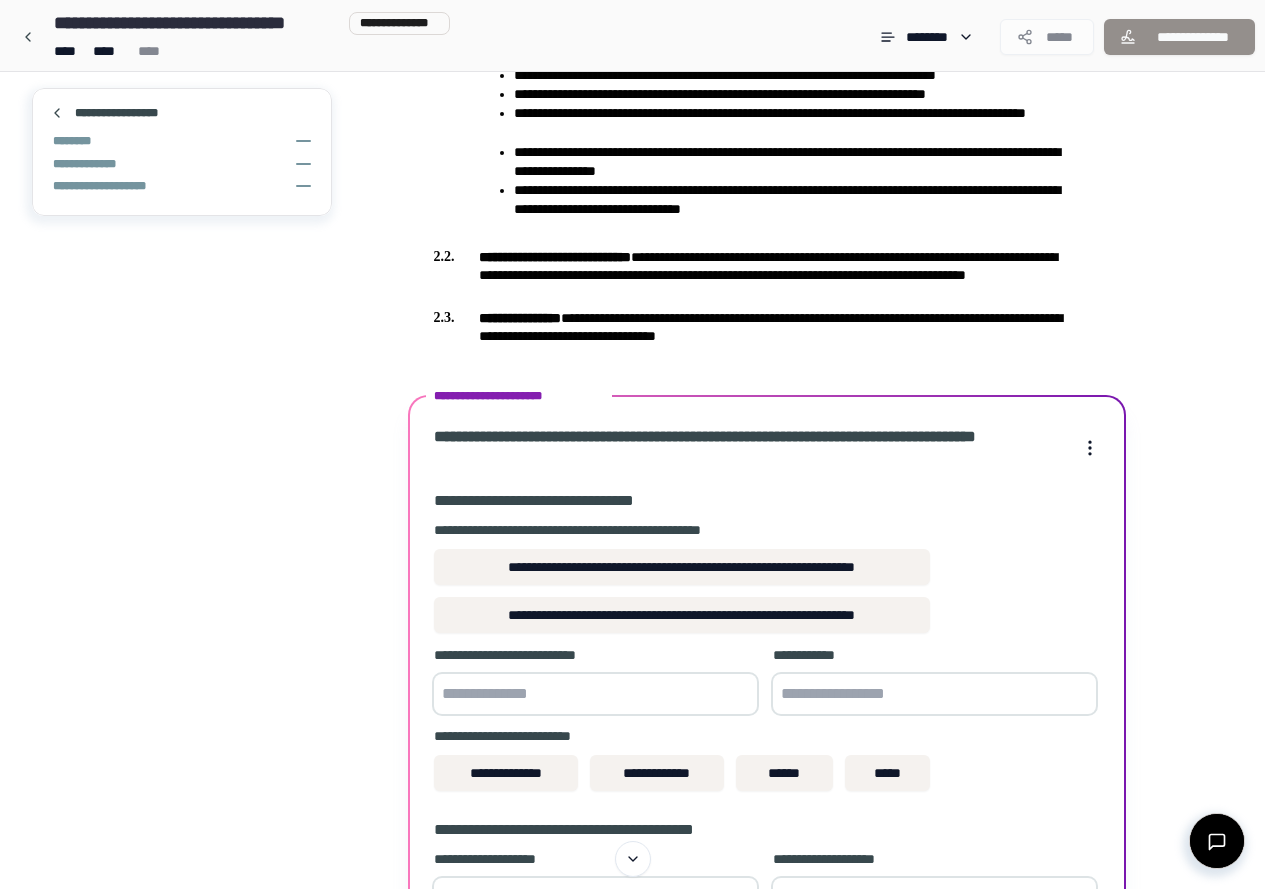 scroll, scrollTop: 680, scrollLeft: 0, axis: vertical 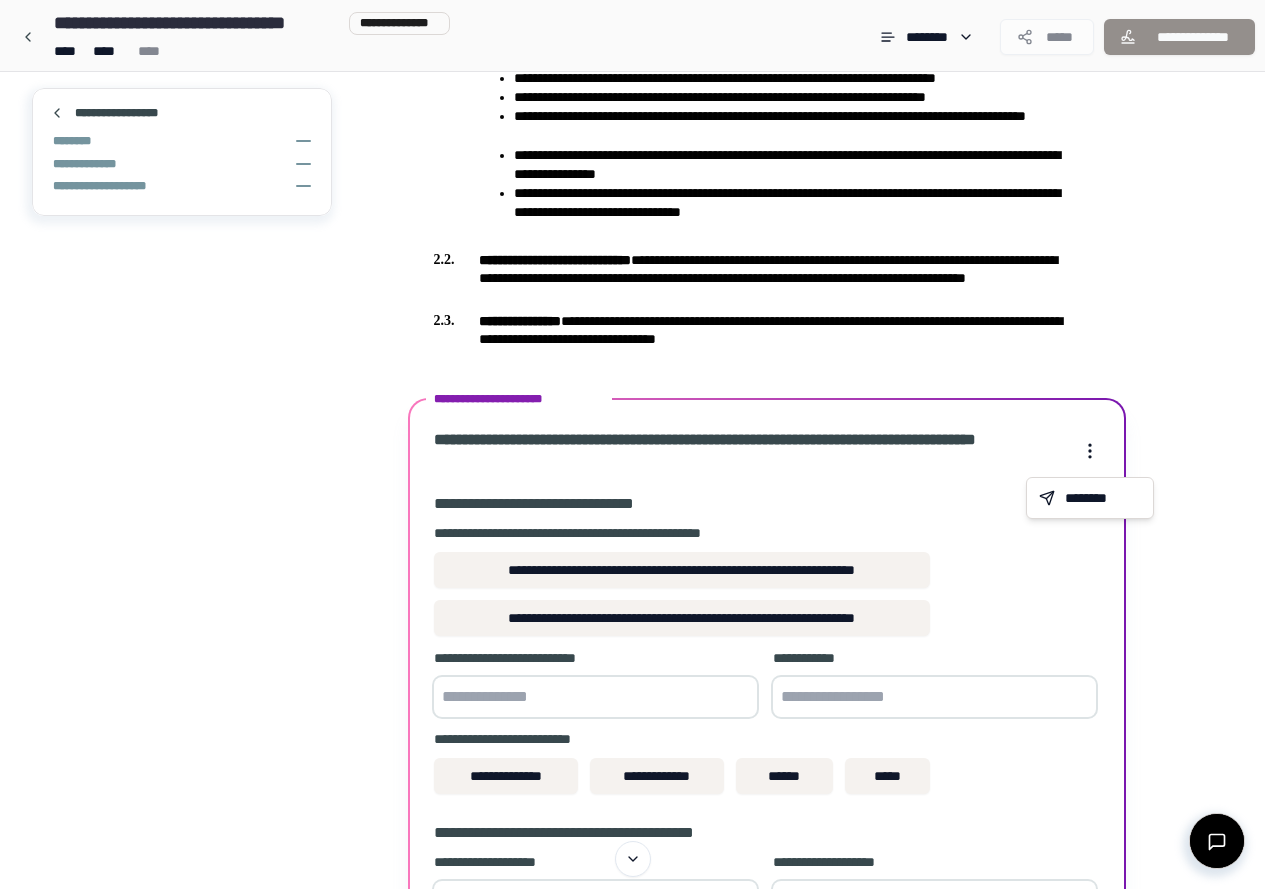 click on "**********" at bounding box center (640, 204) 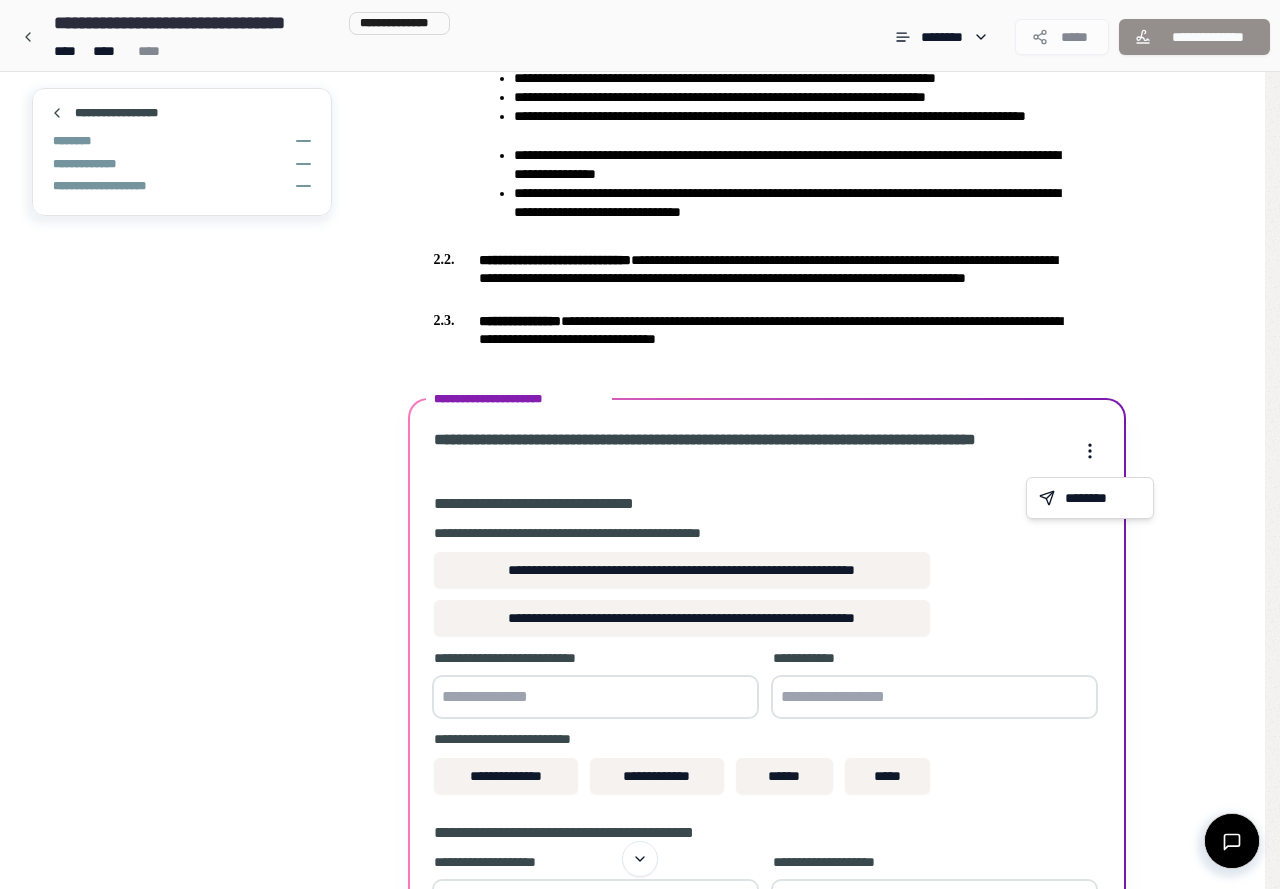 click on "**********" at bounding box center [640, 204] 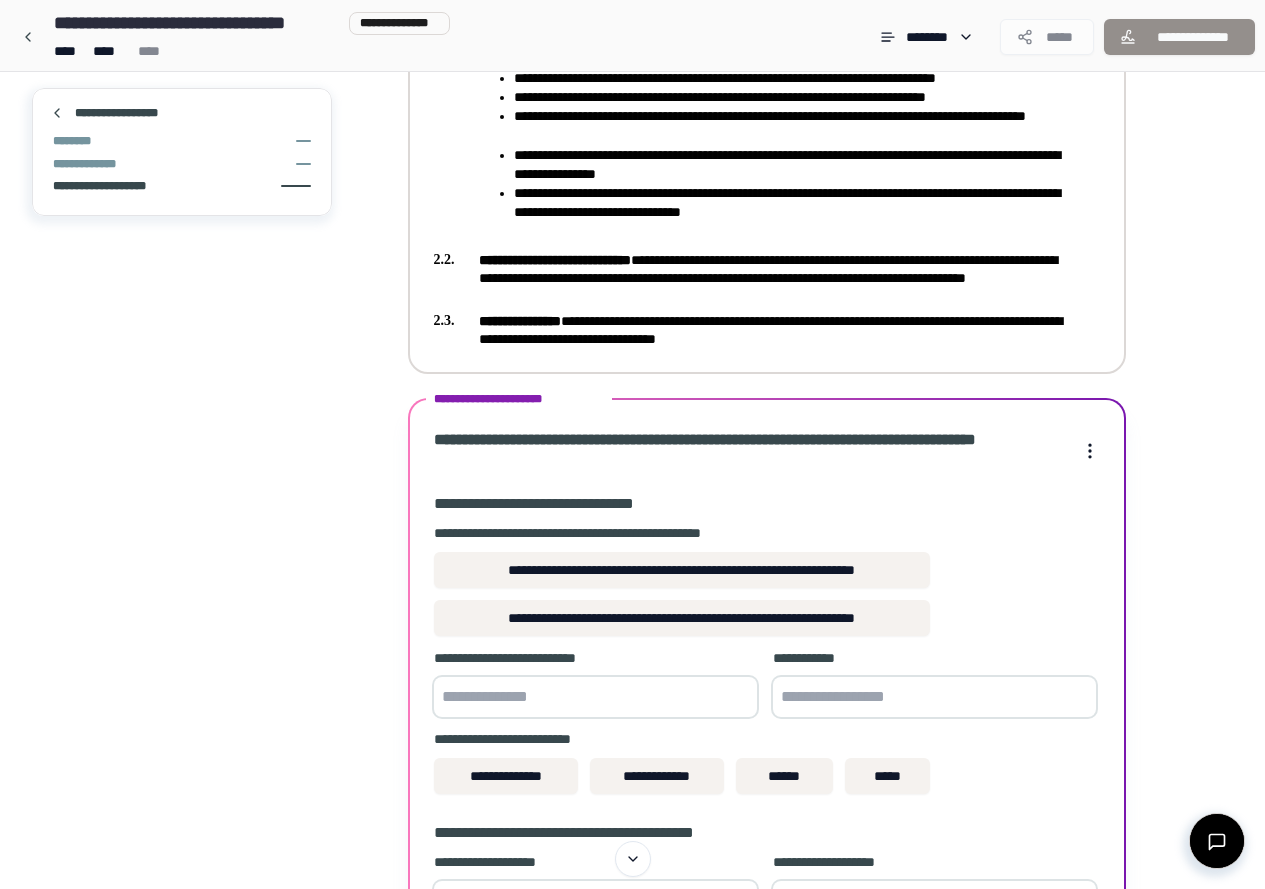 click on "**********" at bounding box center [753, 330] 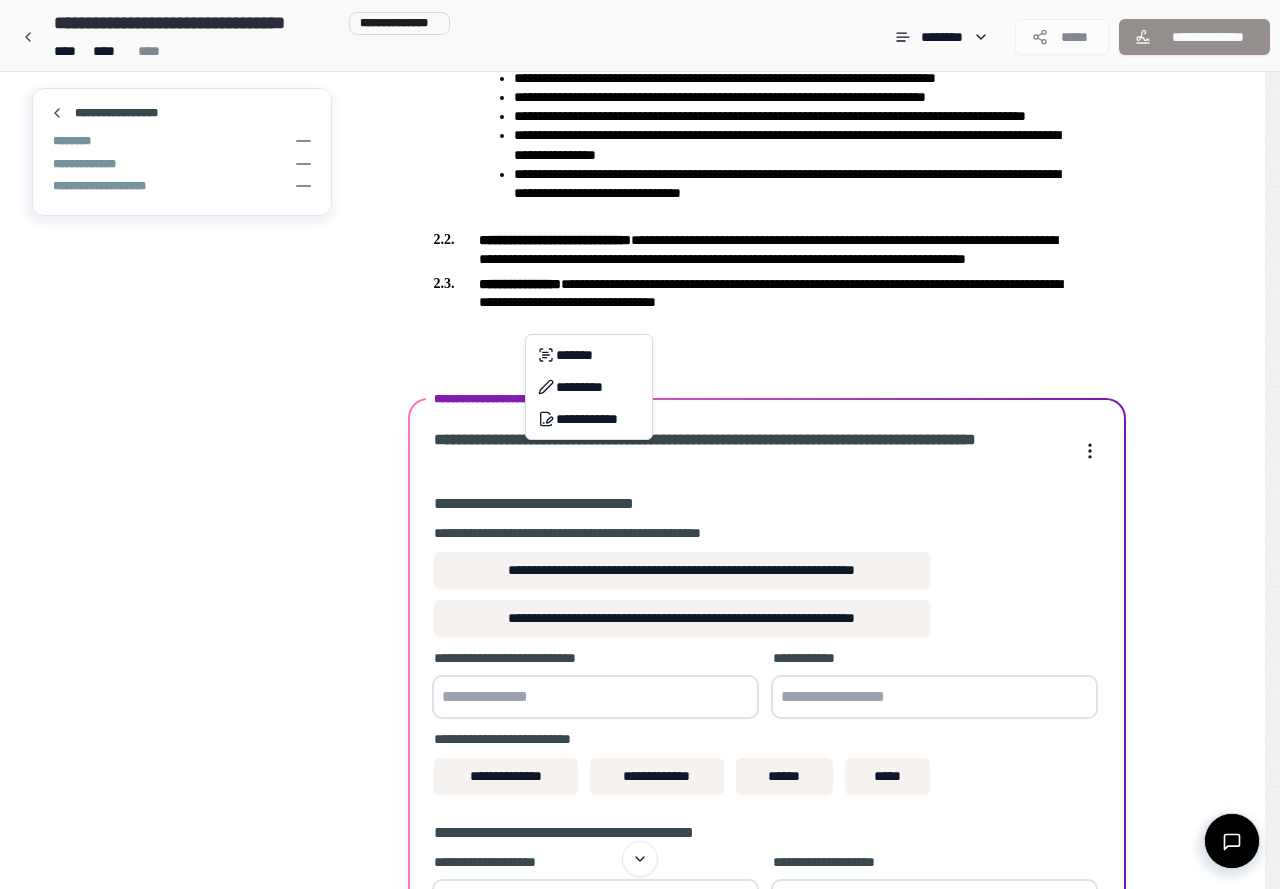drag, startPoint x: 769, startPoint y: 362, endPoint x: 796, endPoint y: 450, distance: 92.0489 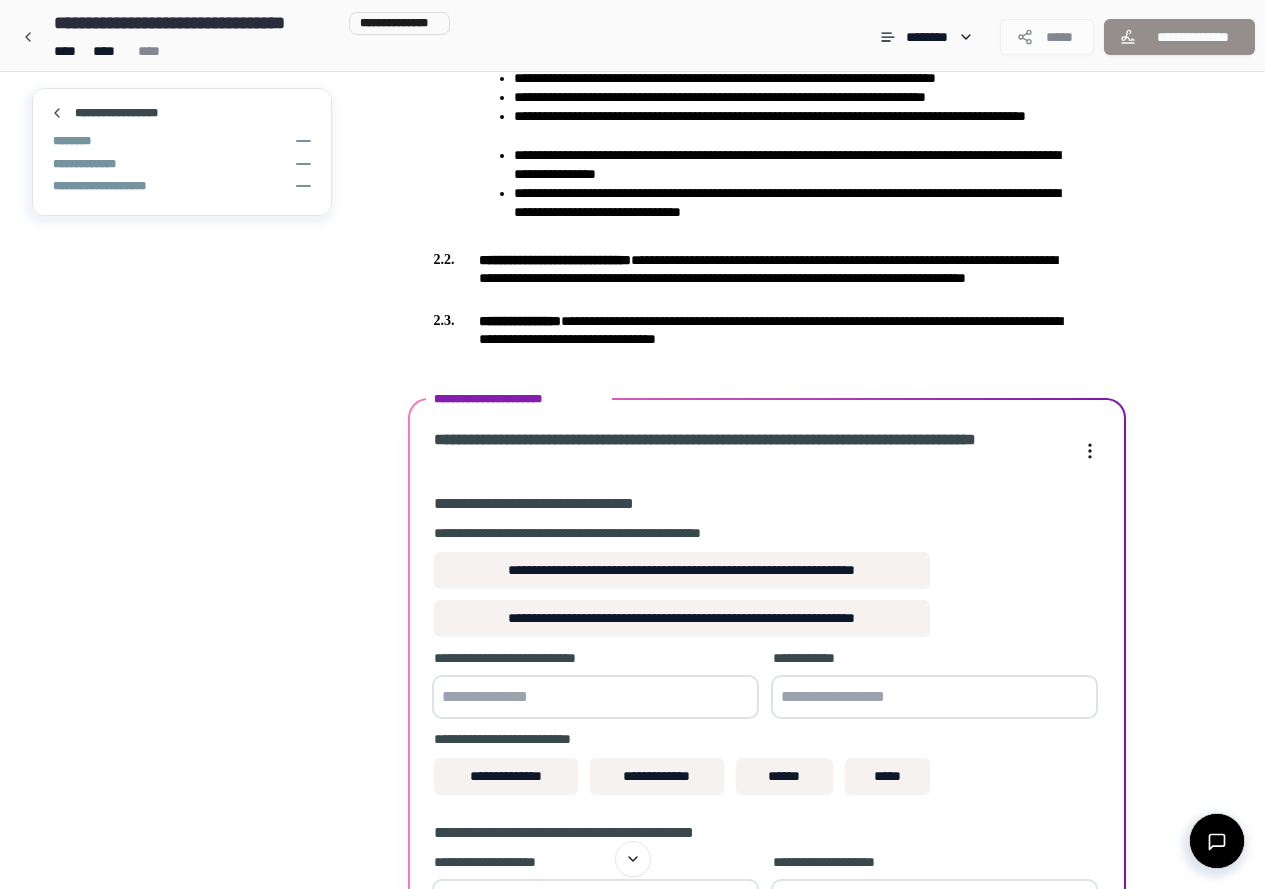 click on "**********" at bounding box center (767, 504) 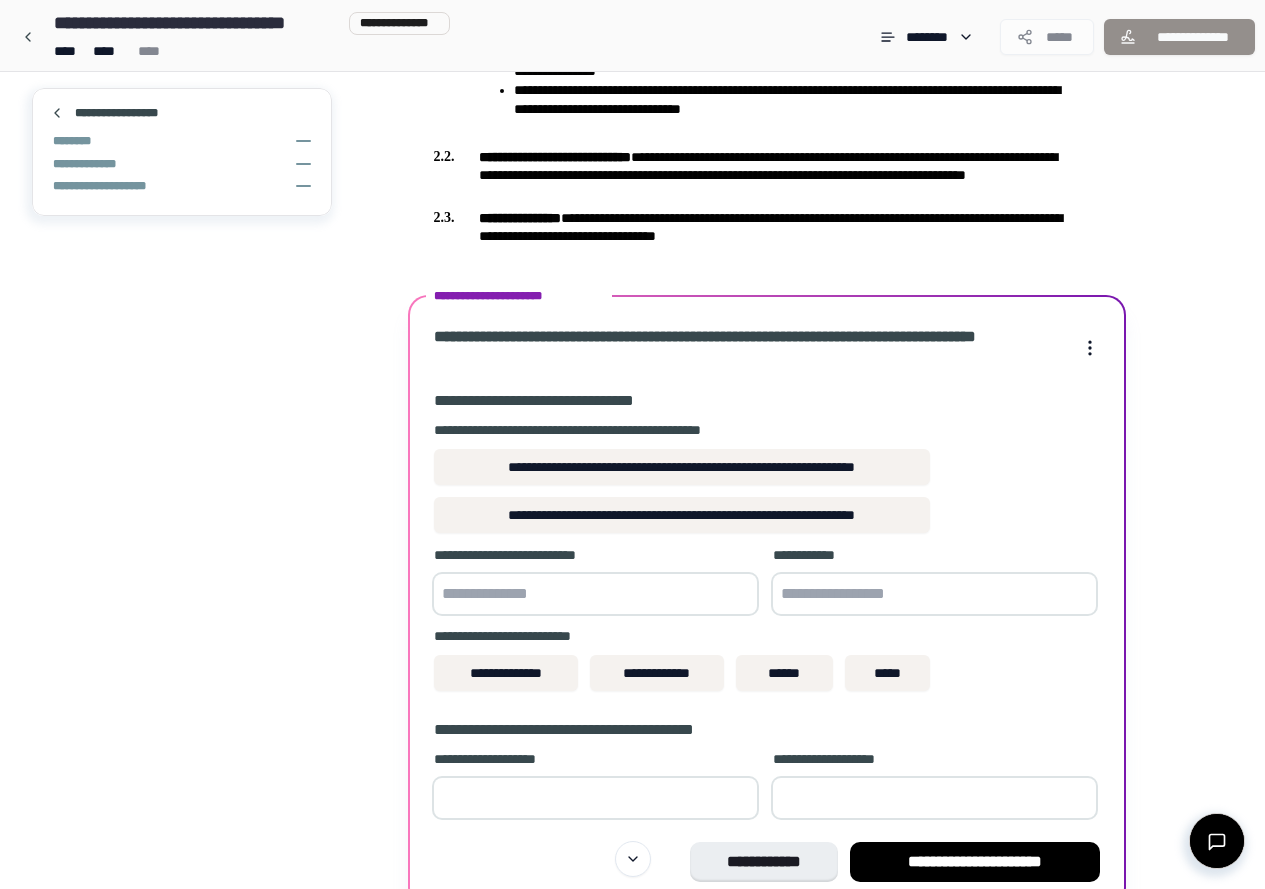 scroll, scrollTop: 880, scrollLeft: 0, axis: vertical 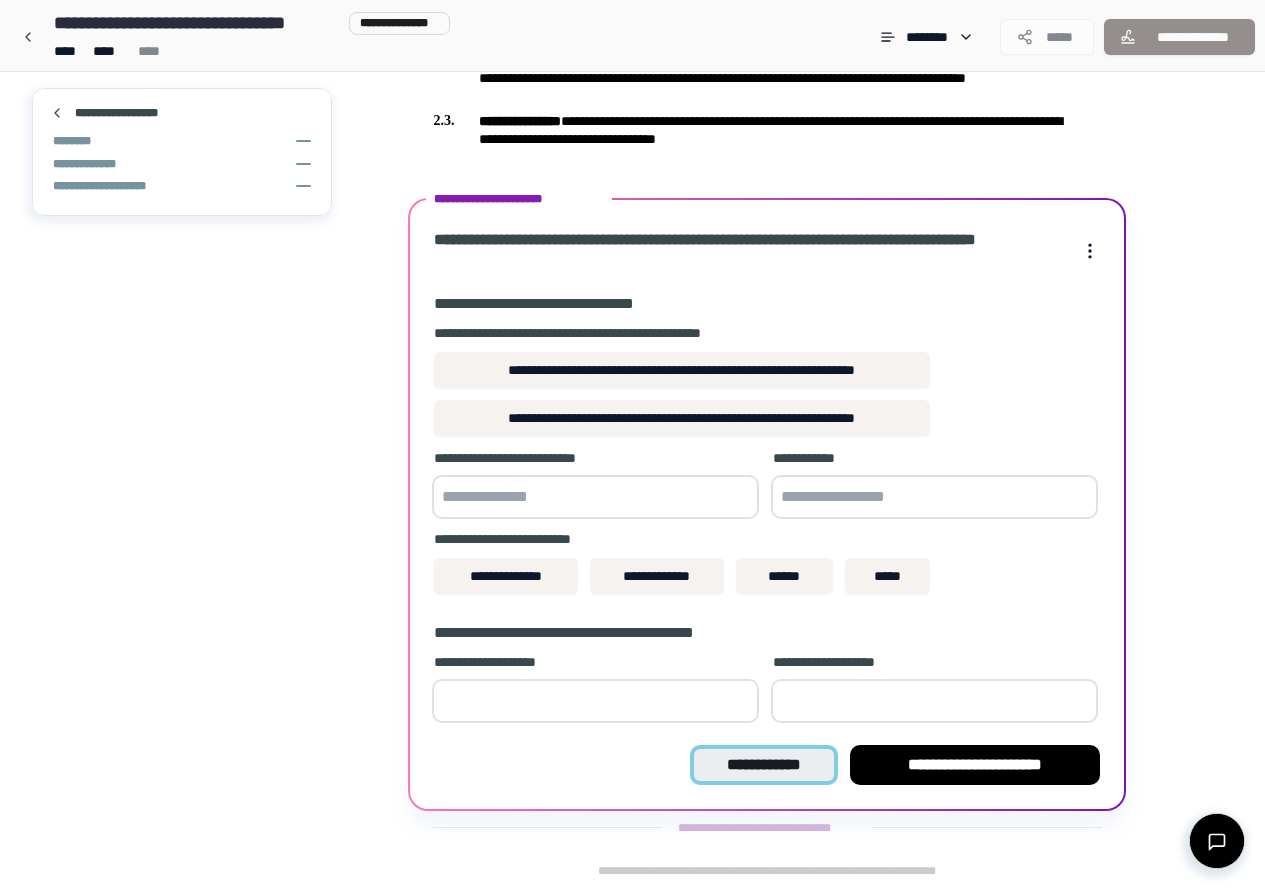 click on "**********" at bounding box center (763, 765) 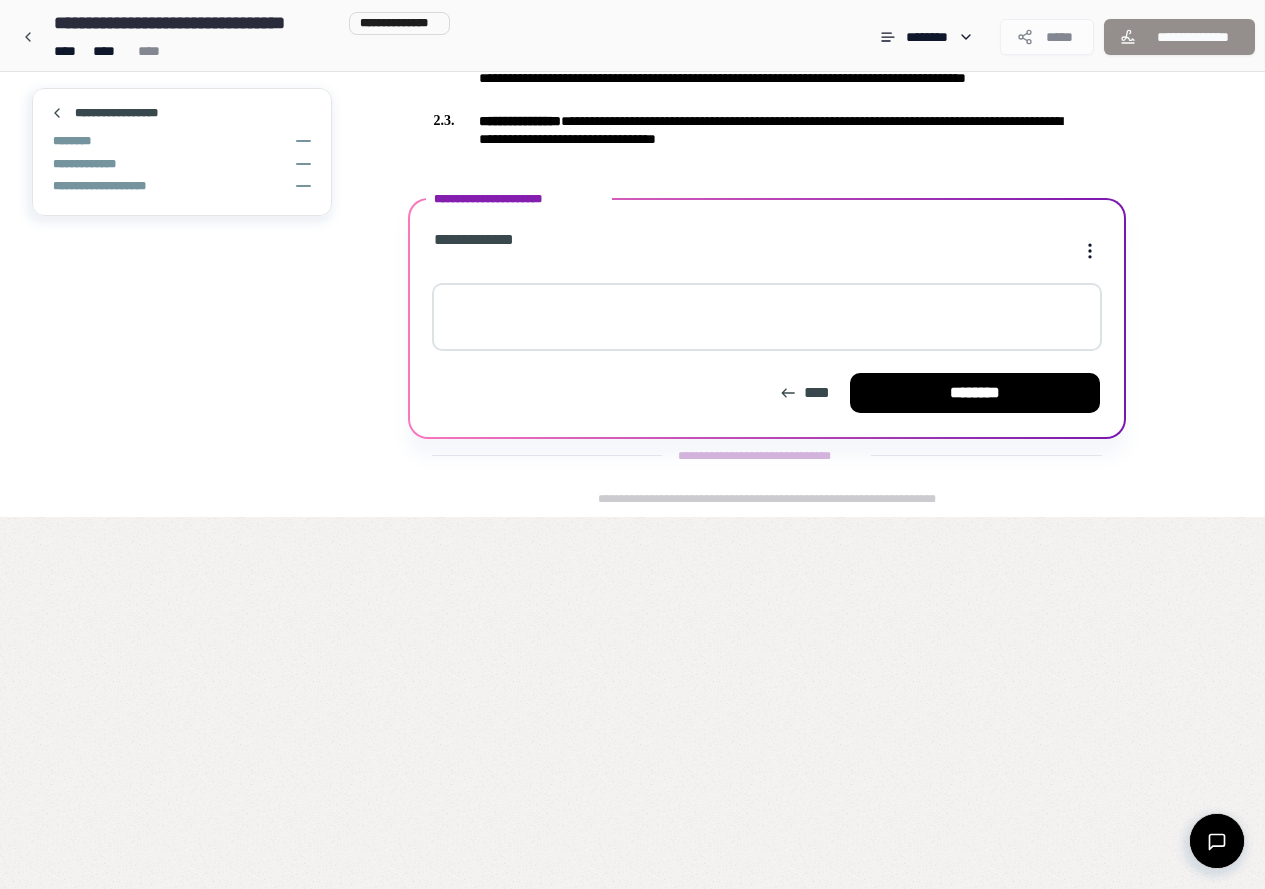 scroll, scrollTop: 486, scrollLeft: 0, axis: vertical 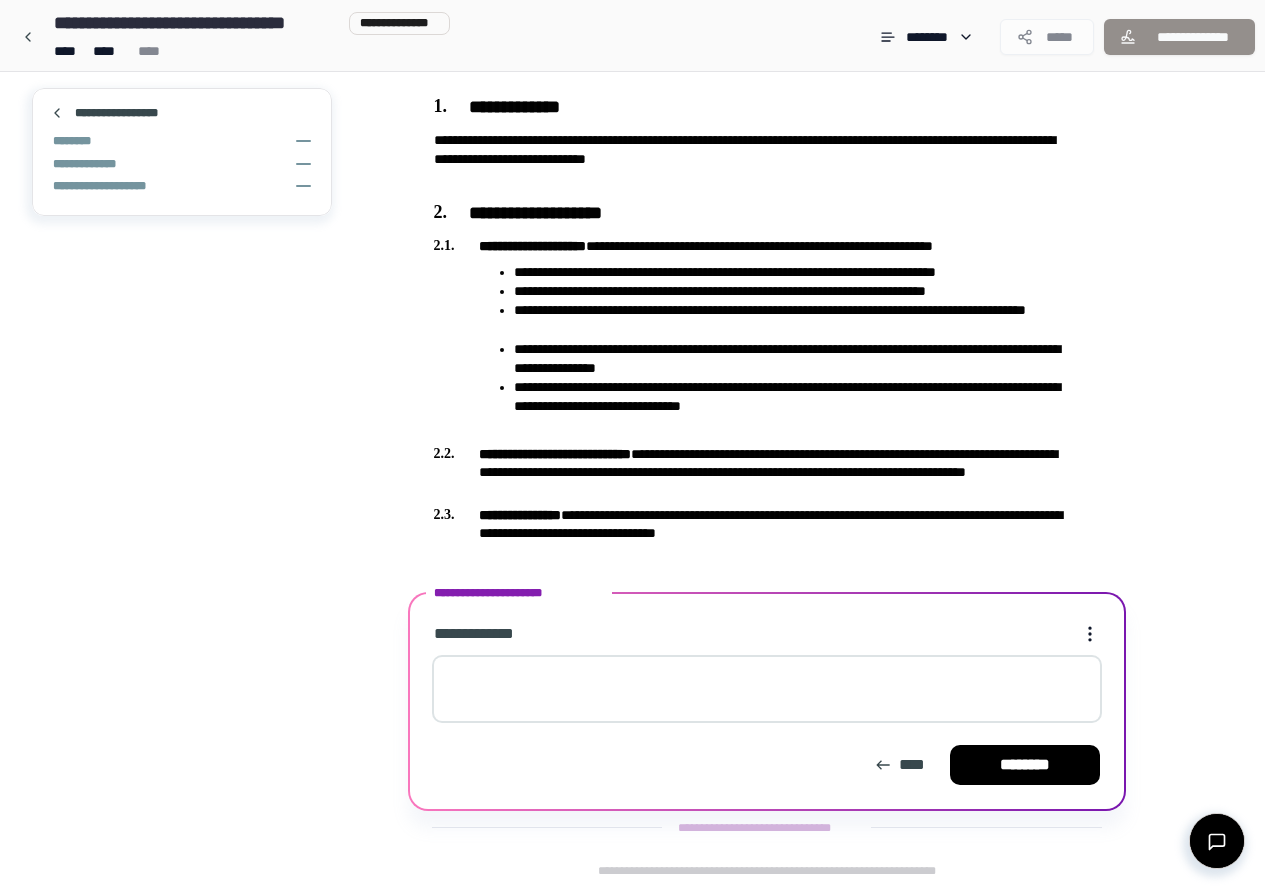 click at bounding box center [767, 689] 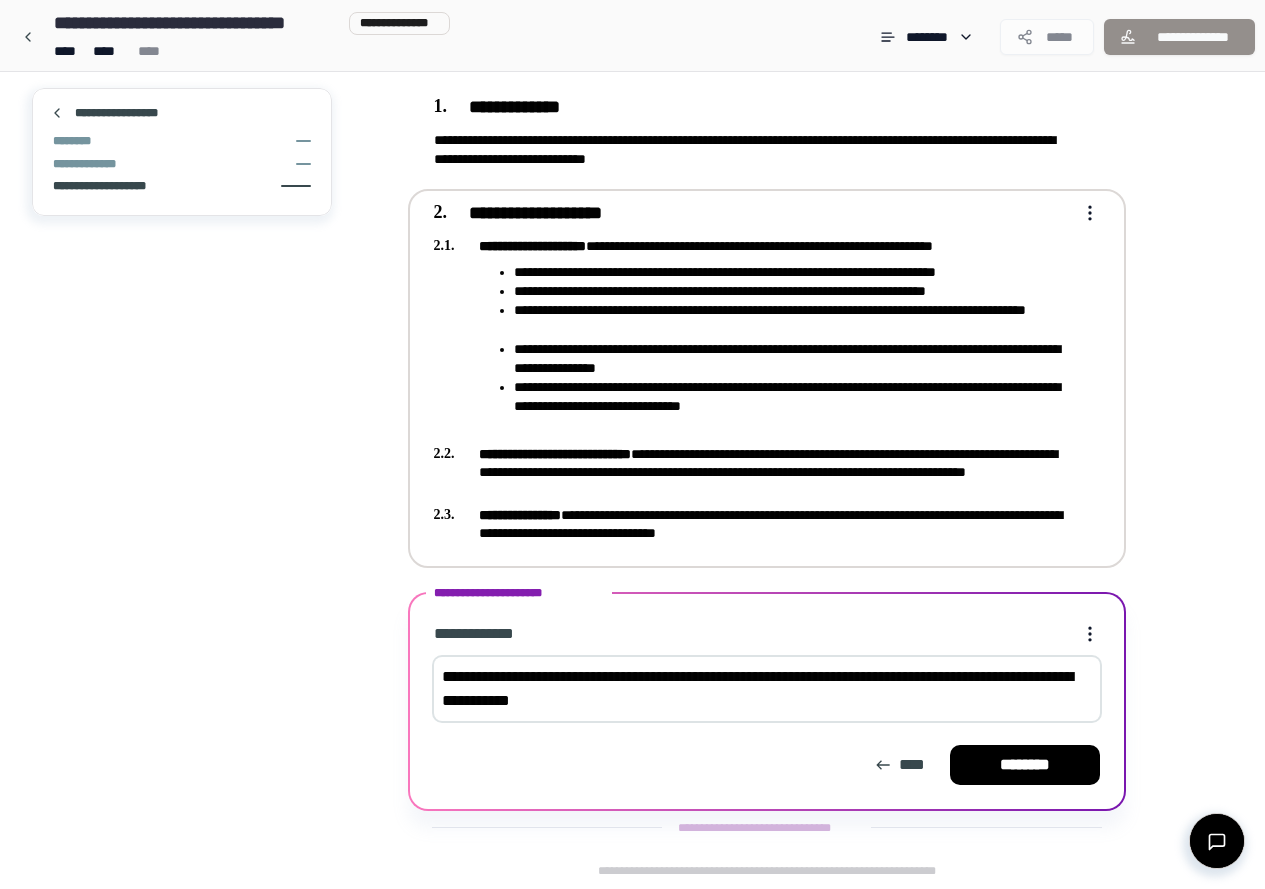 type on "**********" 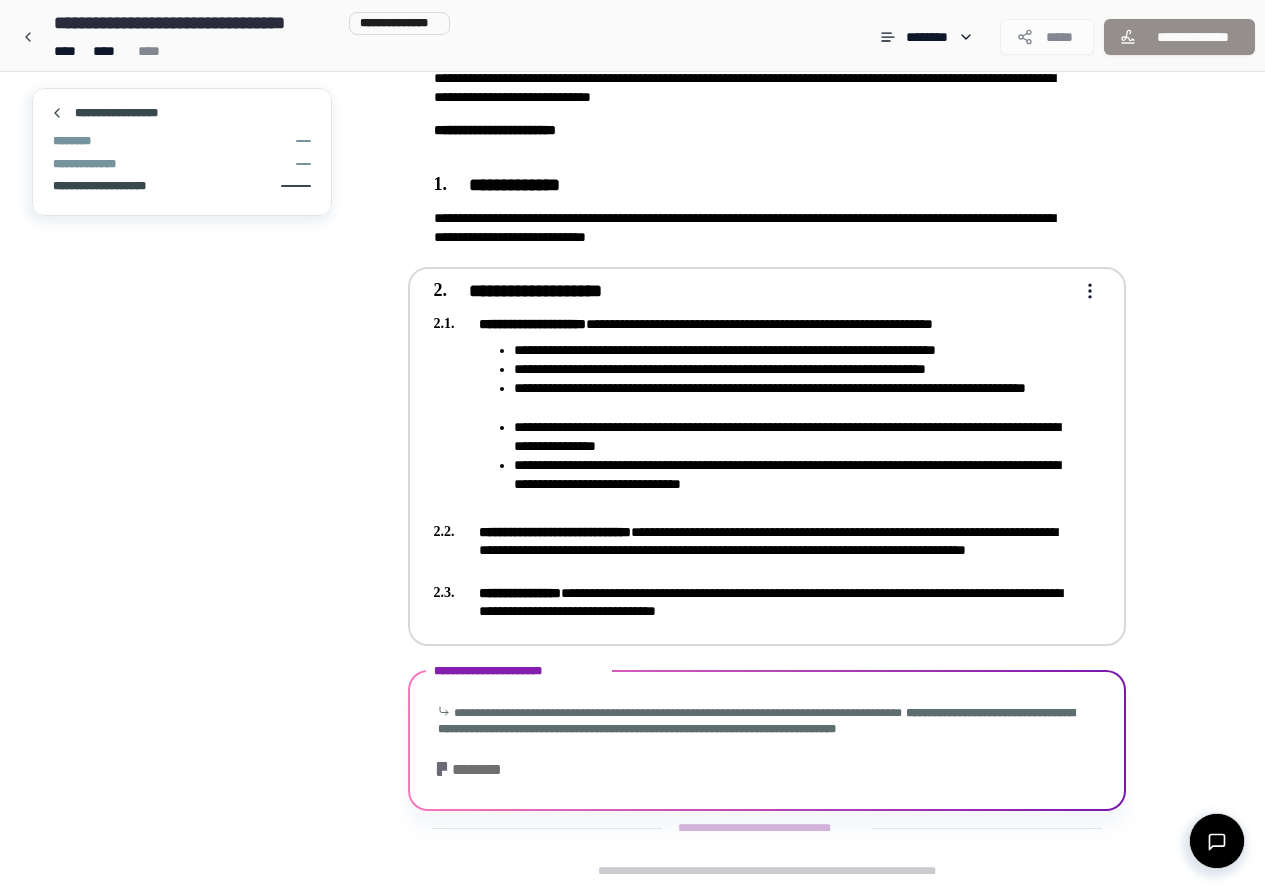 scroll, scrollTop: 539, scrollLeft: 0, axis: vertical 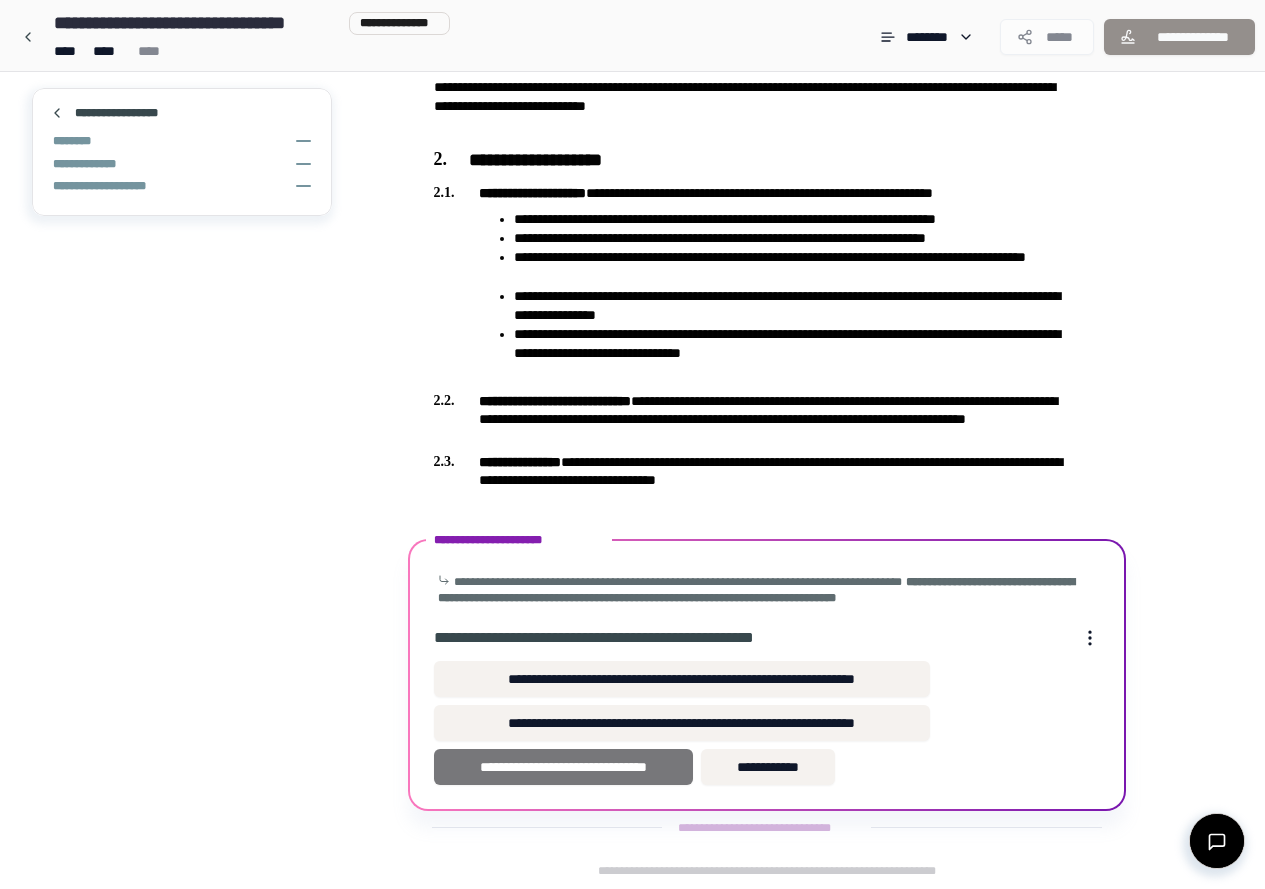 click on "**********" at bounding box center (564, 767) 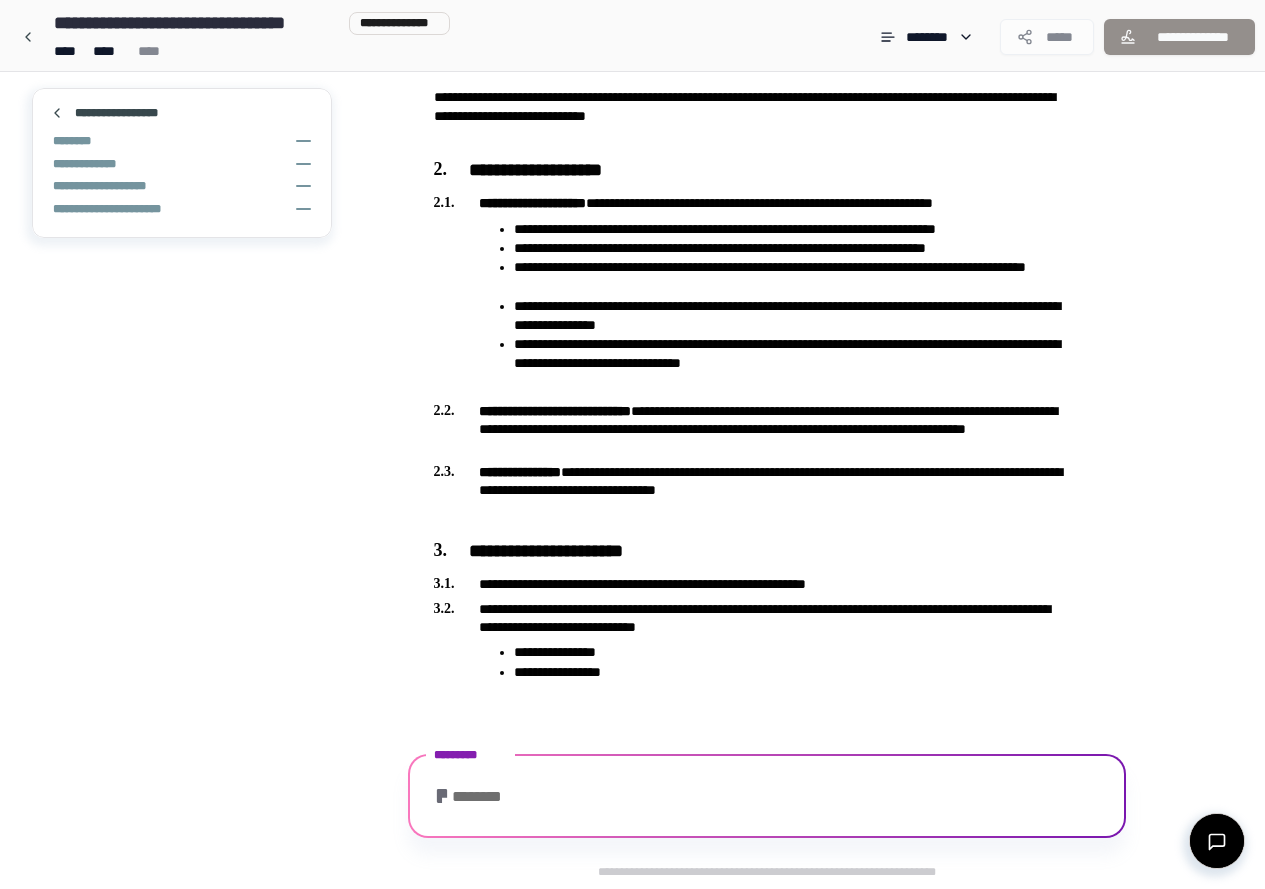 scroll, scrollTop: 1028, scrollLeft: 0, axis: vertical 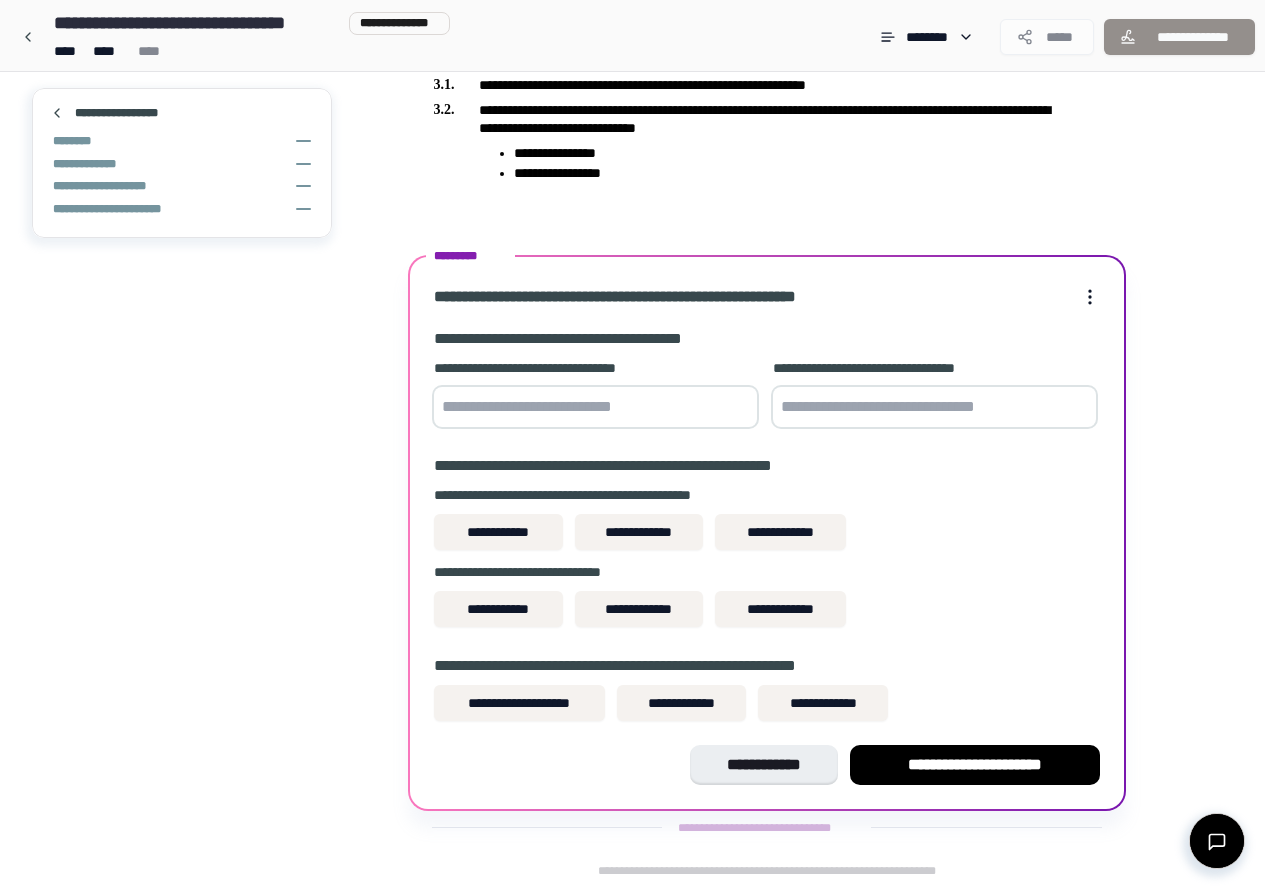 click at bounding box center (595, 407) 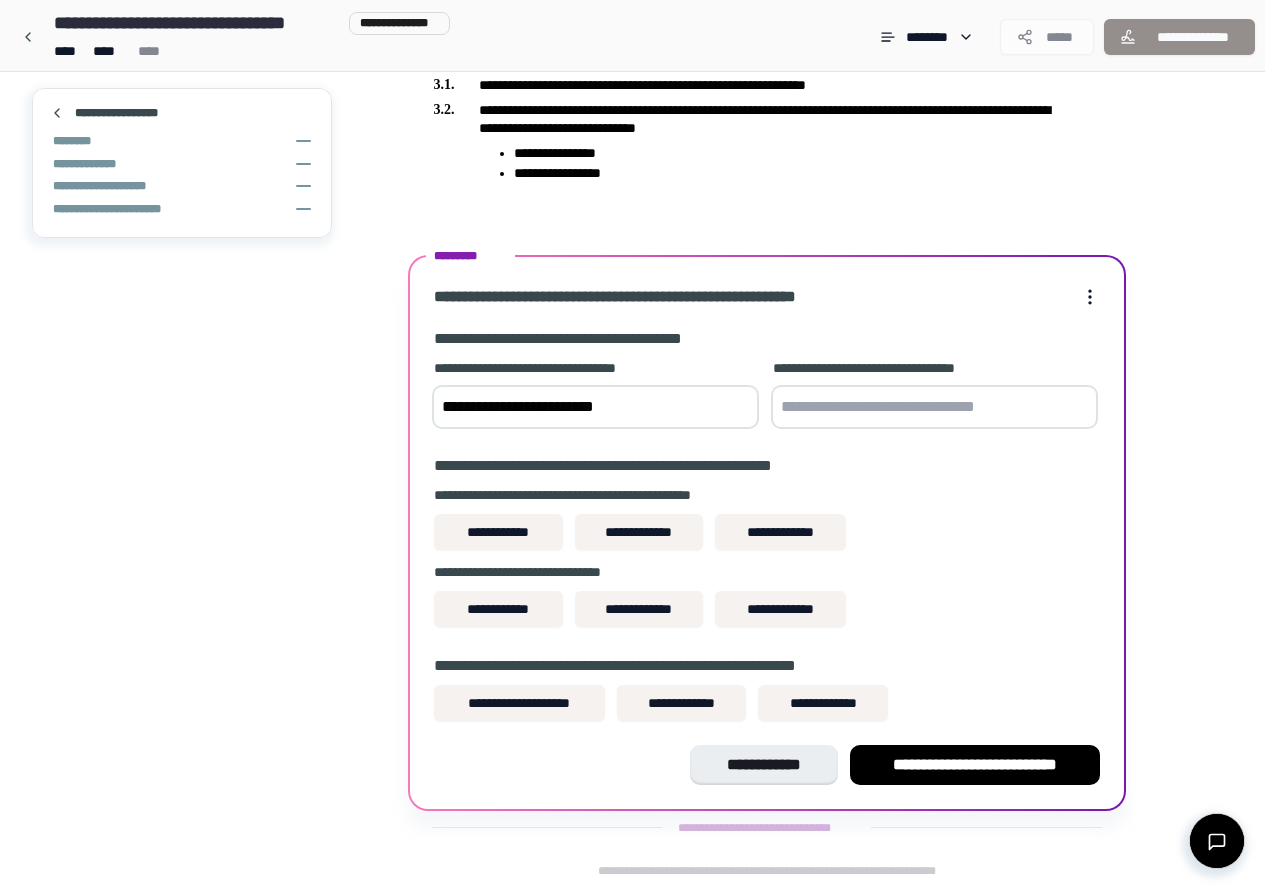type on "**********" 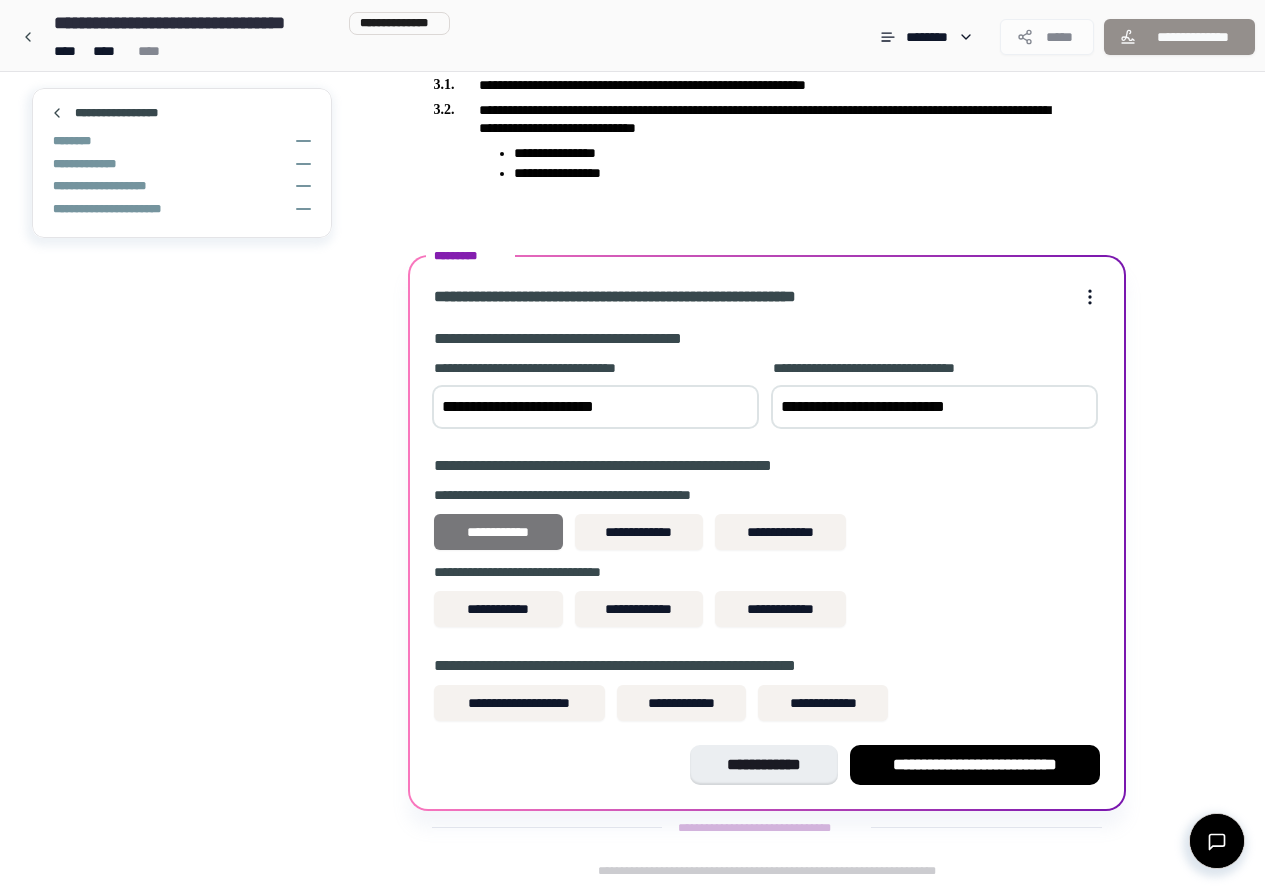 type on "**********" 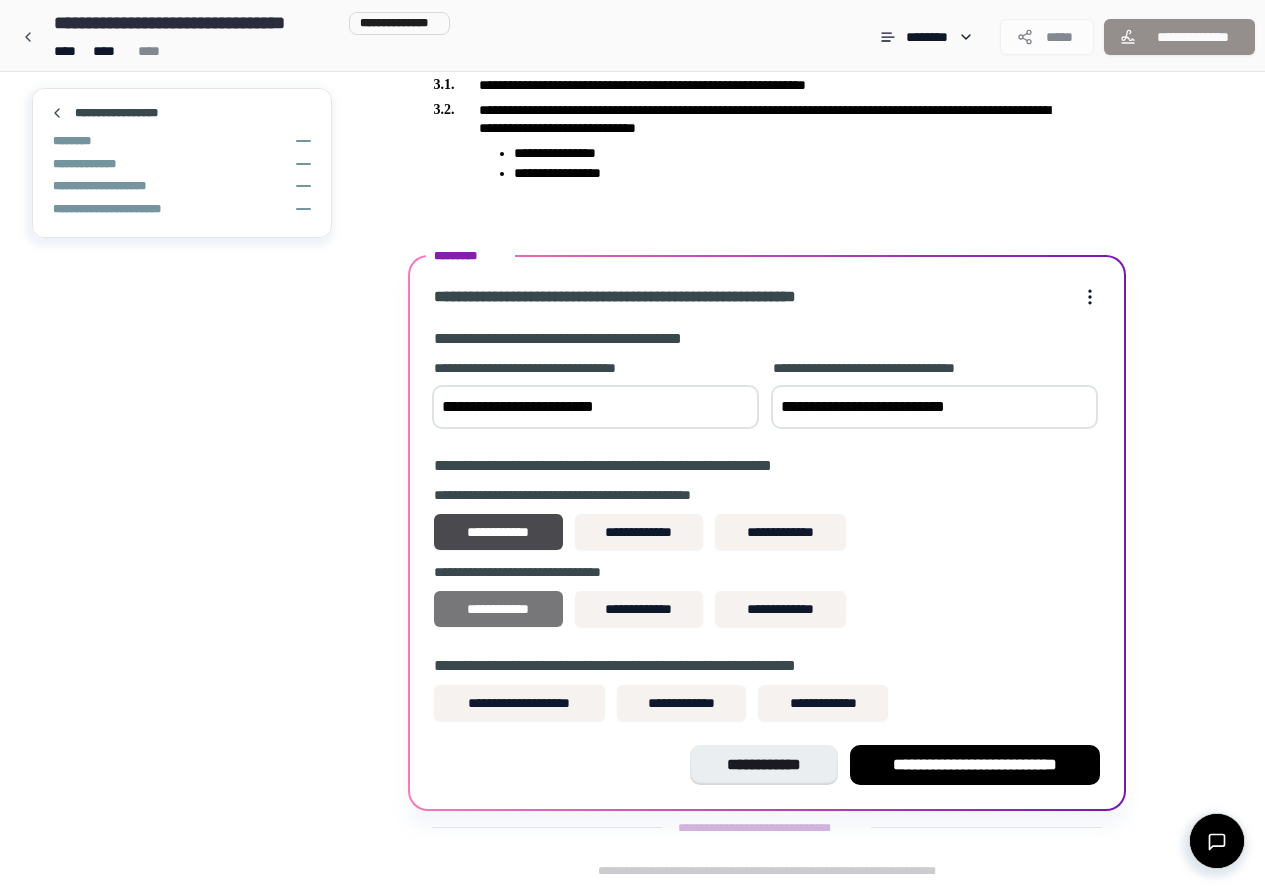 click on "**********" at bounding box center (498, 609) 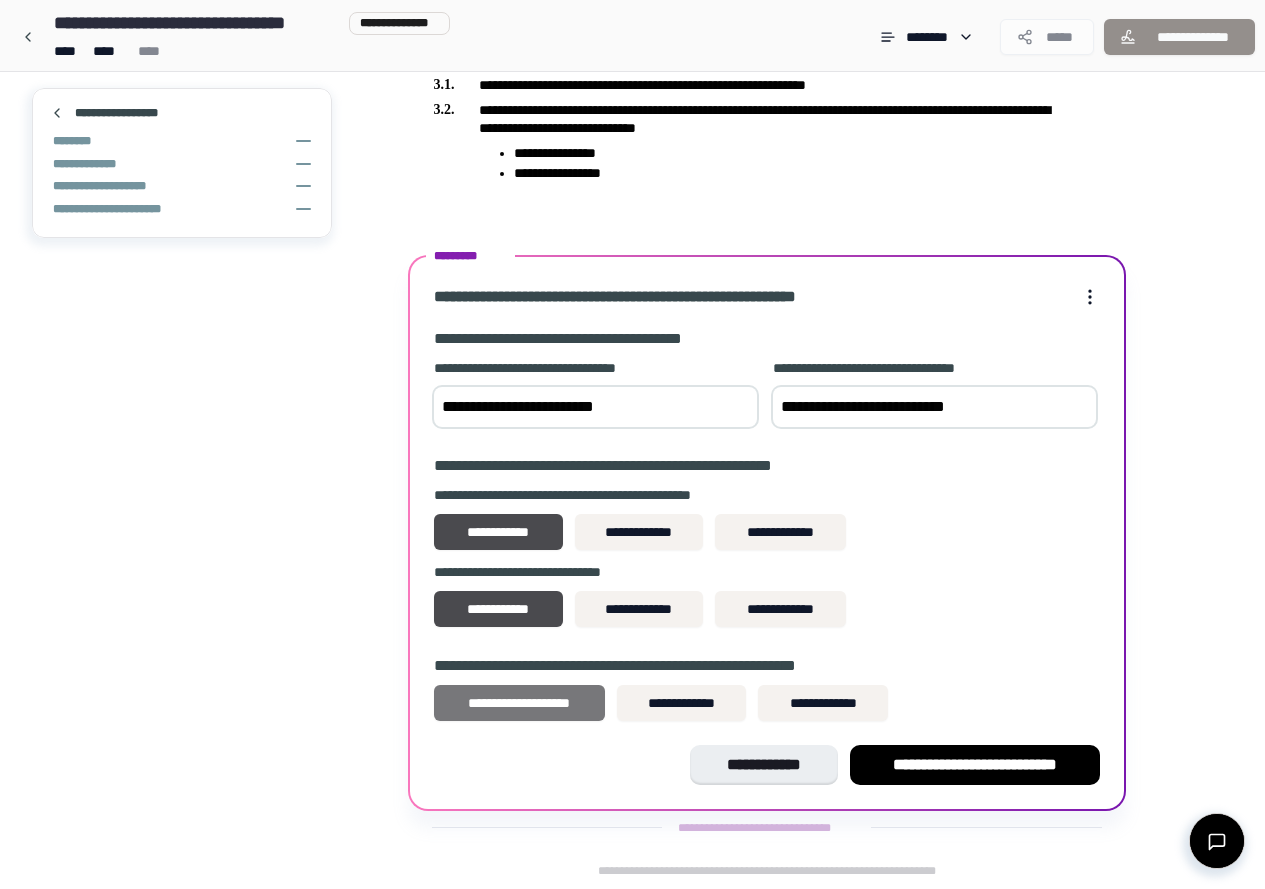 click on "**********" at bounding box center [520, 703] 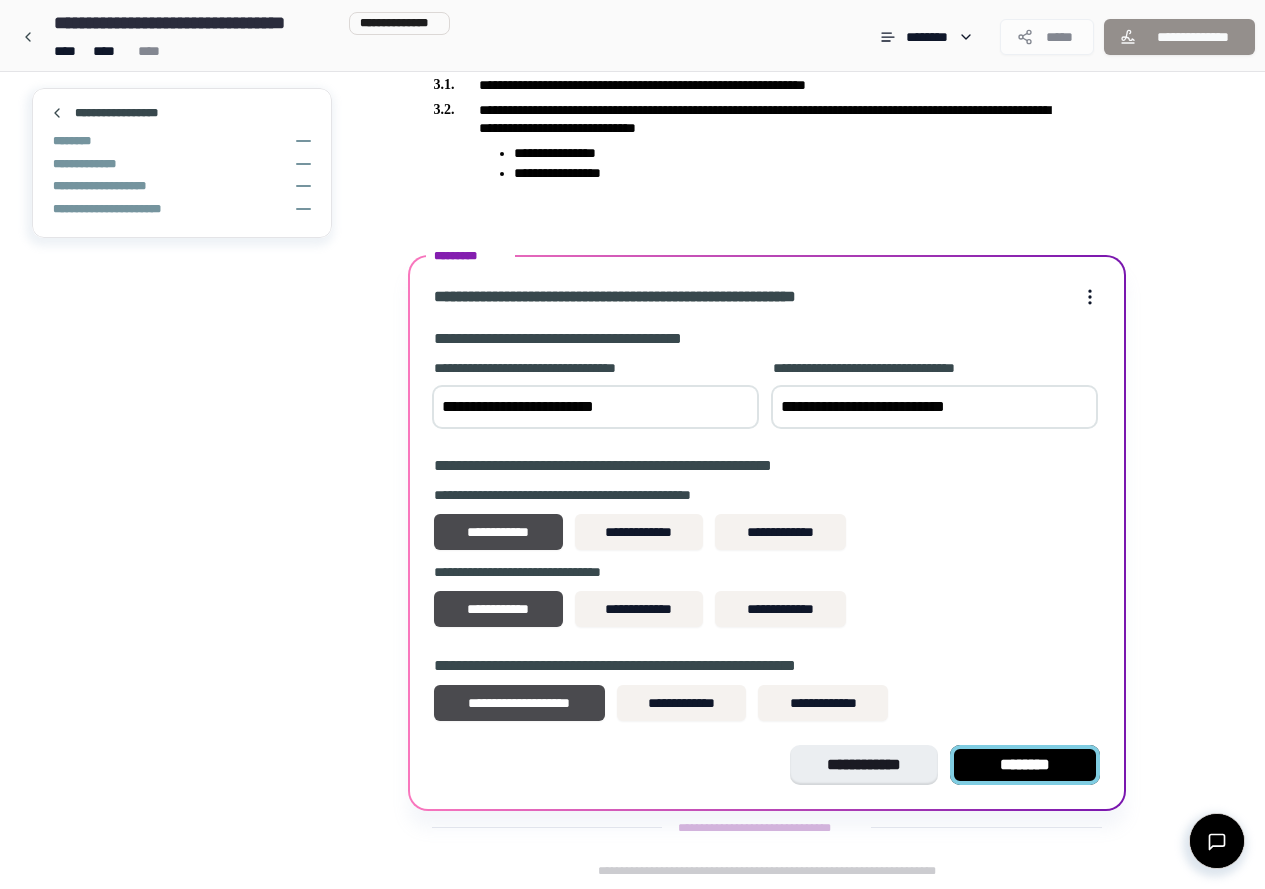 click on "********" at bounding box center [1025, 765] 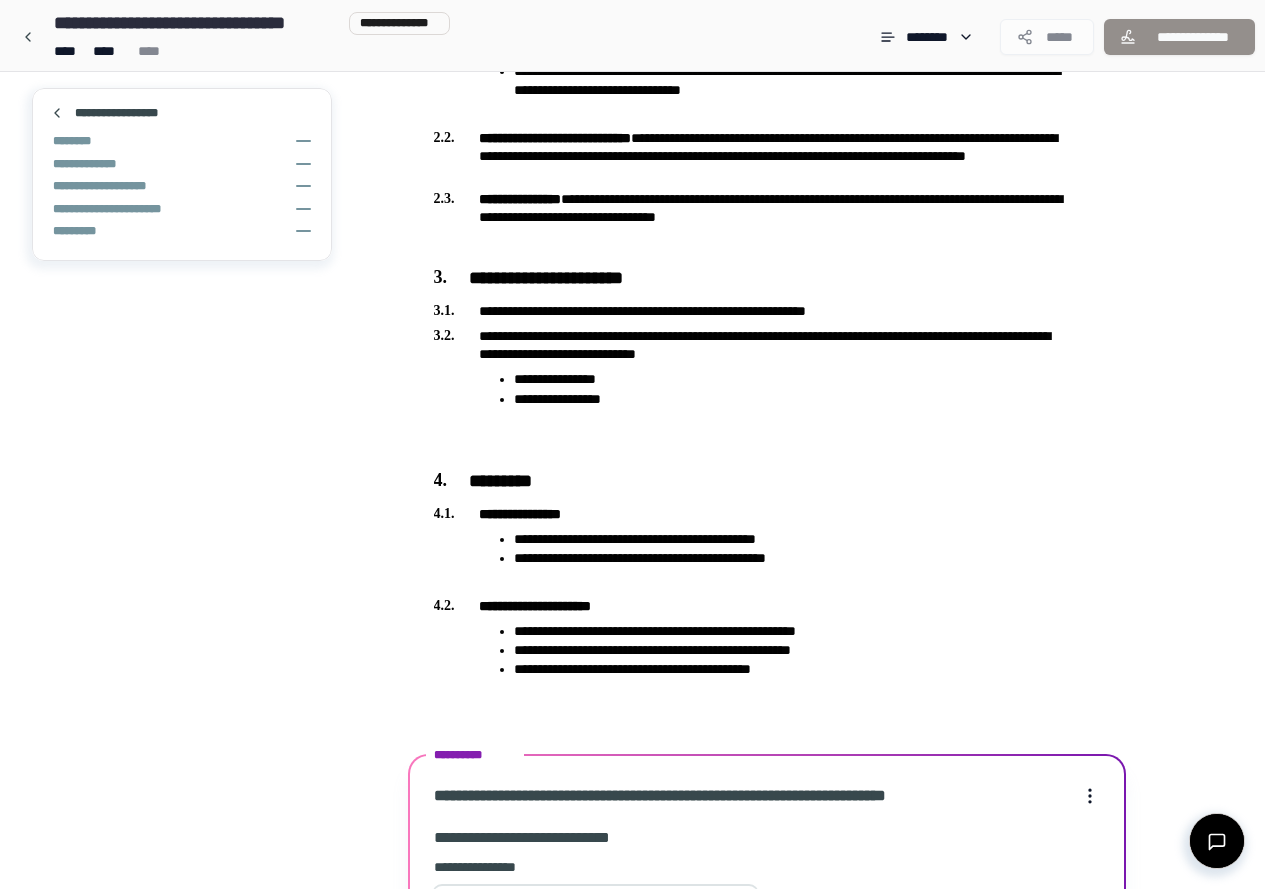 scroll, scrollTop: 1380, scrollLeft: 0, axis: vertical 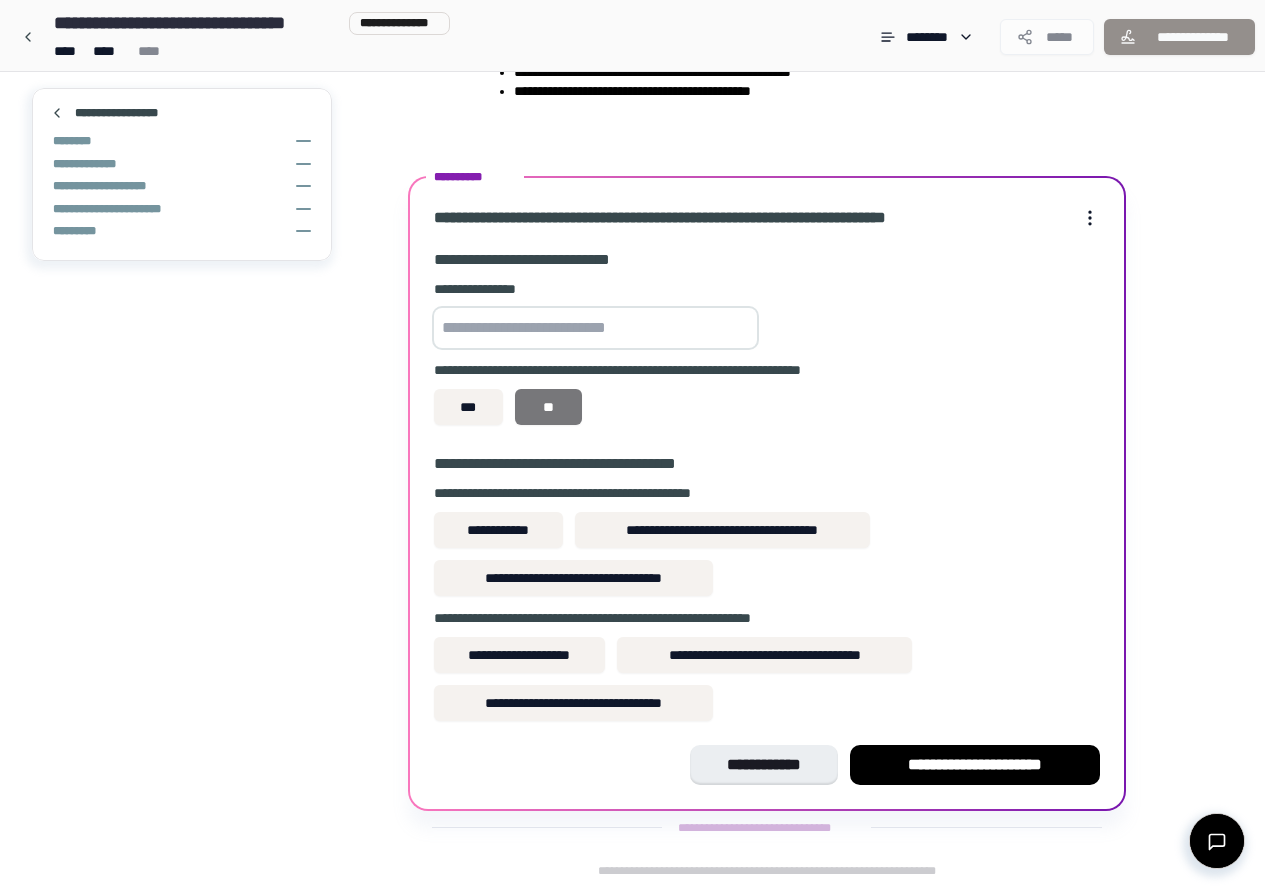 click on "**" at bounding box center (548, 407) 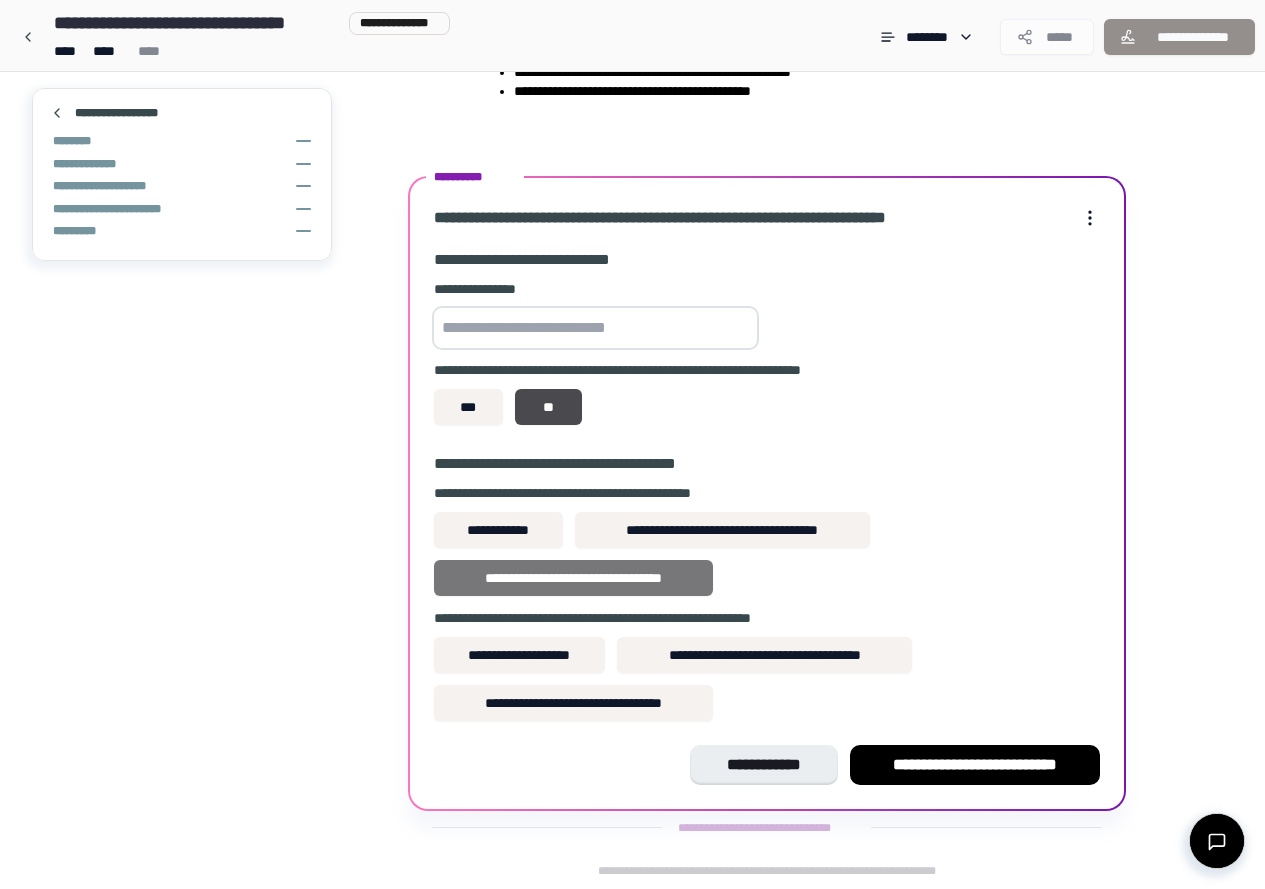click on "**********" at bounding box center [573, 578] 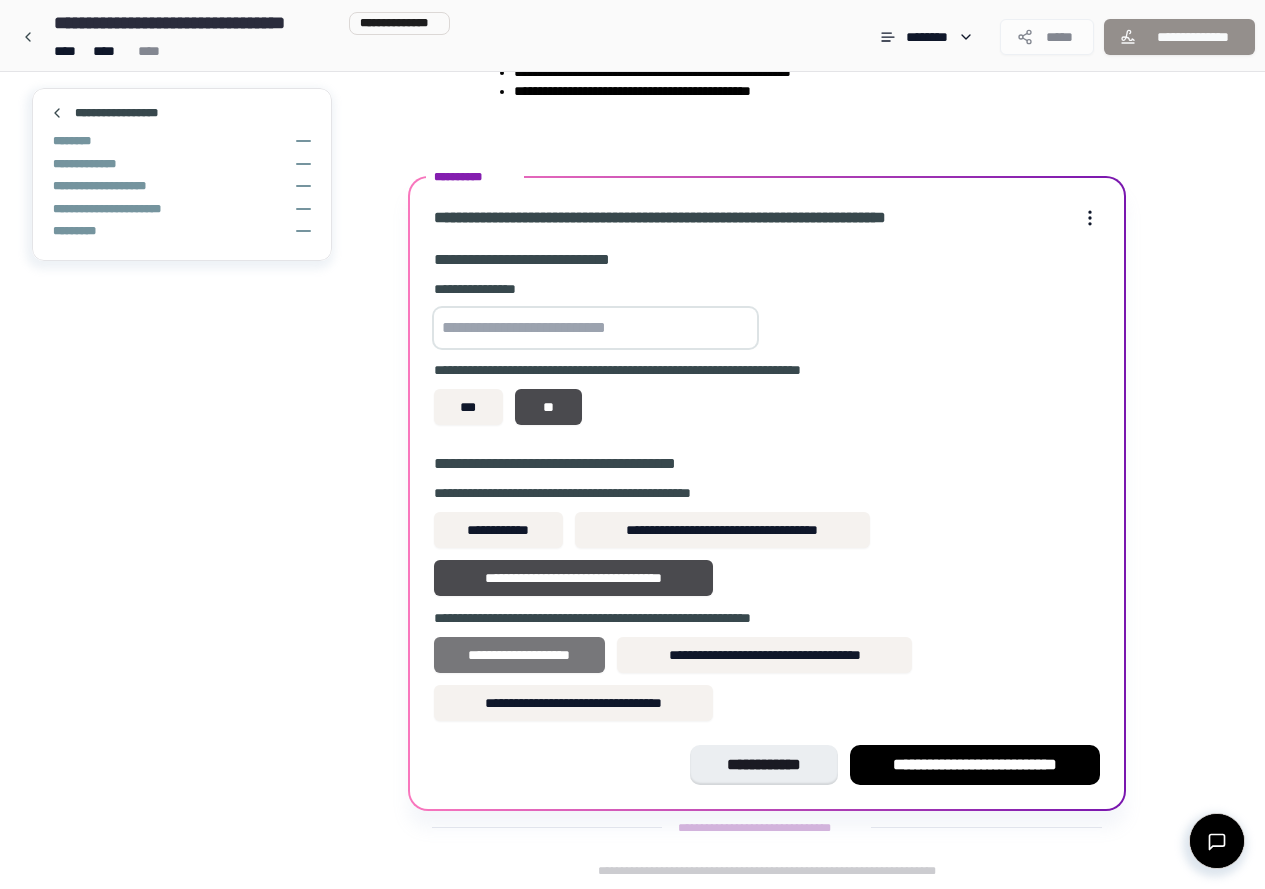 click on "**********" at bounding box center (520, 655) 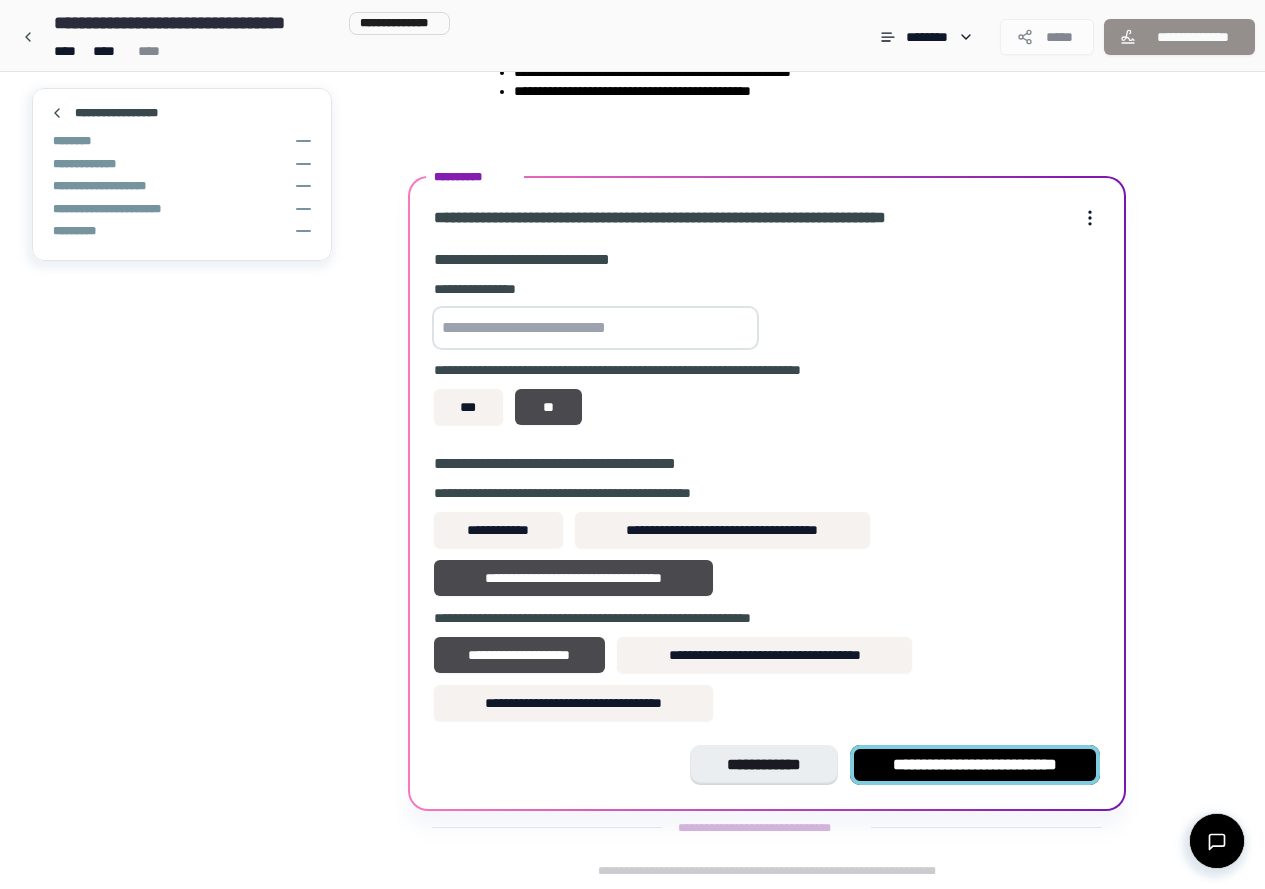 click on "**********" at bounding box center [975, 765] 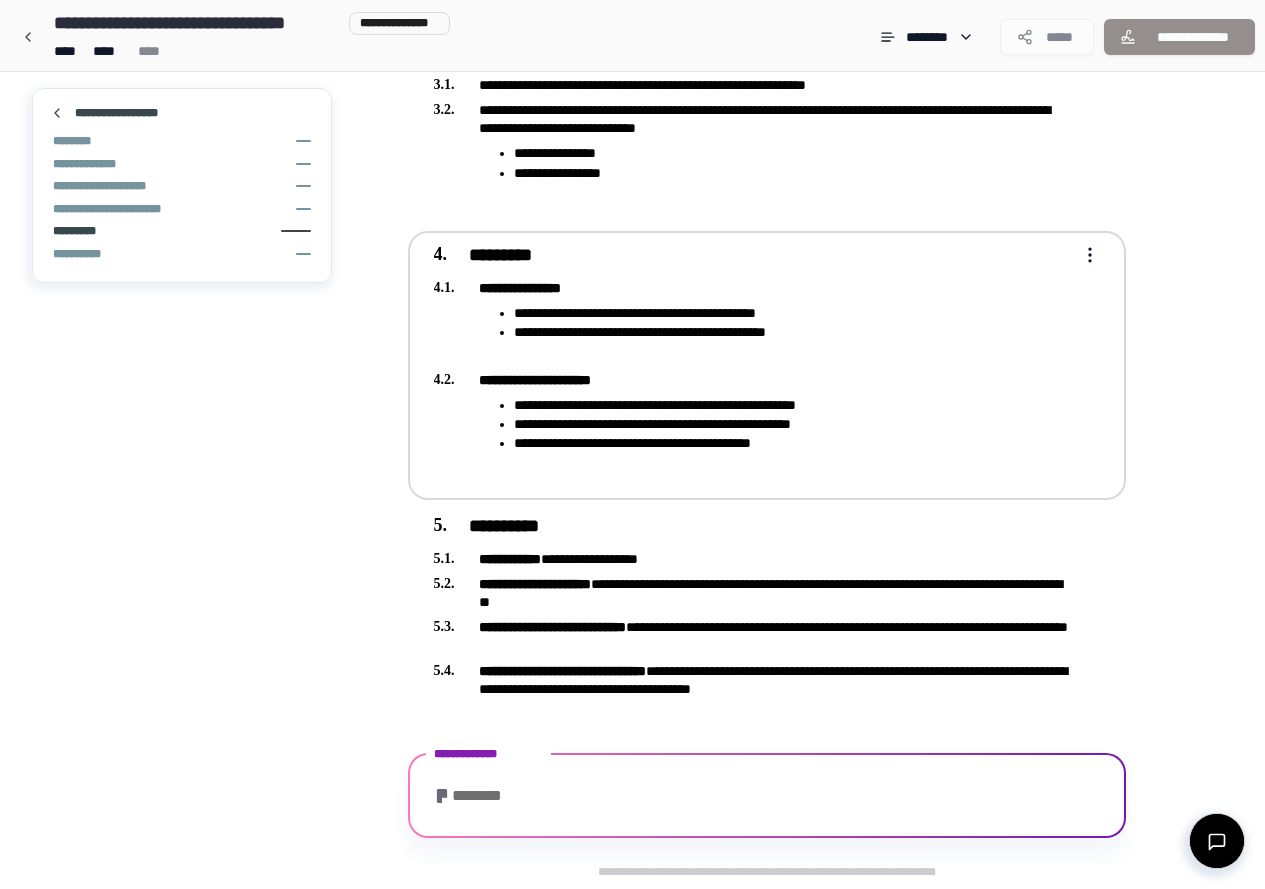 scroll, scrollTop: 1447, scrollLeft: 0, axis: vertical 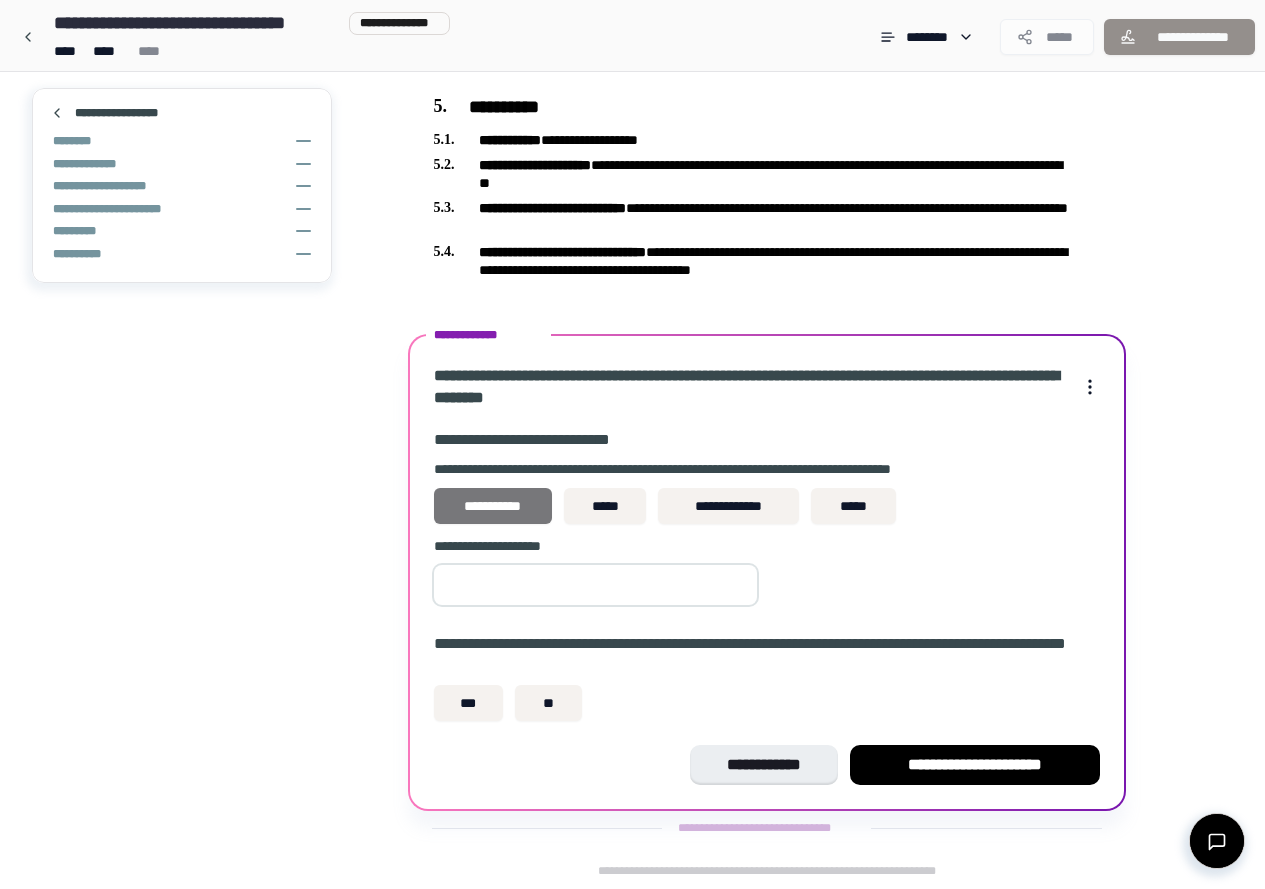 click on "**********" at bounding box center [493, 506] 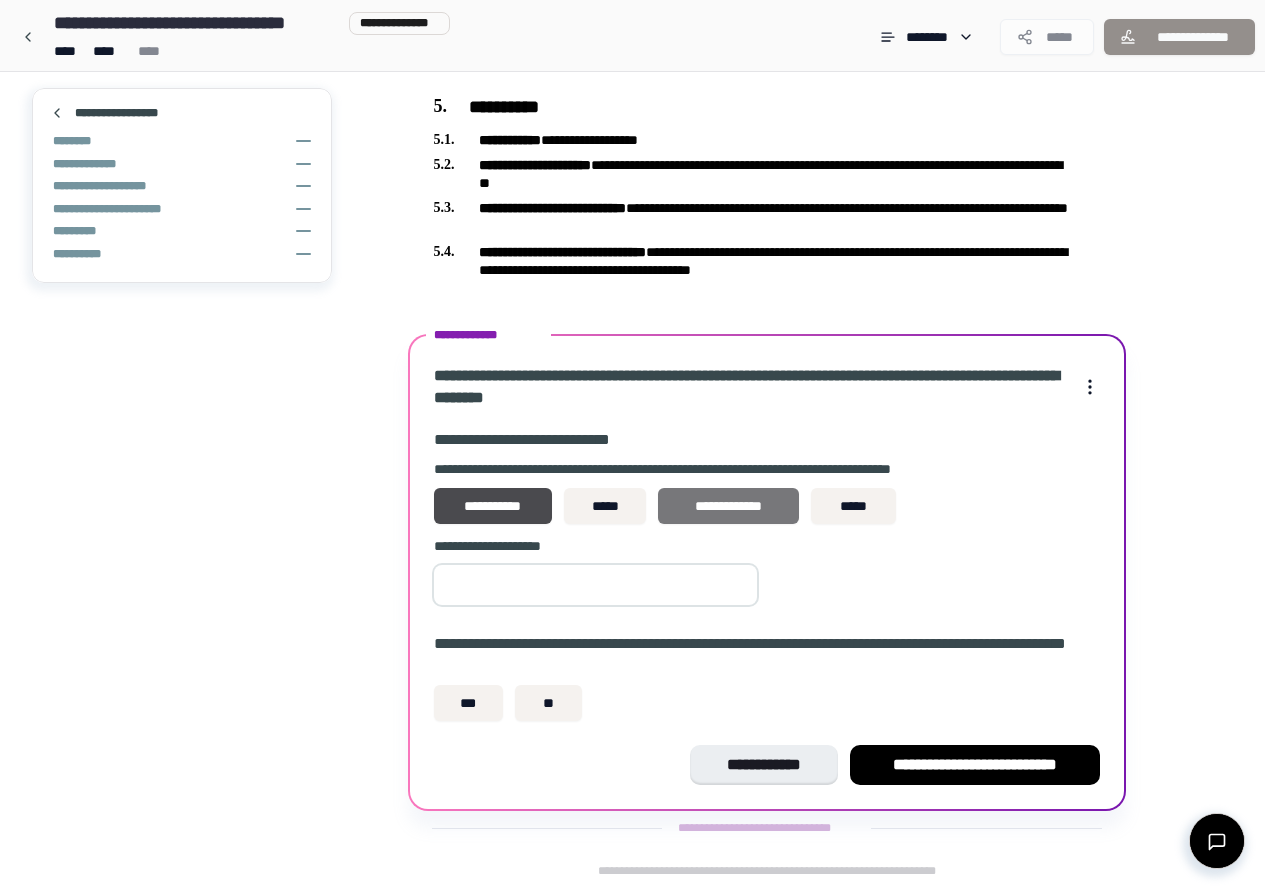 click on "**********" at bounding box center (728, 506) 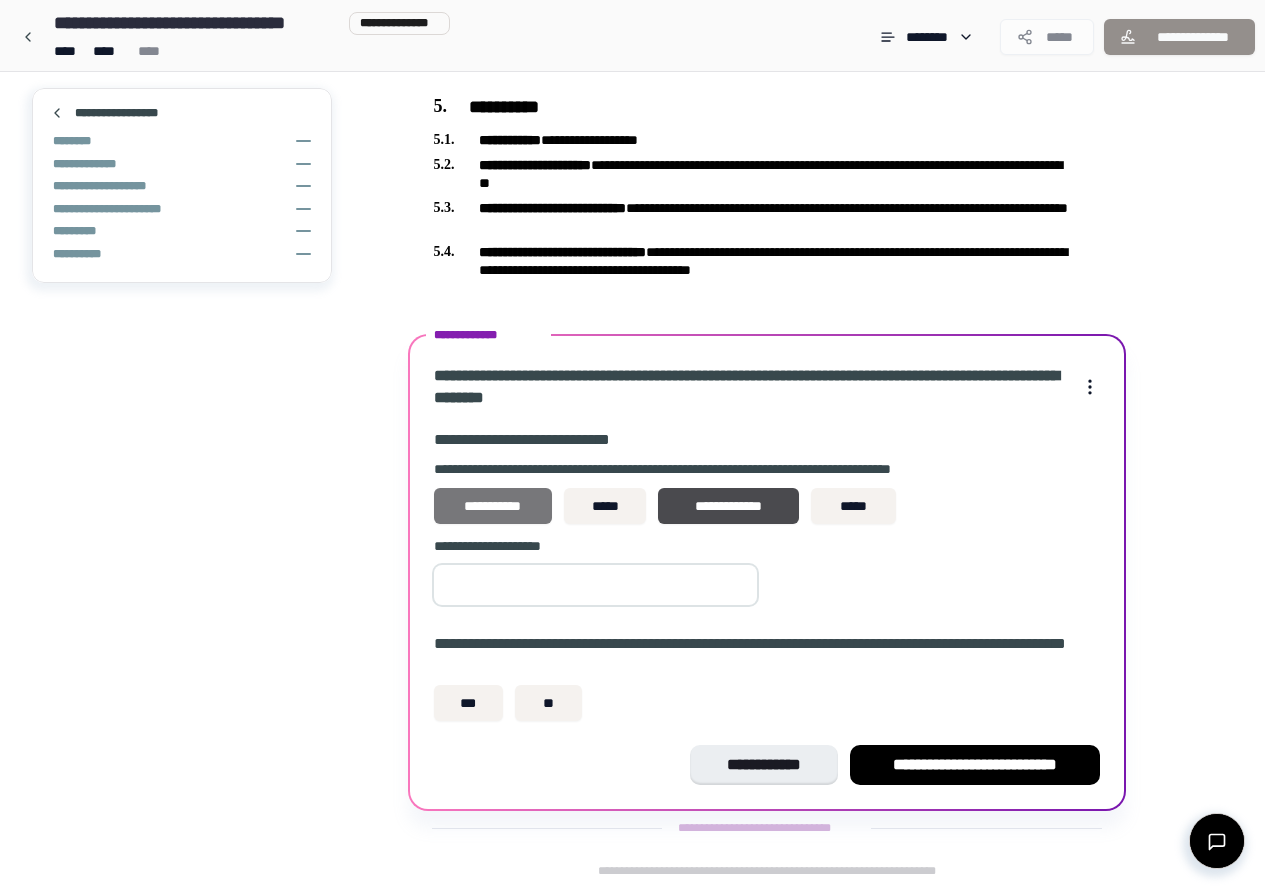 click on "**********" at bounding box center (493, 506) 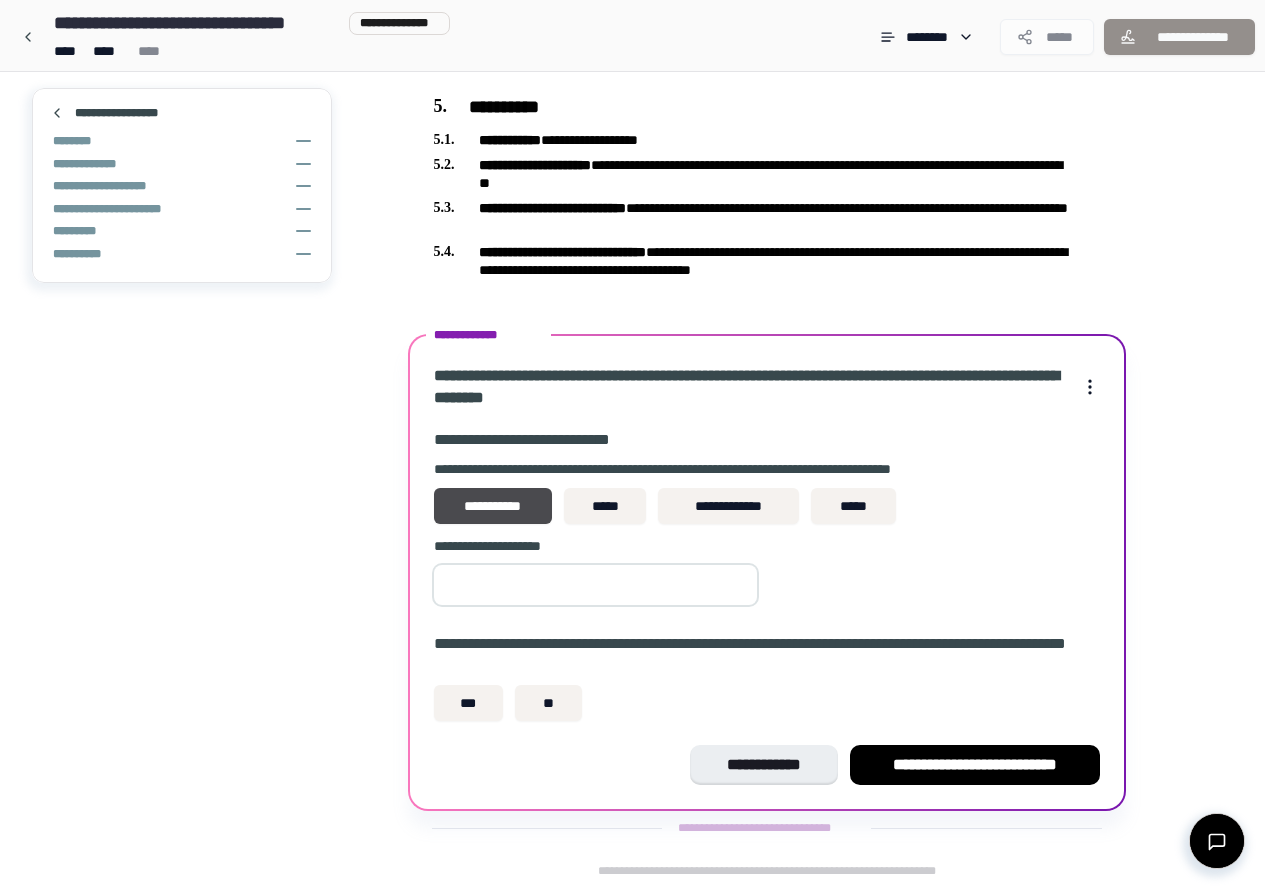 click at bounding box center [595, 585] 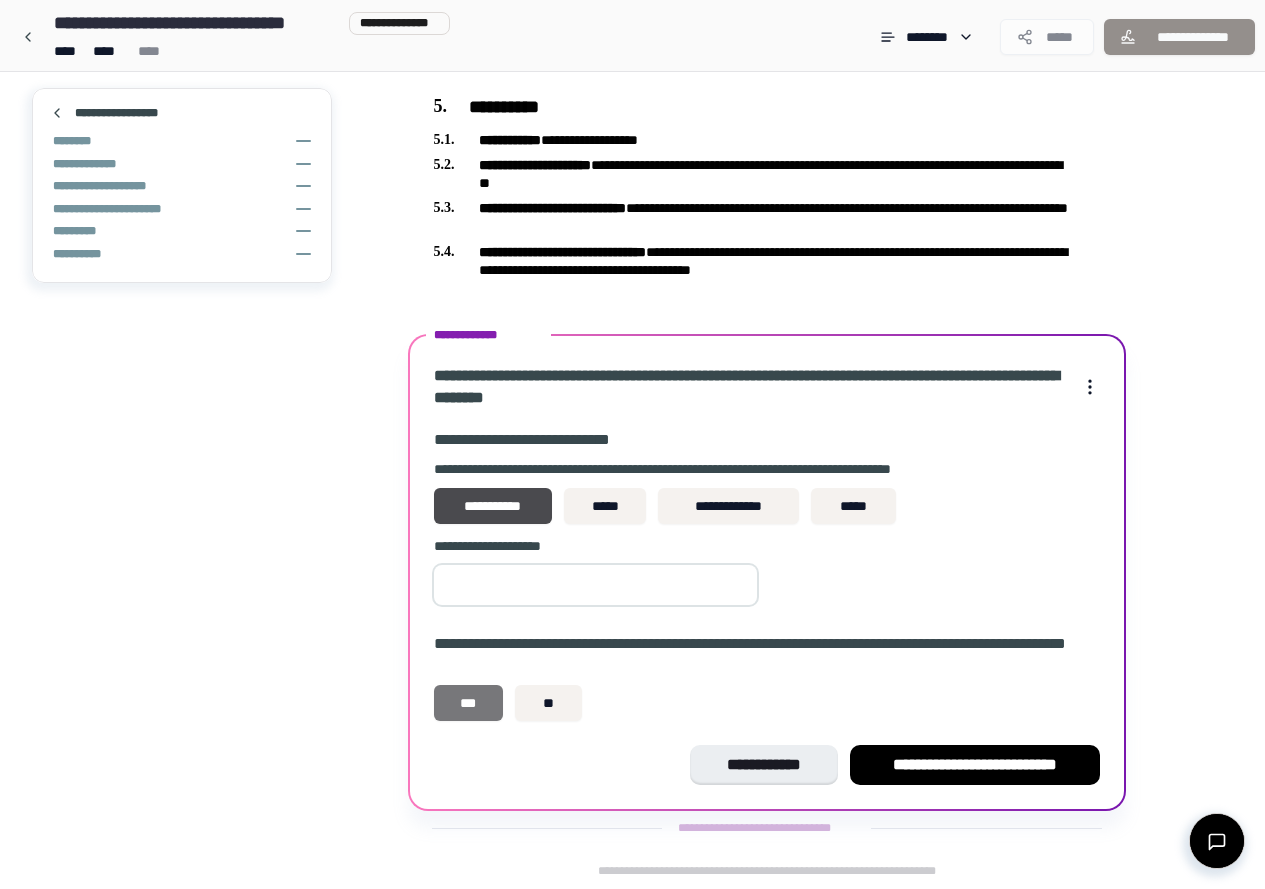 click on "***" at bounding box center [469, 703] 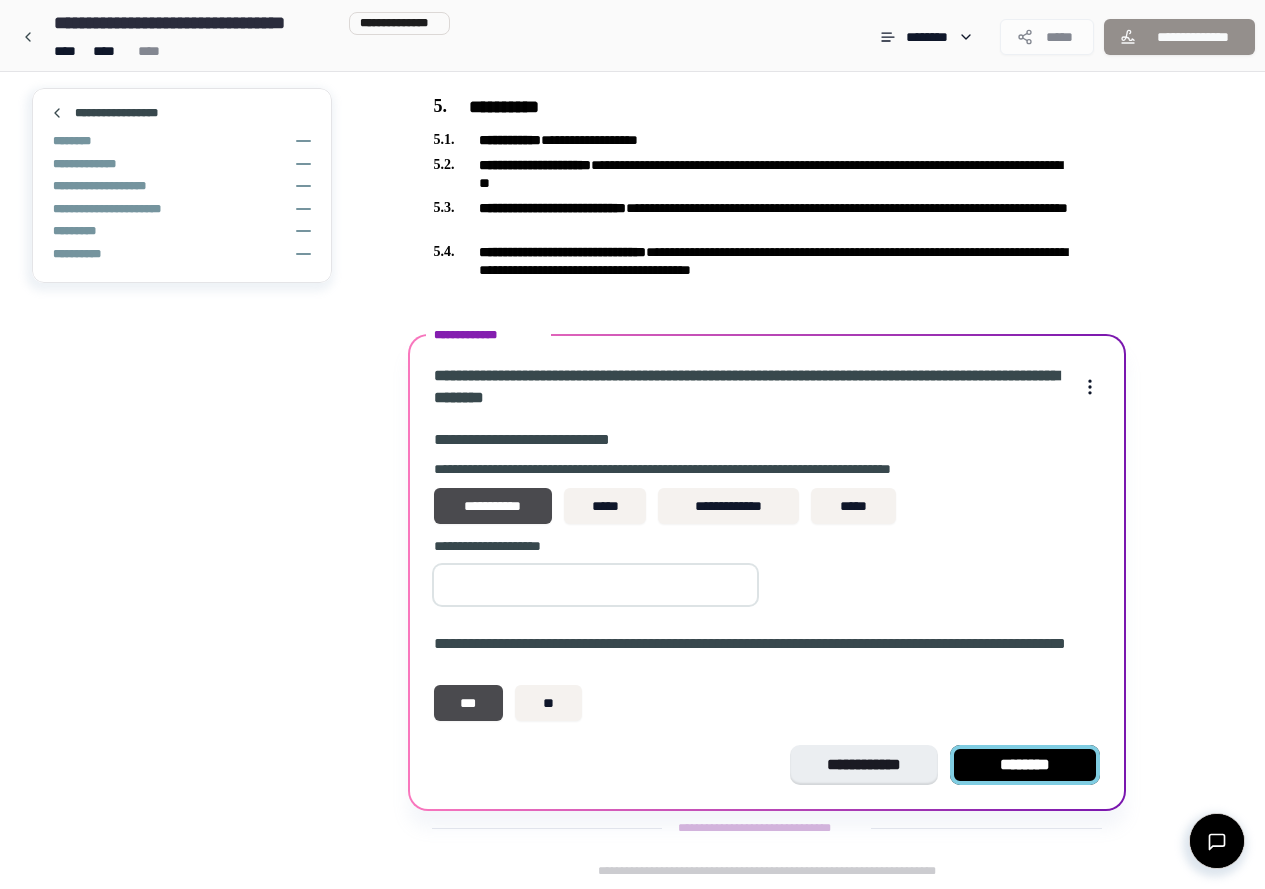 click on "********" at bounding box center [1025, 765] 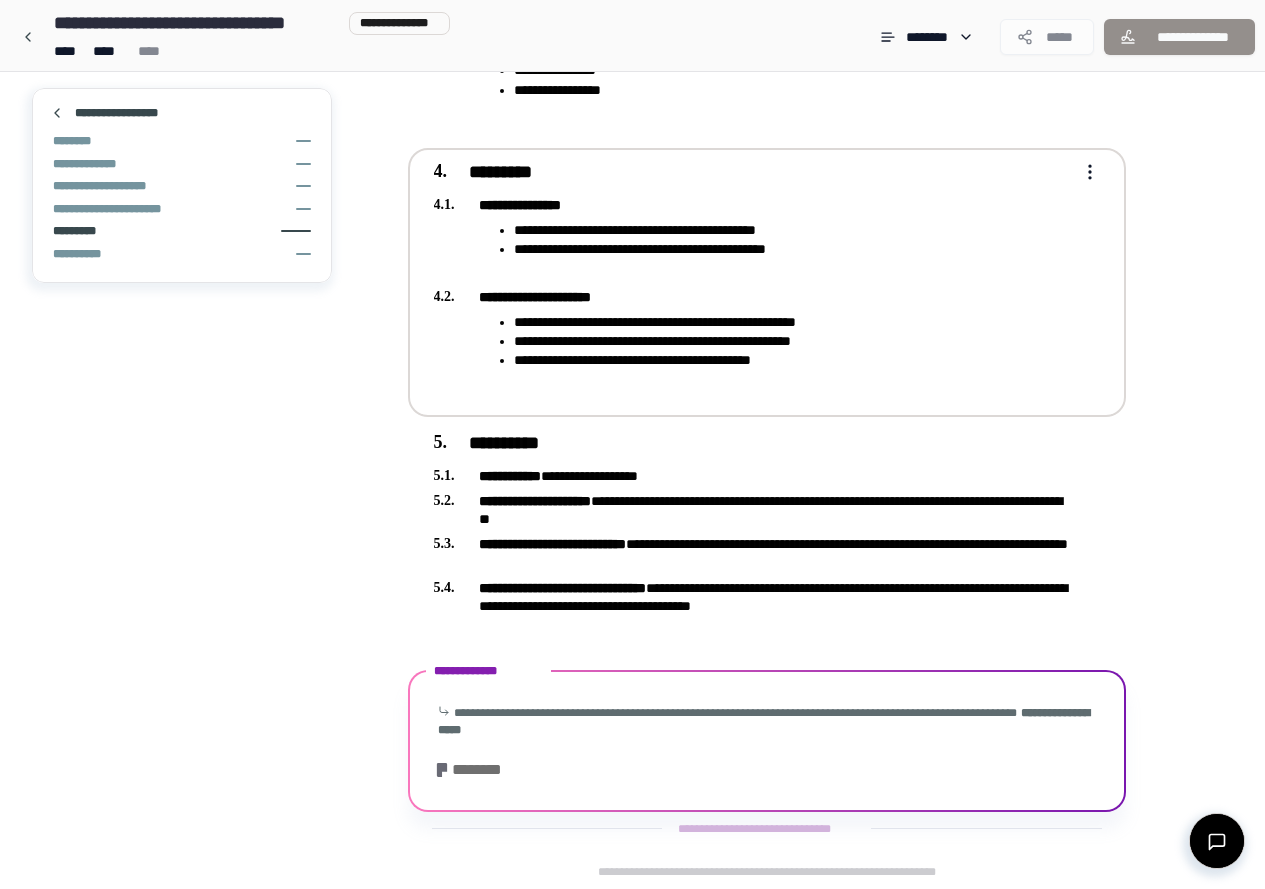 scroll, scrollTop: 1388, scrollLeft: 0, axis: vertical 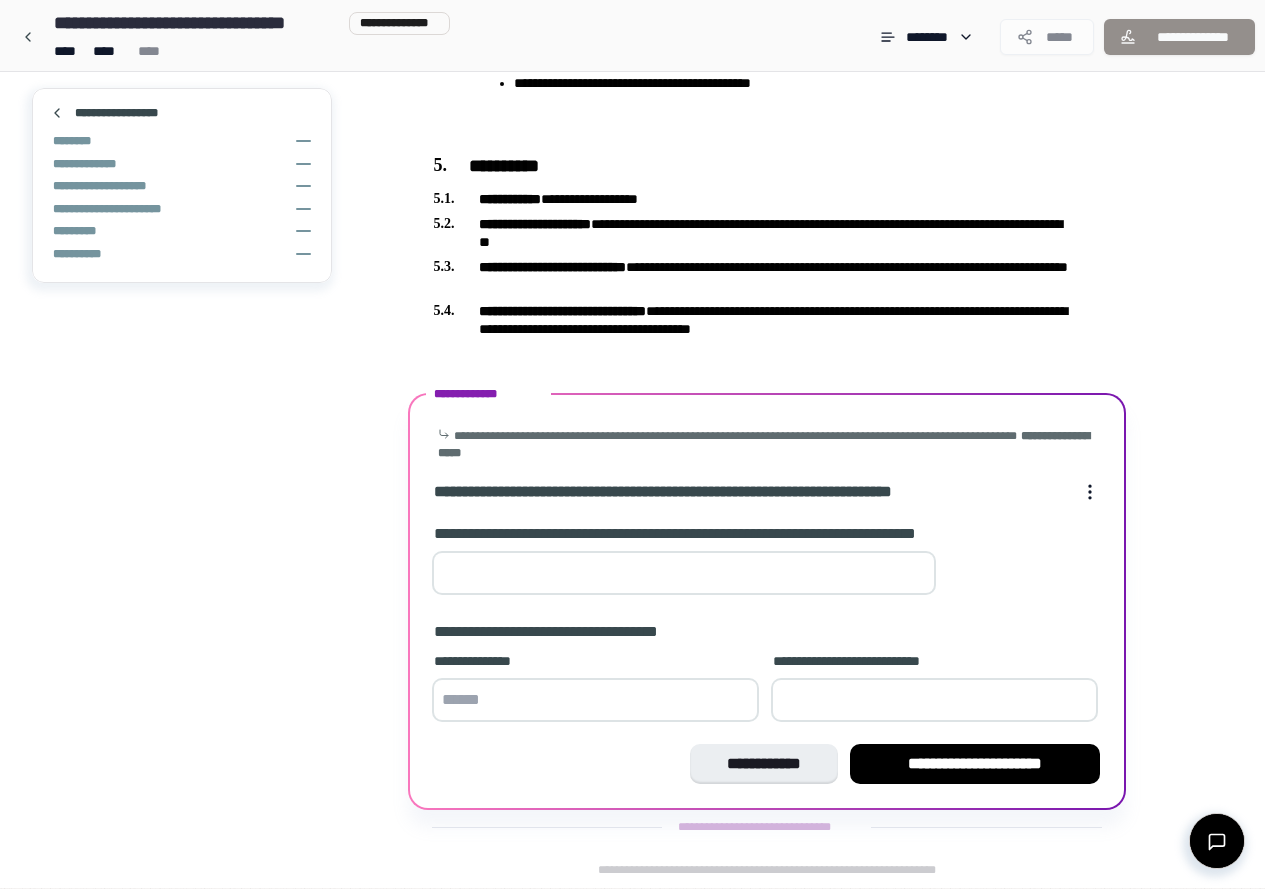 click on "**" at bounding box center (684, 573) 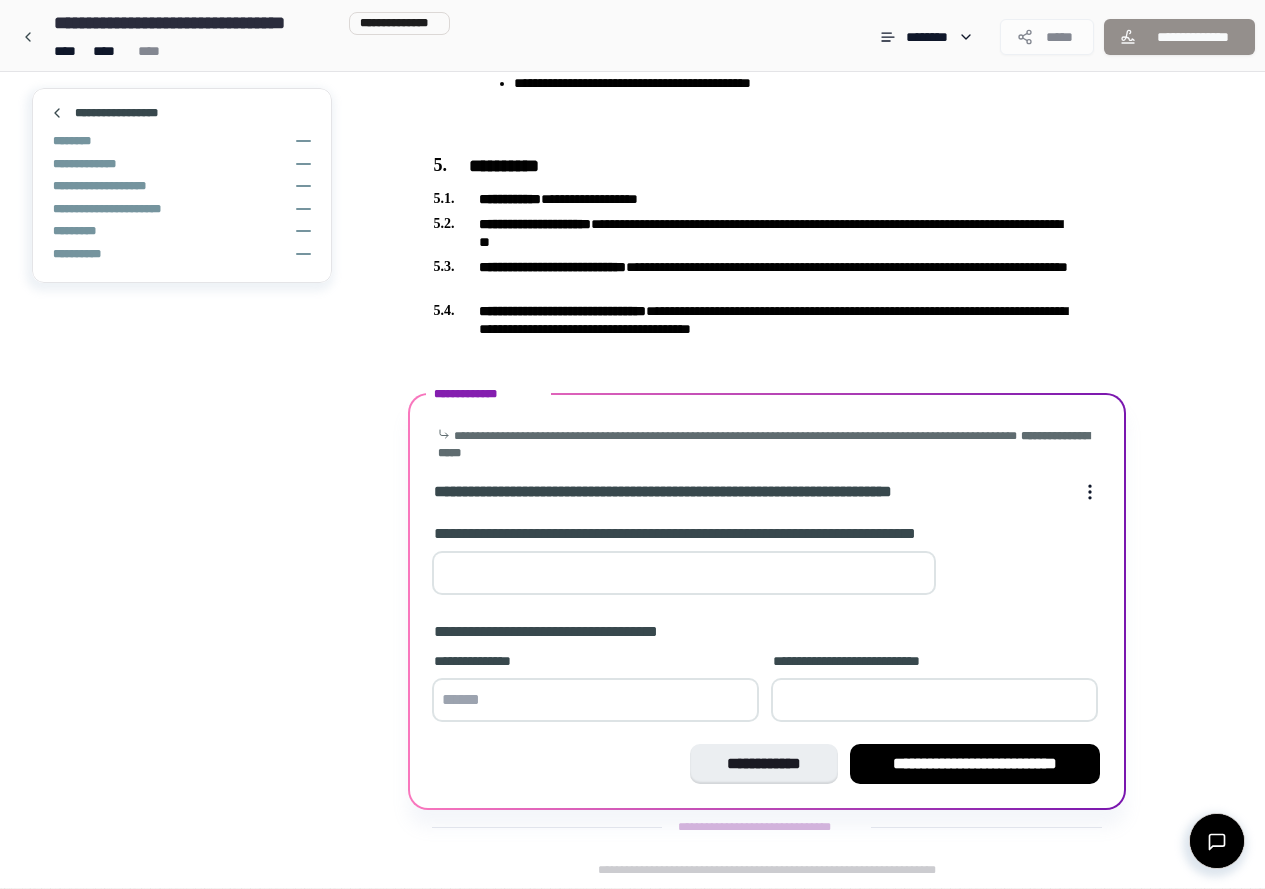click on "**" at bounding box center [684, 573] 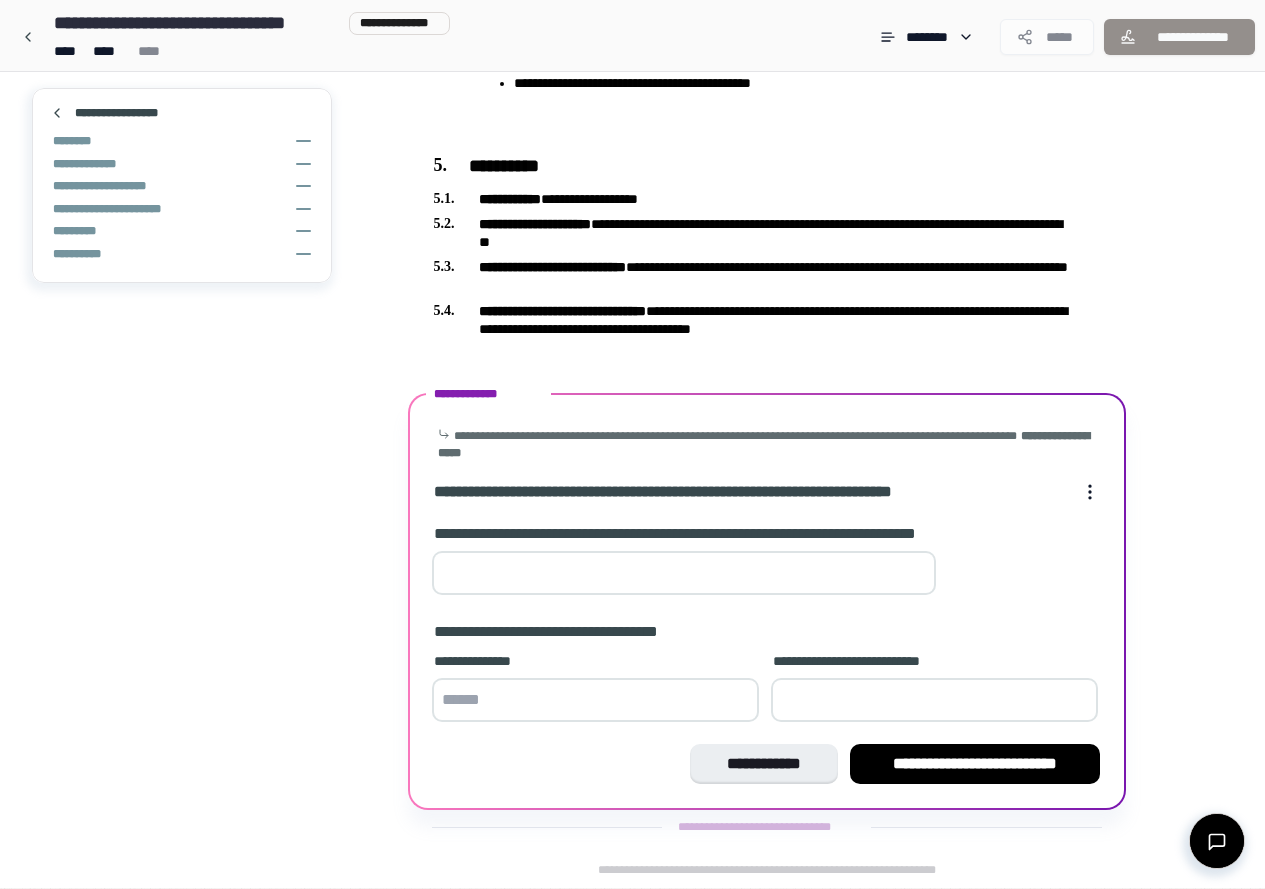 type on "**" 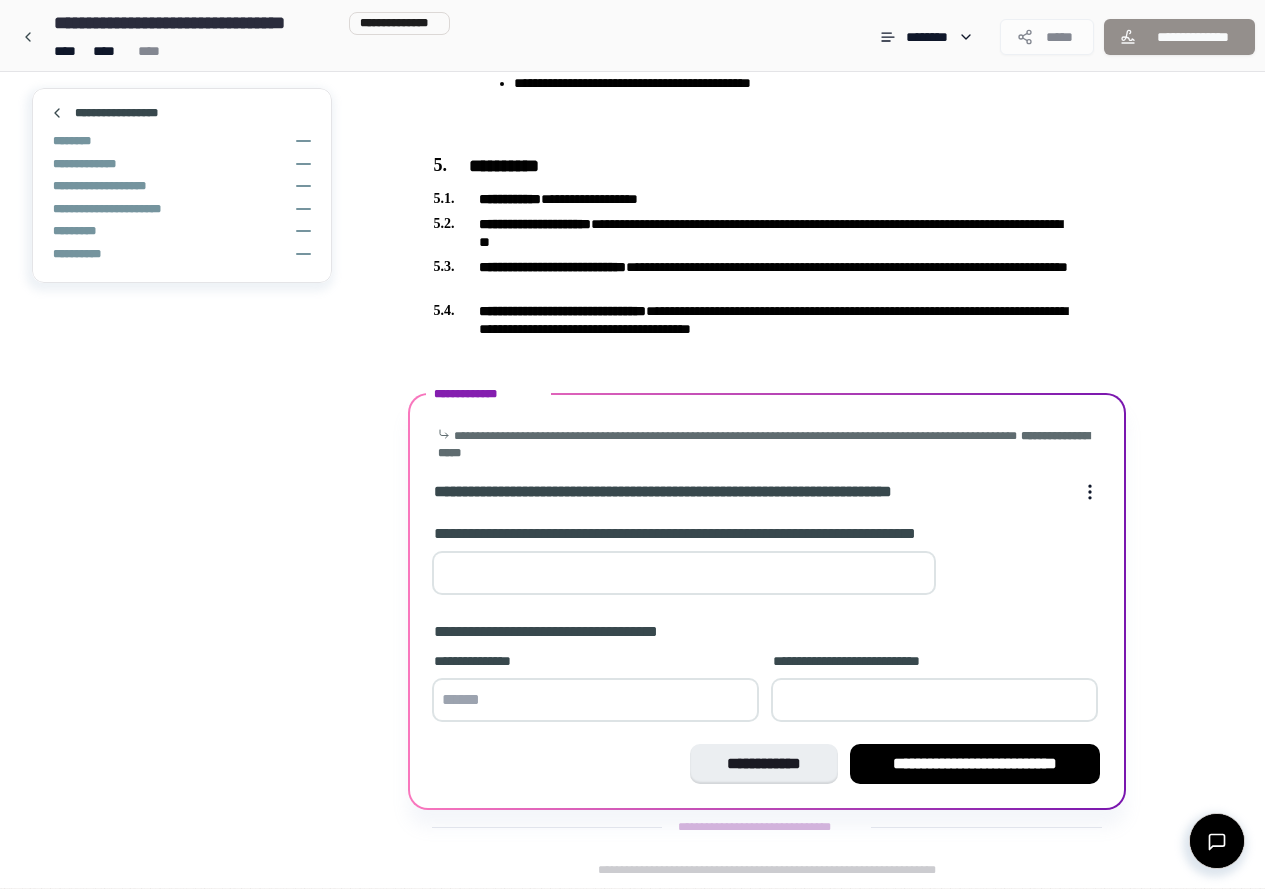 click at bounding box center (595, 700) 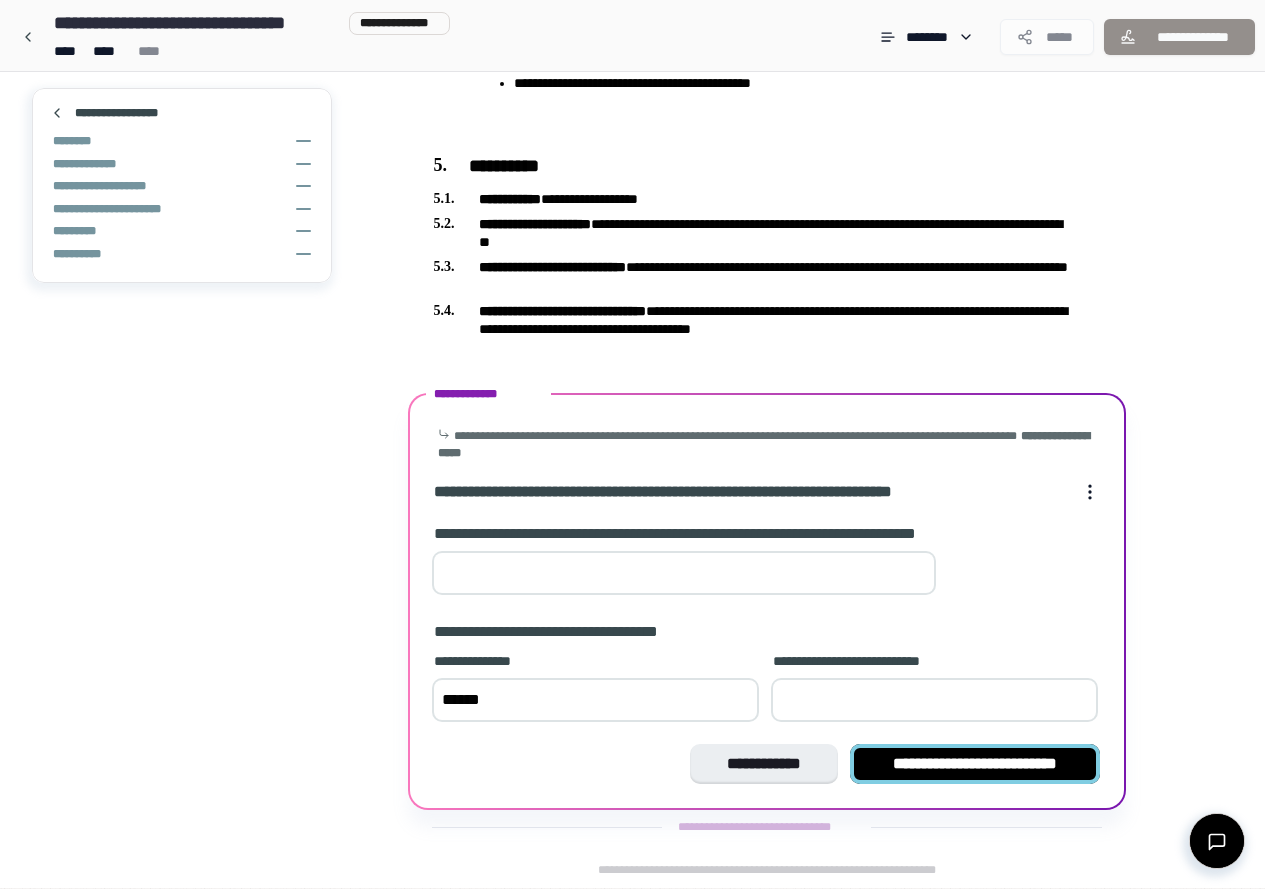 type on "******" 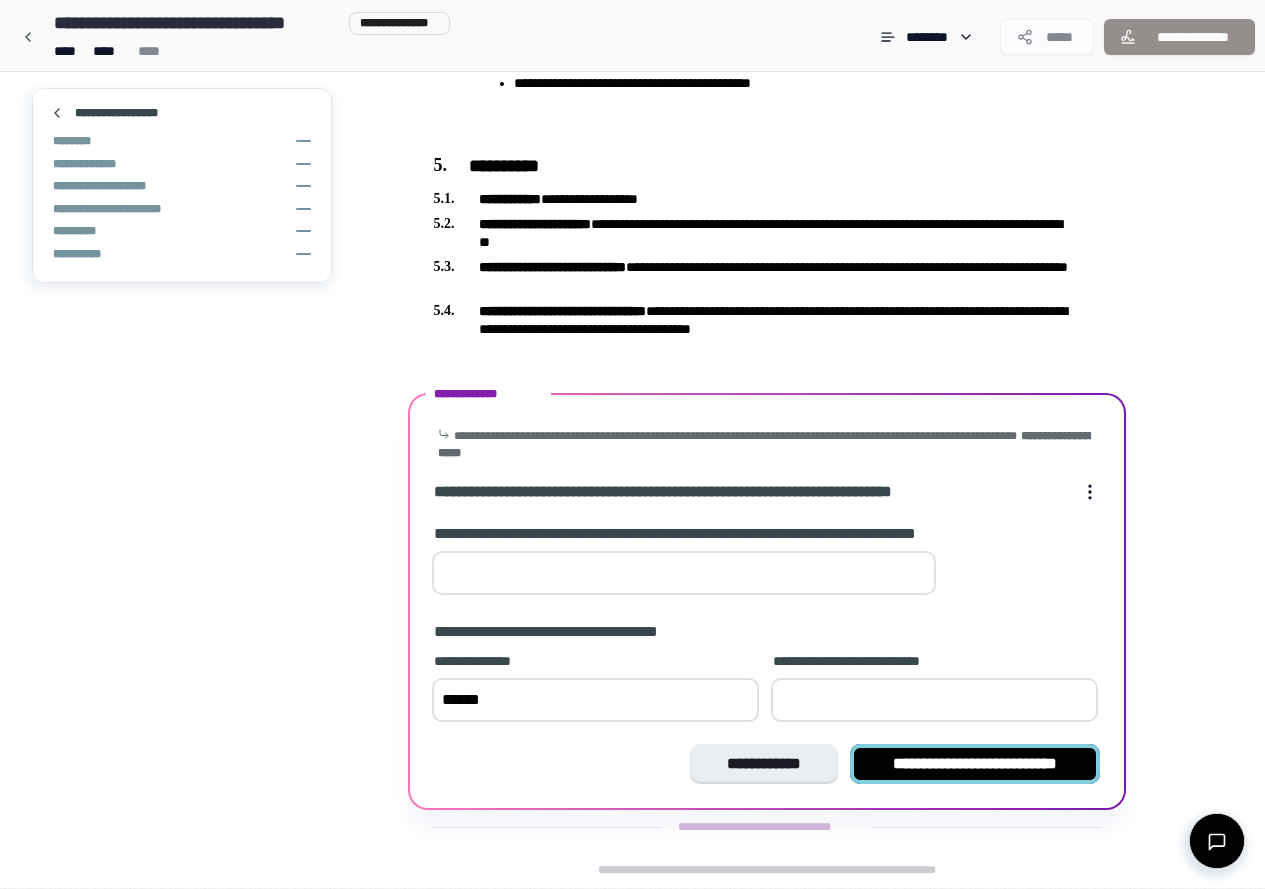 click on "**********" at bounding box center [975, 764] 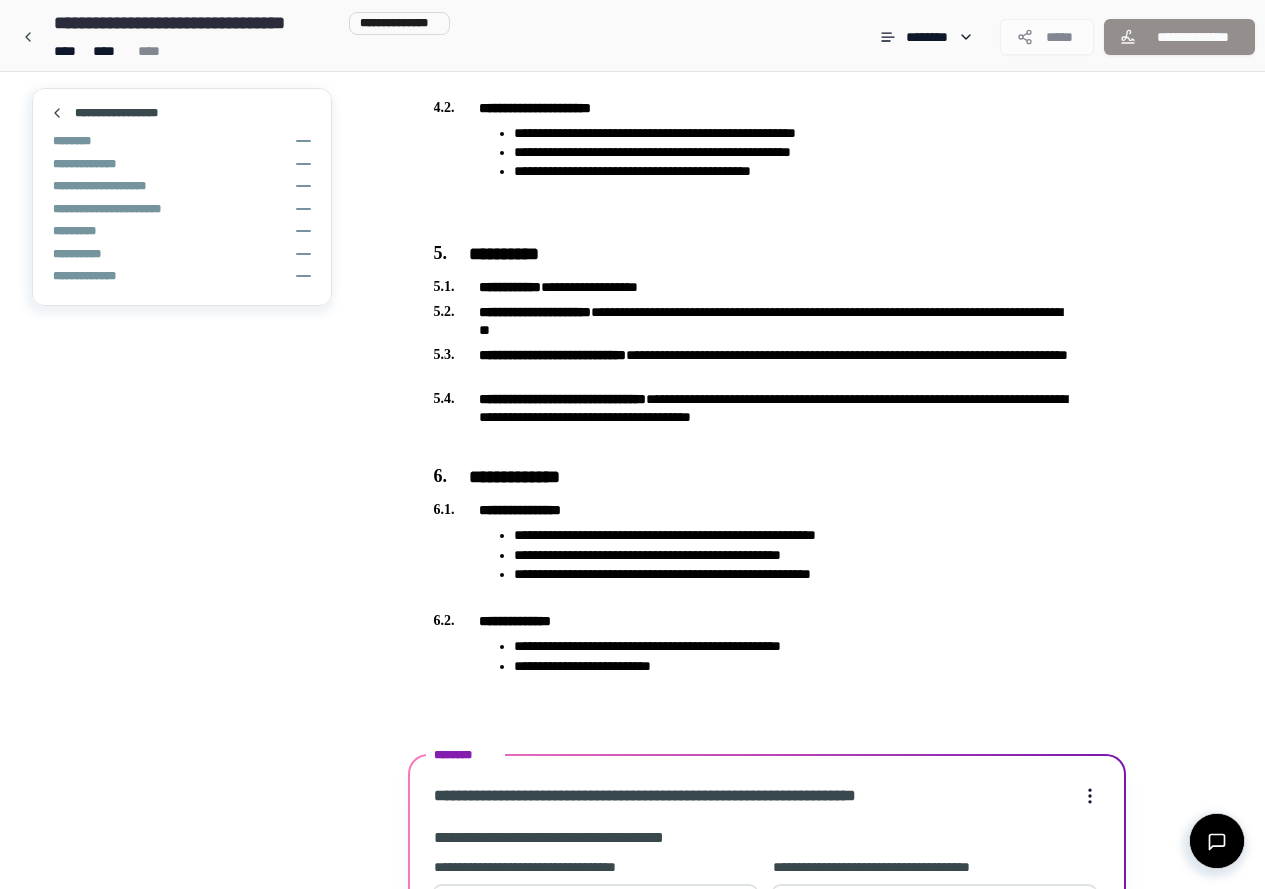 scroll, scrollTop: 1834, scrollLeft: 0, axis: vertical 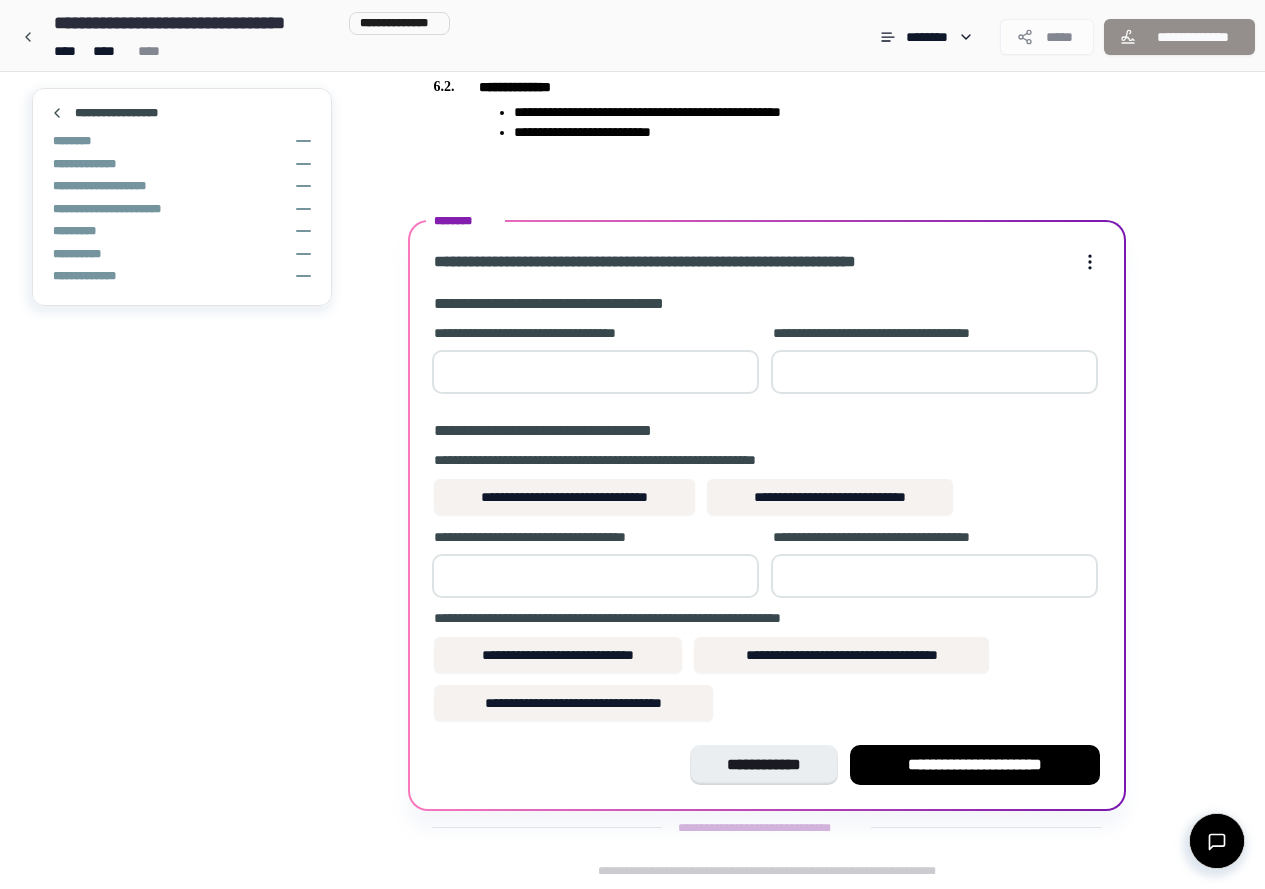 click at bounding box center [595, 372] 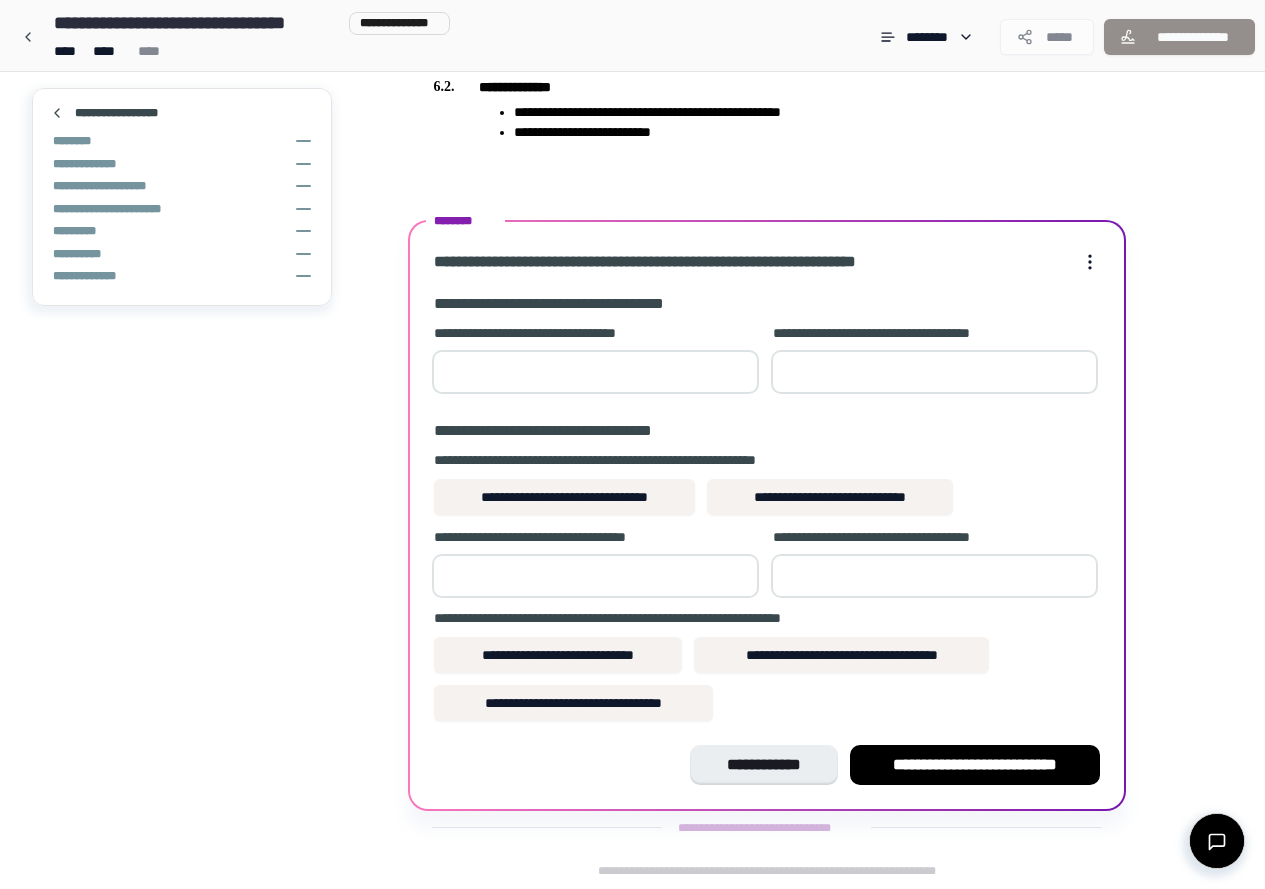 click on "*" at bounding box center (595, 372) 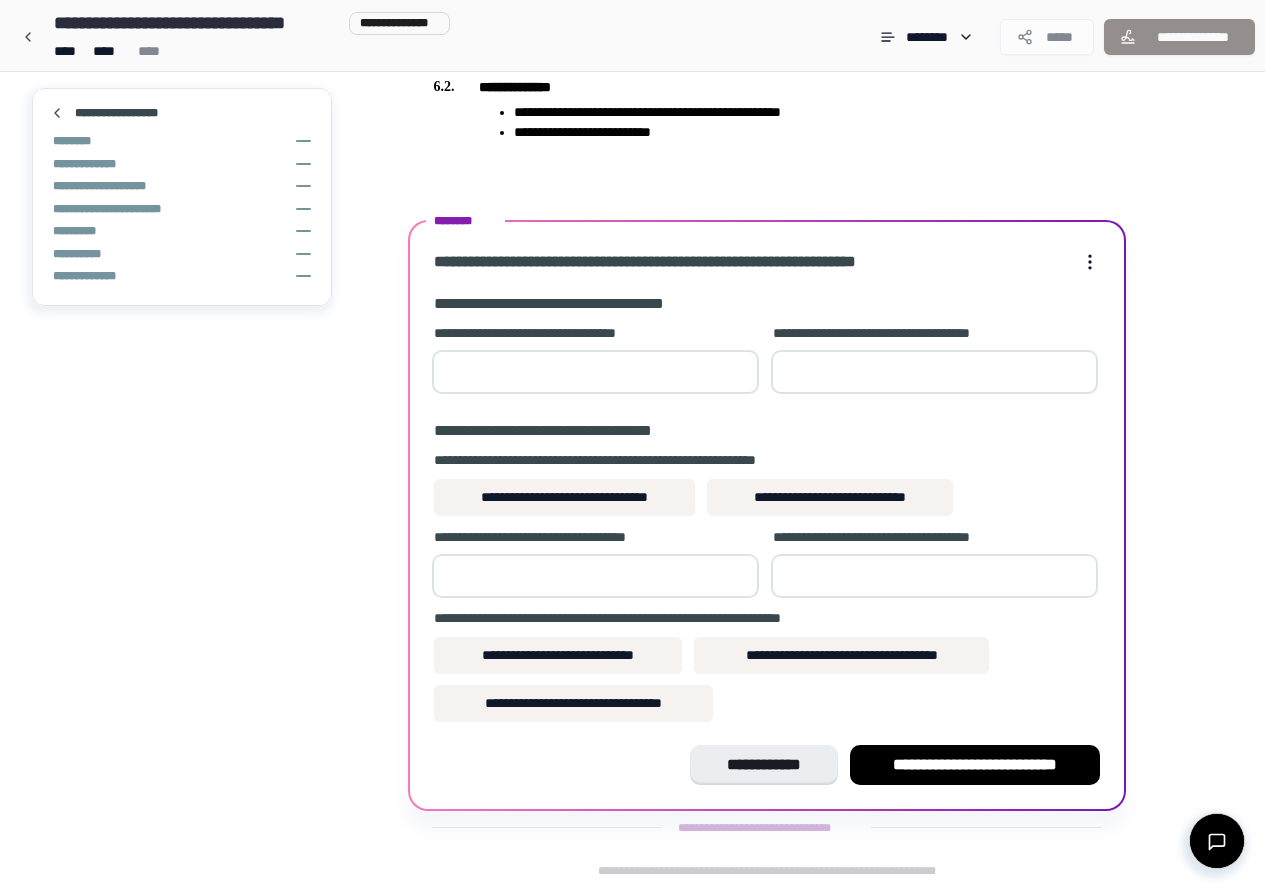 click on "*" at bounding box center [595, 372] 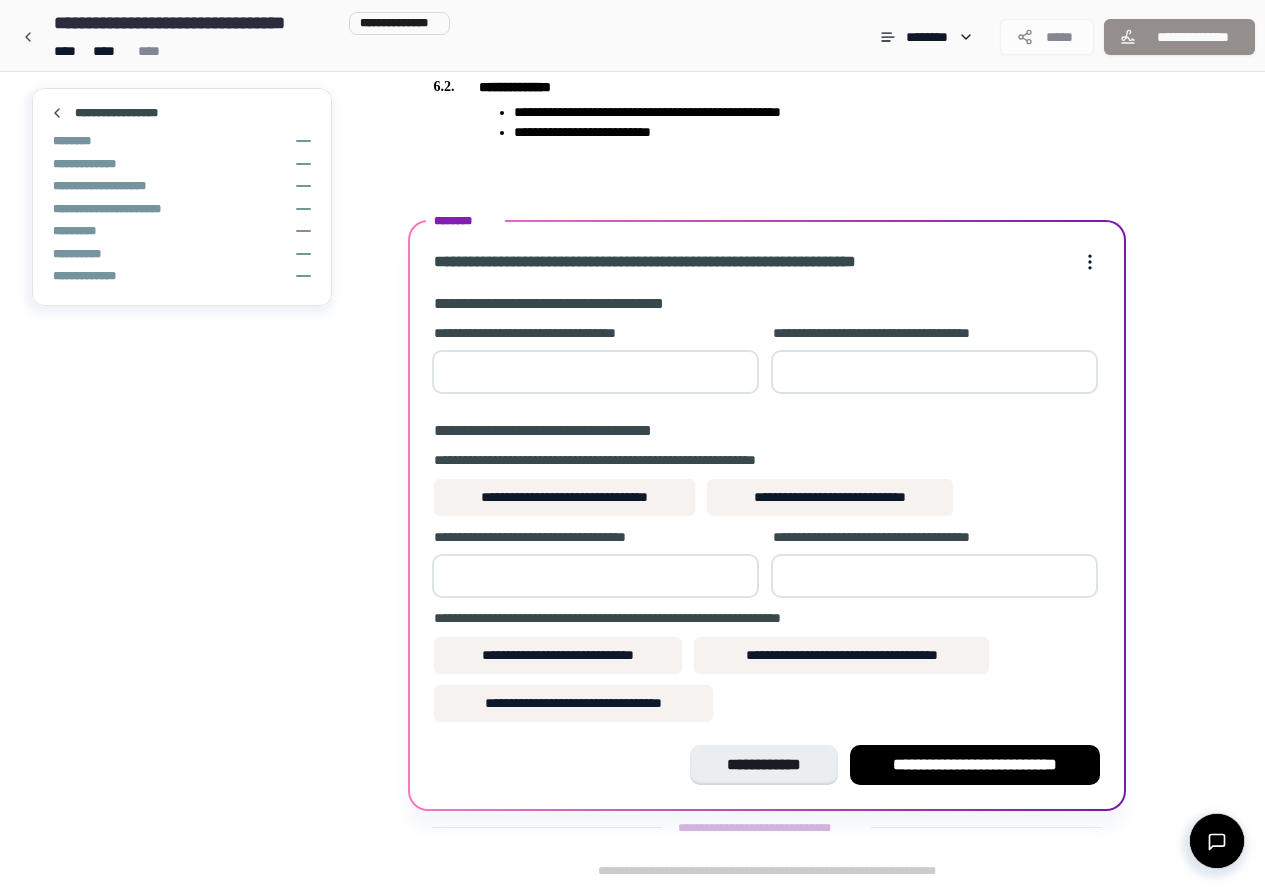 click at bounding box center [934, 372] 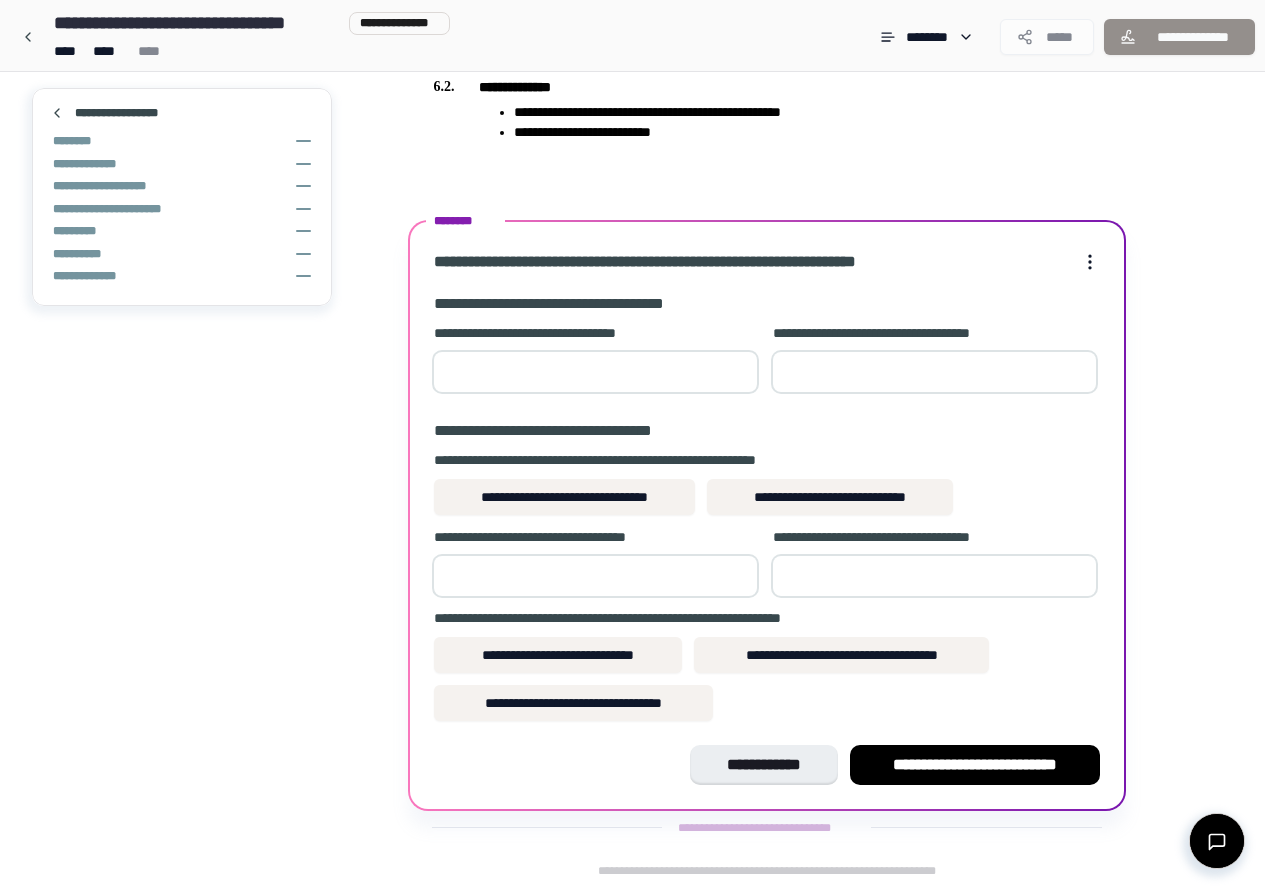click on "*" at bounding box center (934, 372) 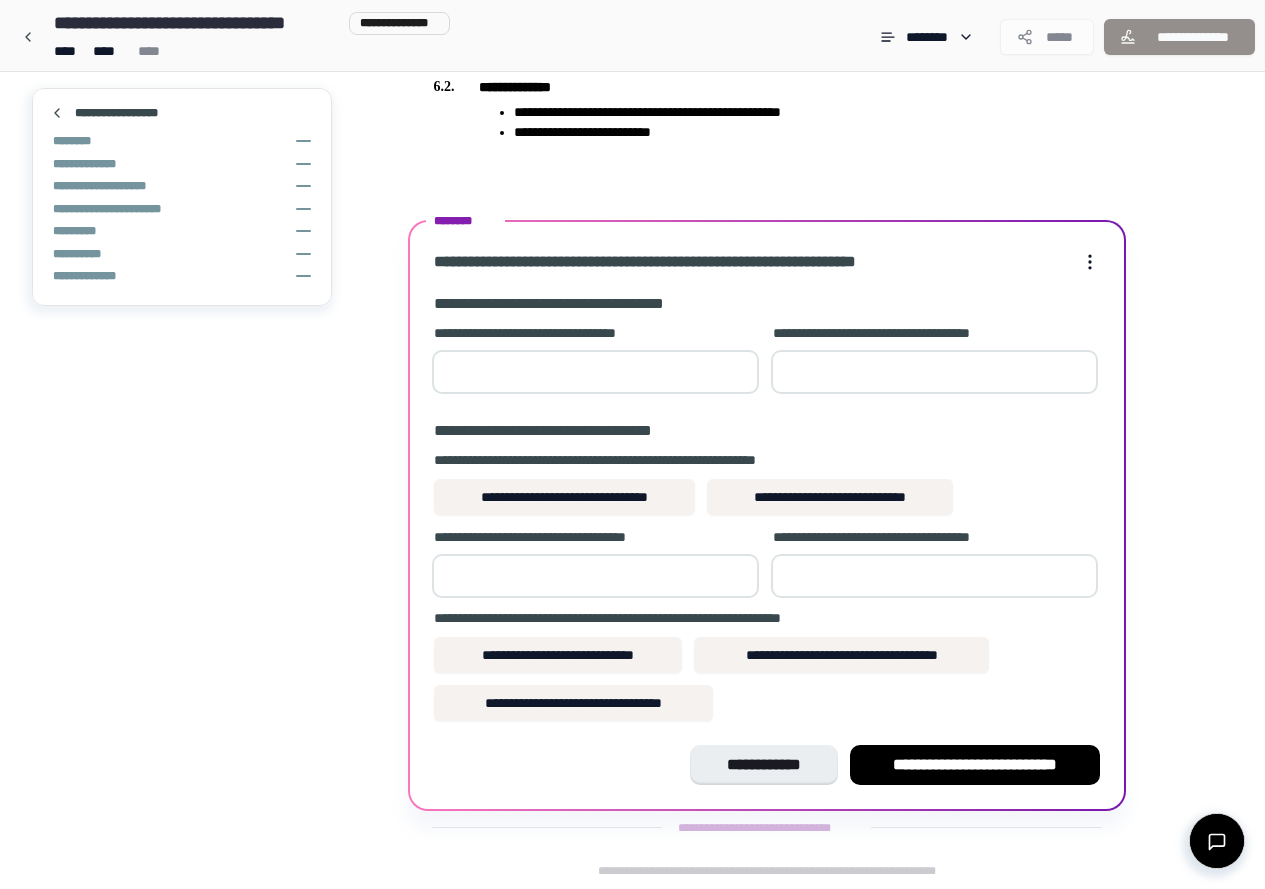 click on "*" at bounding box center (934, 372) 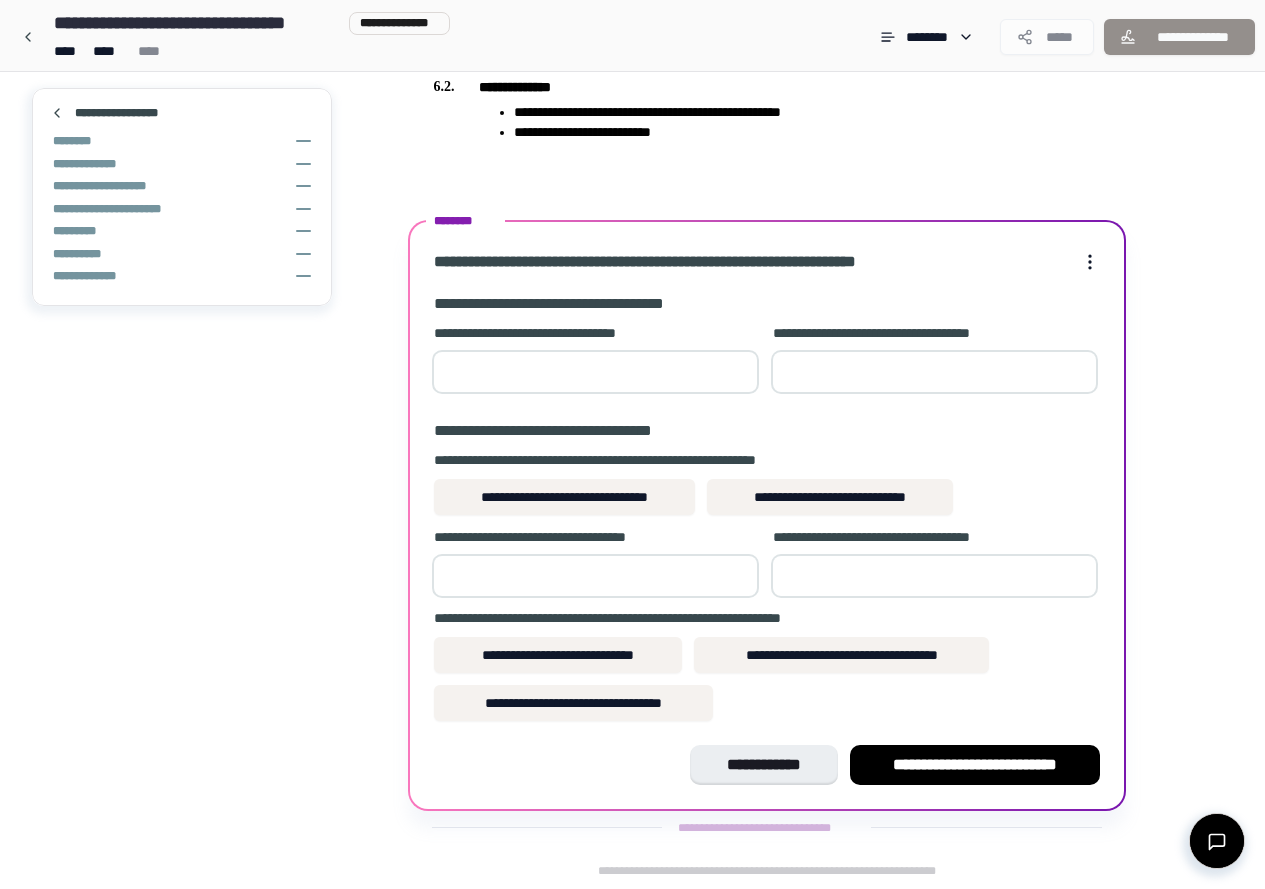 click on "*" at bounding box center (934, 372) 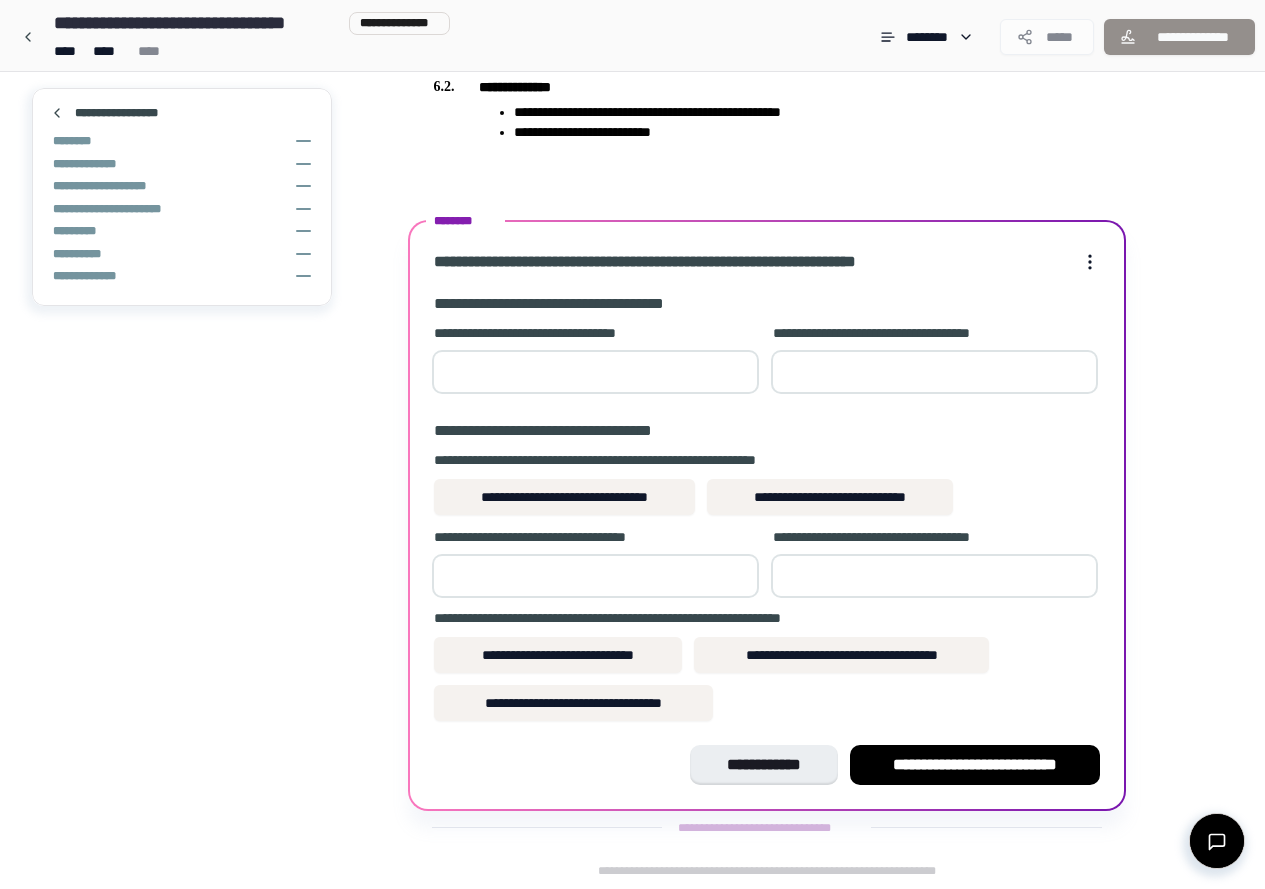 click on "**" at bounding box center [934, 372] 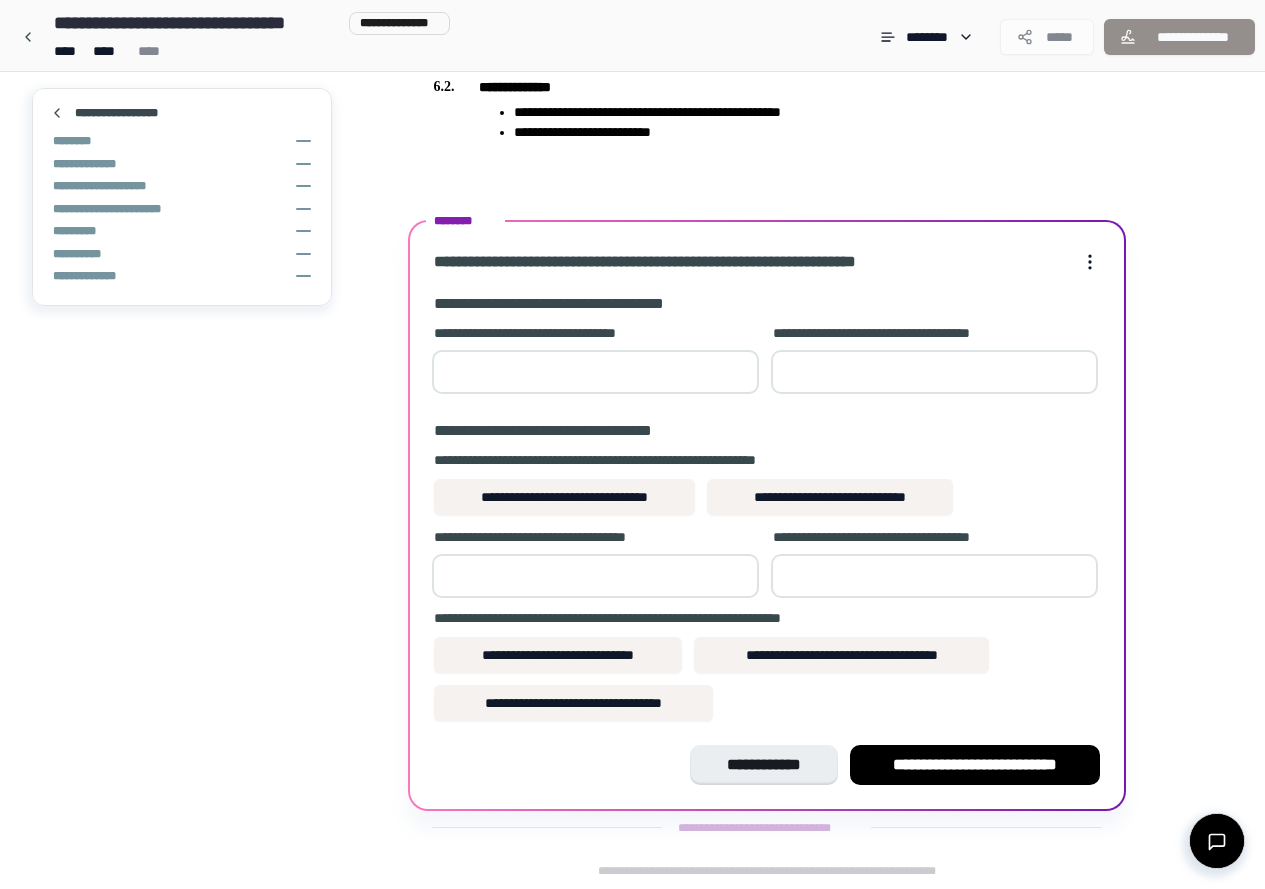 click on "*" at bounding box center (934, 372) 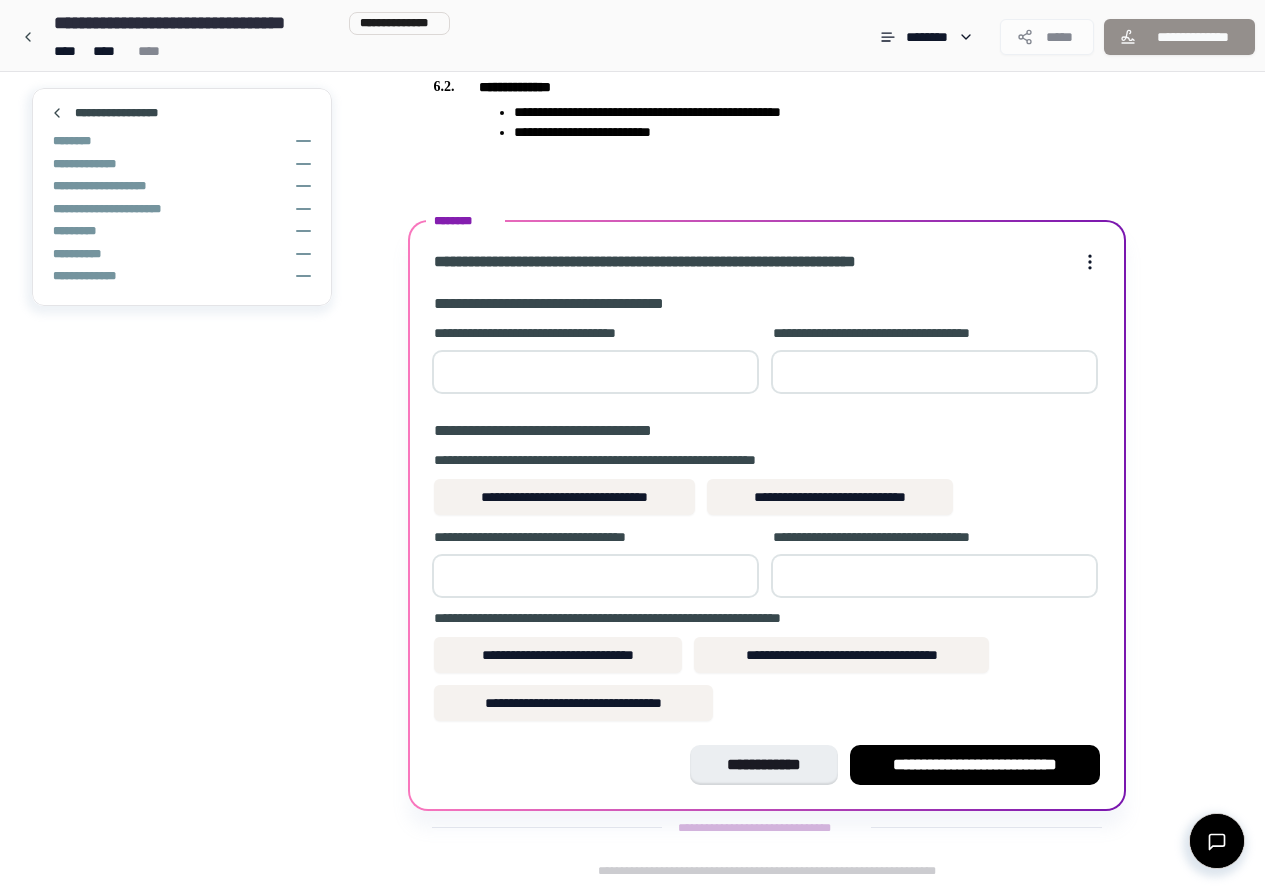 click at bounding box center [595, 576] 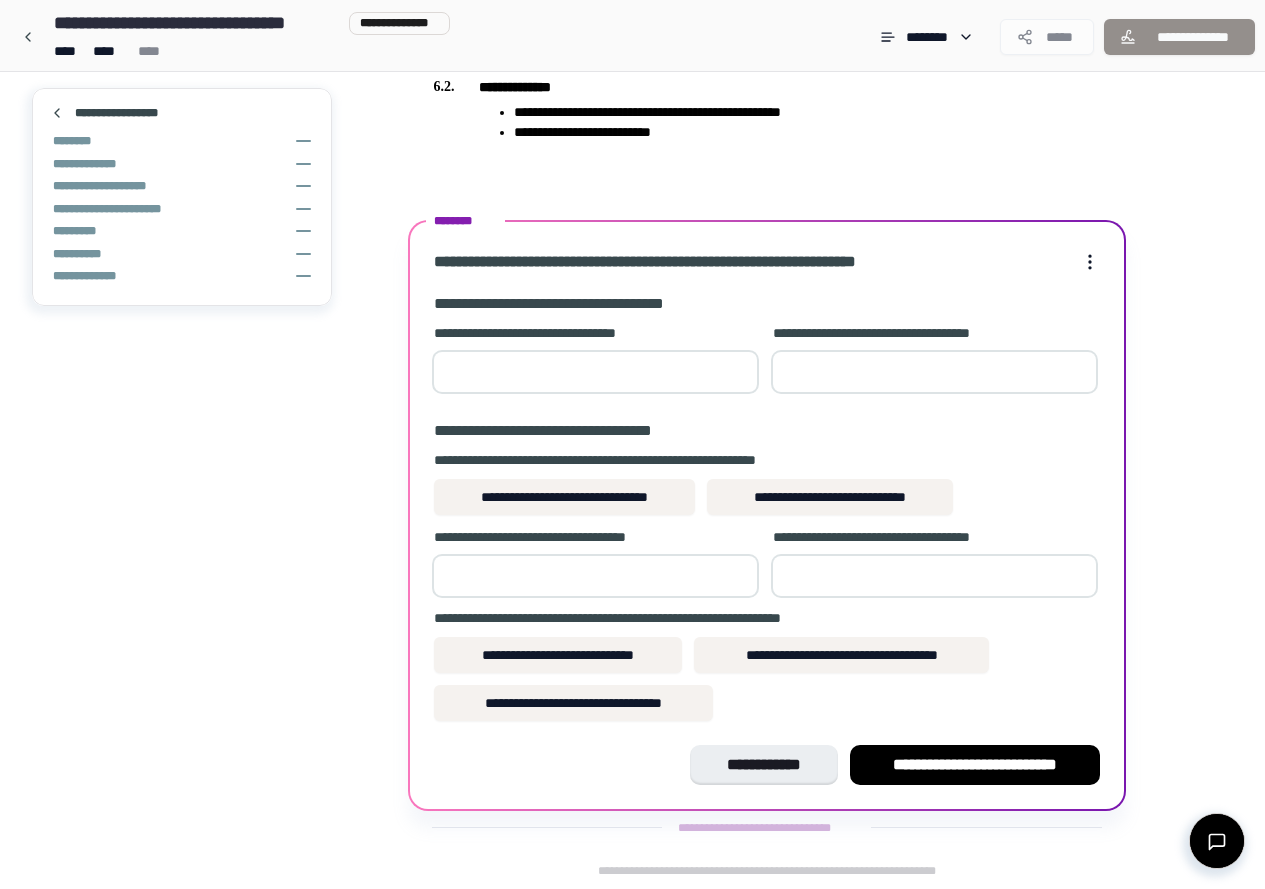 click on "*" at bounding box center (595, 576) 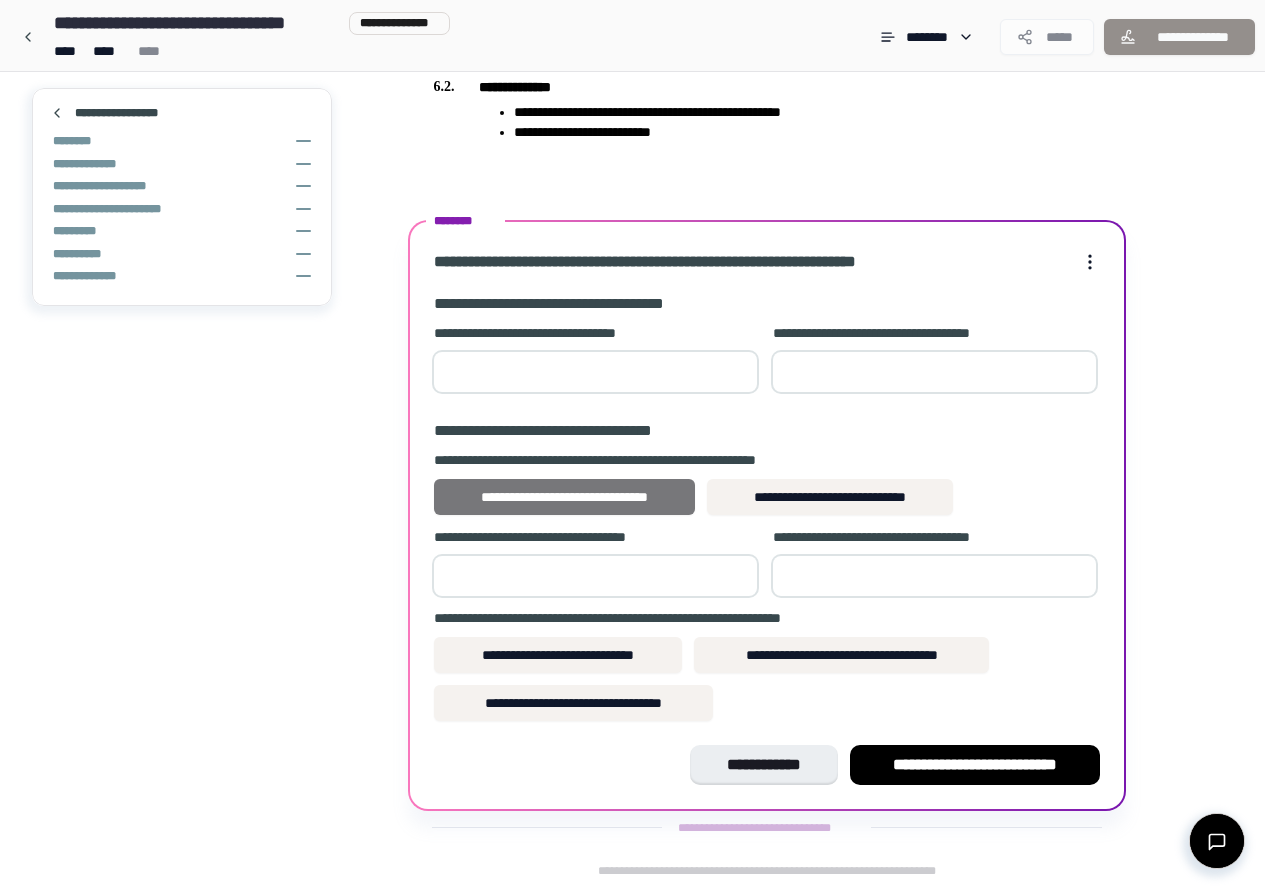 click on "**********" at bounding box center (565, 497) 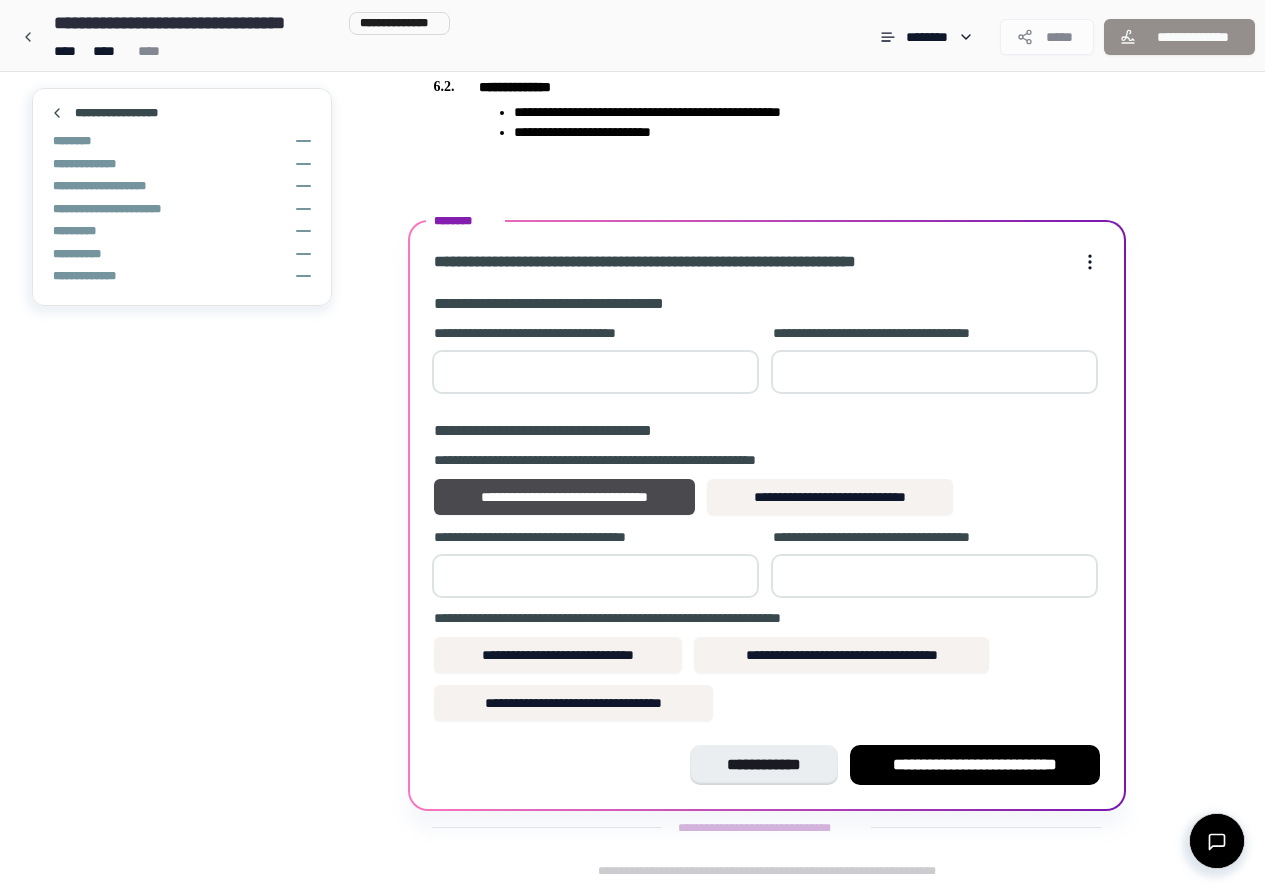 click on "*" at bounding box center [934, 576] 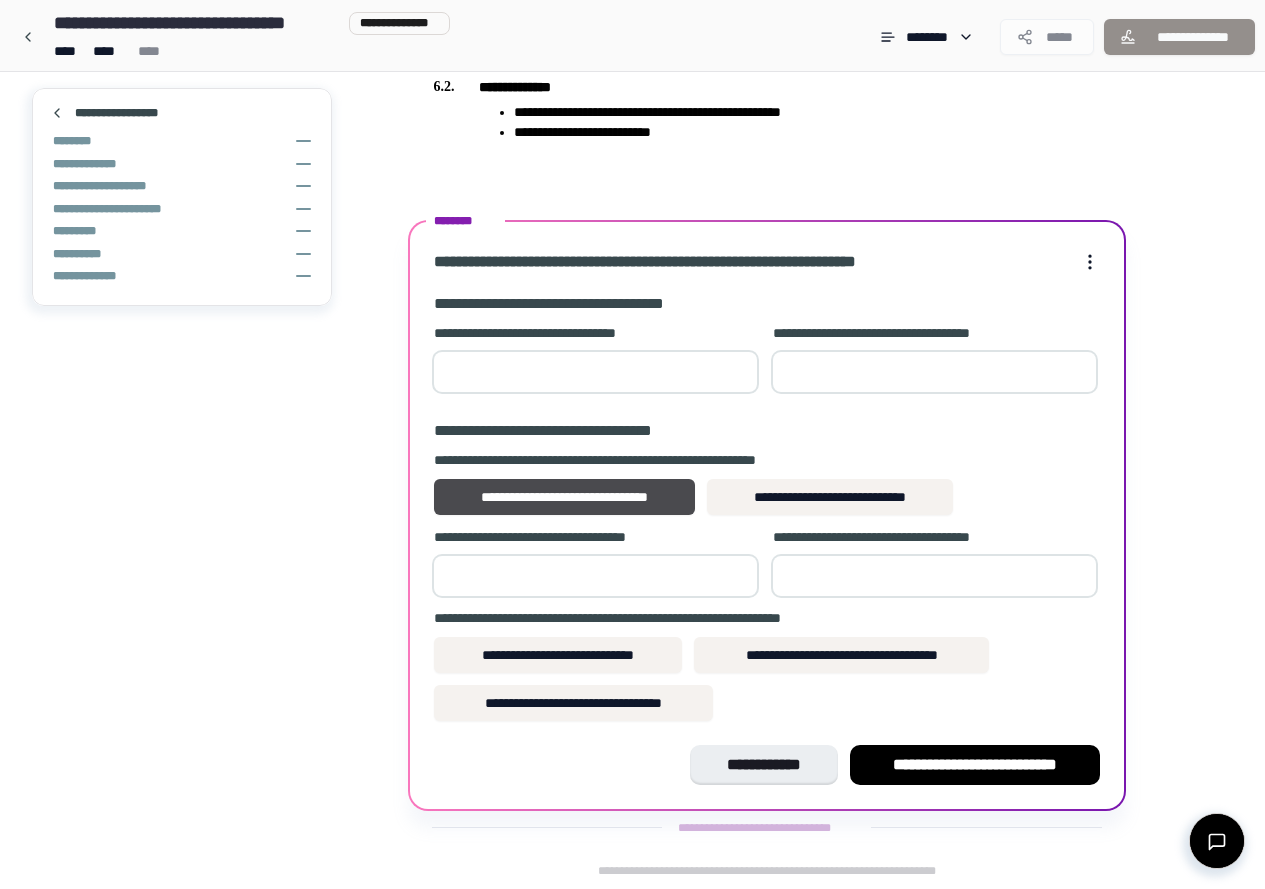 click on "*" at bounding box center (934, 576) 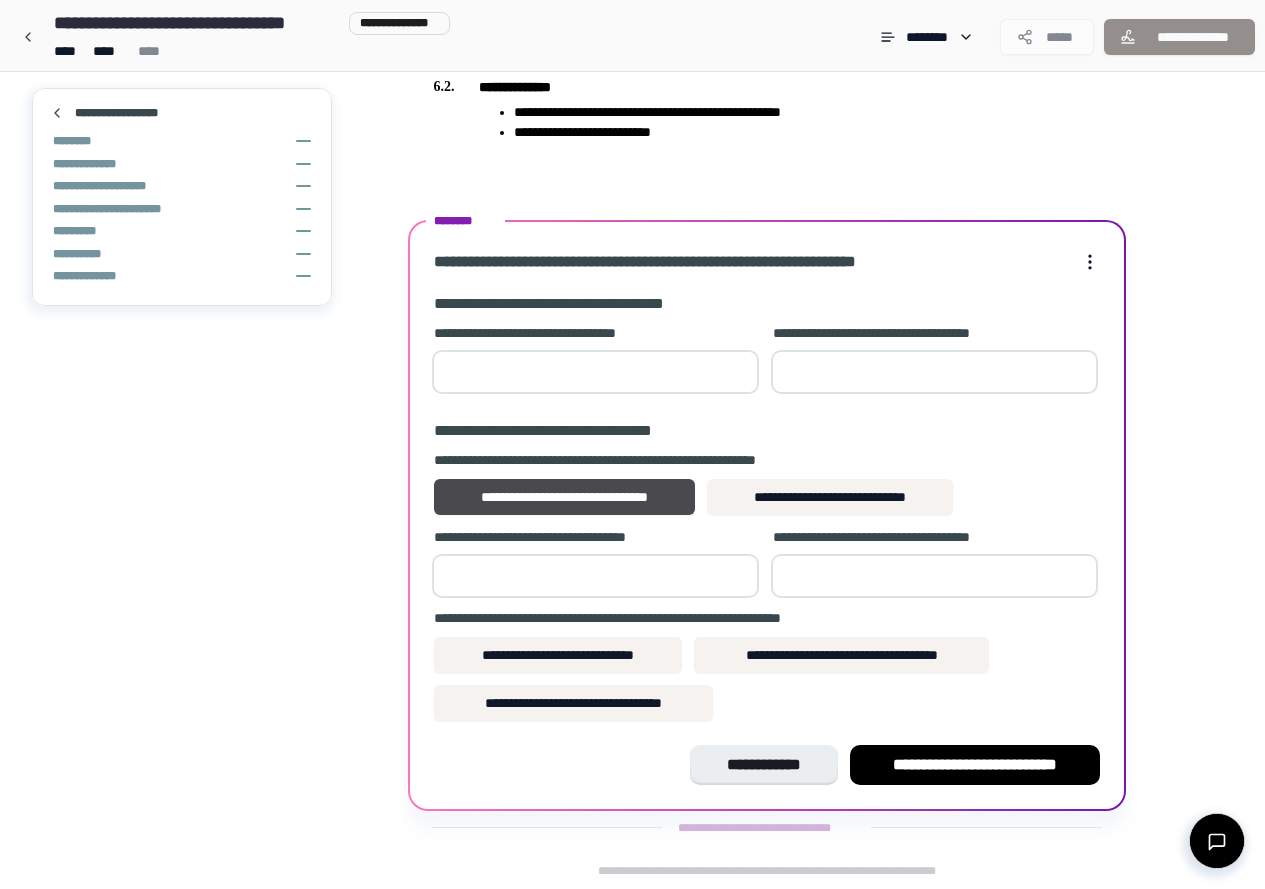 click on "**" at bounding box center [934, 576] 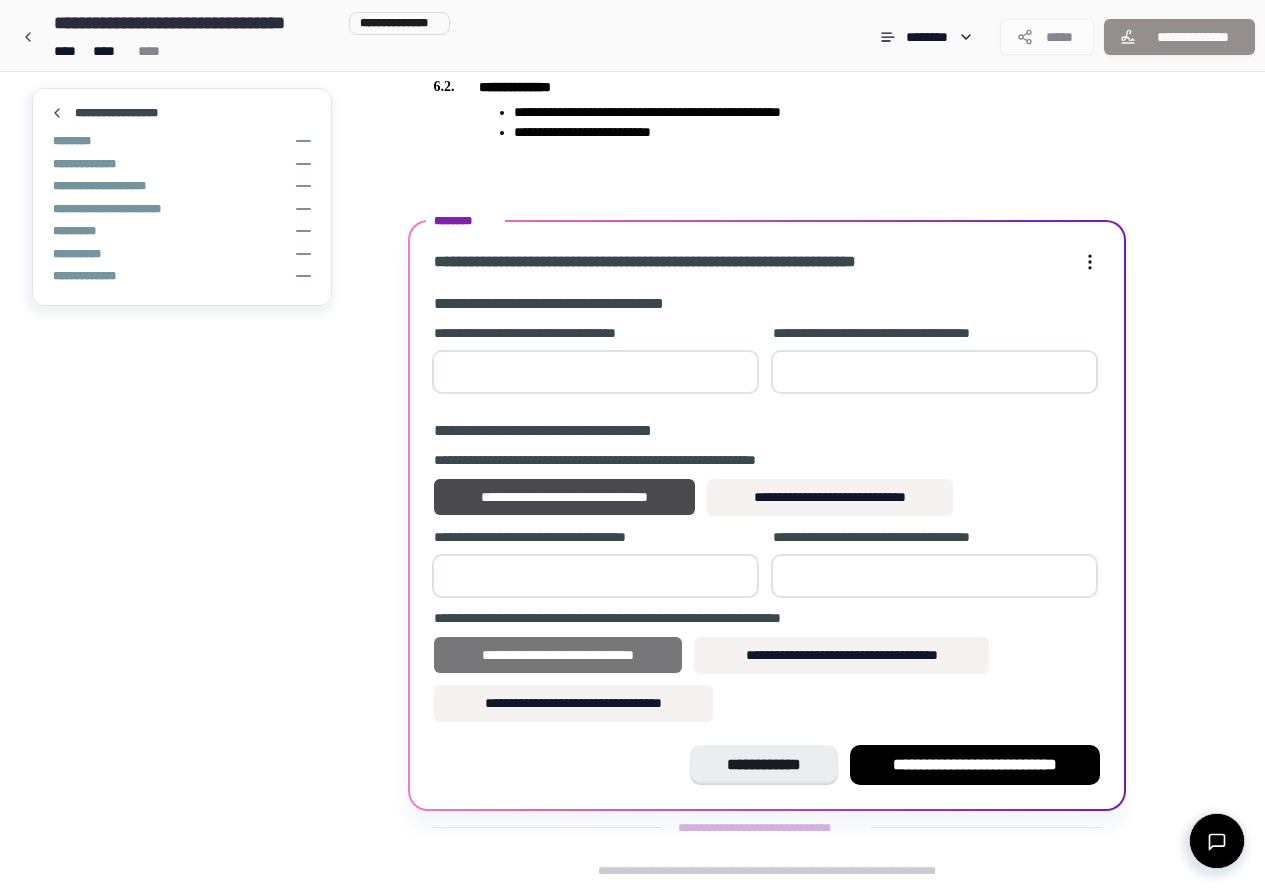 click on "**********" at bounding box center (558, 655) 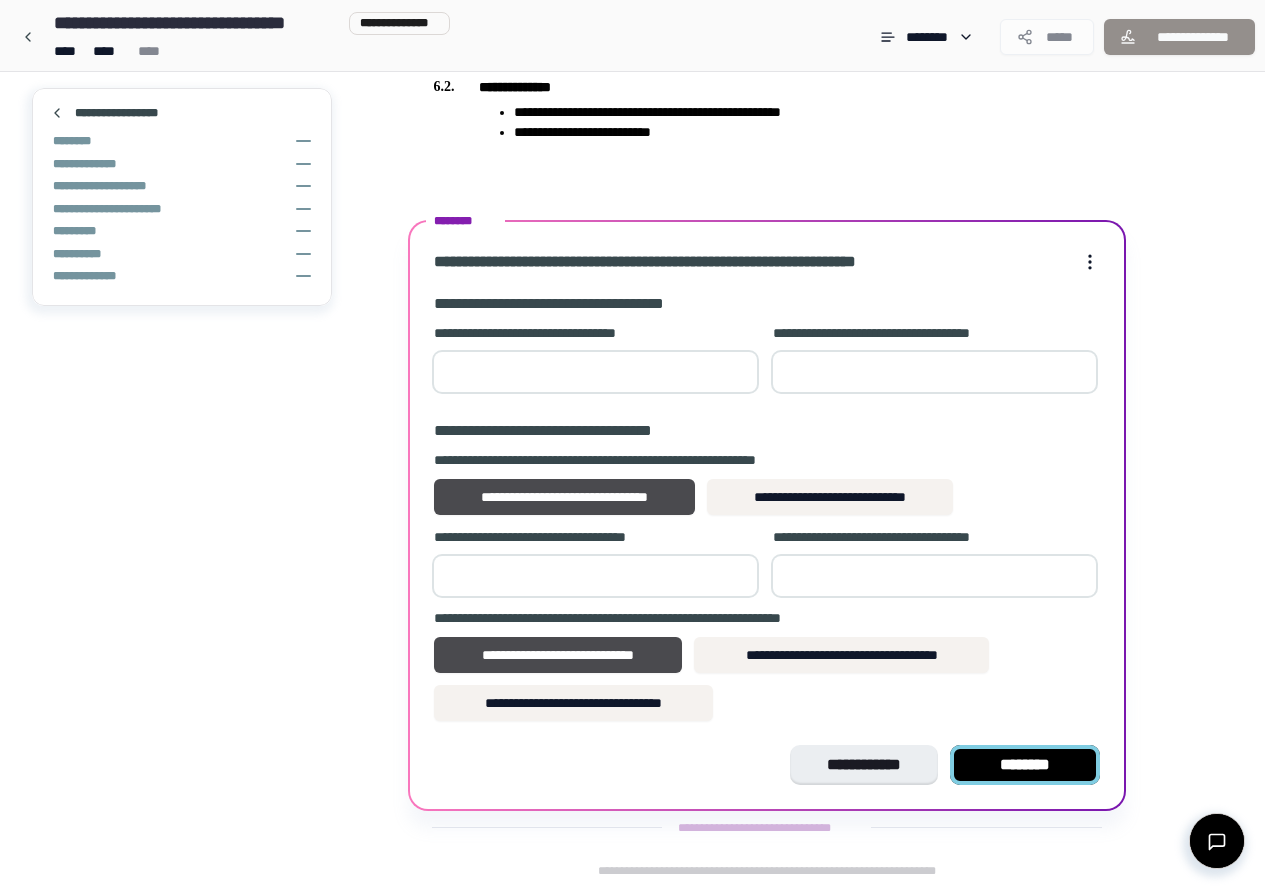 click on "********" at bounding box center [1025, 765] 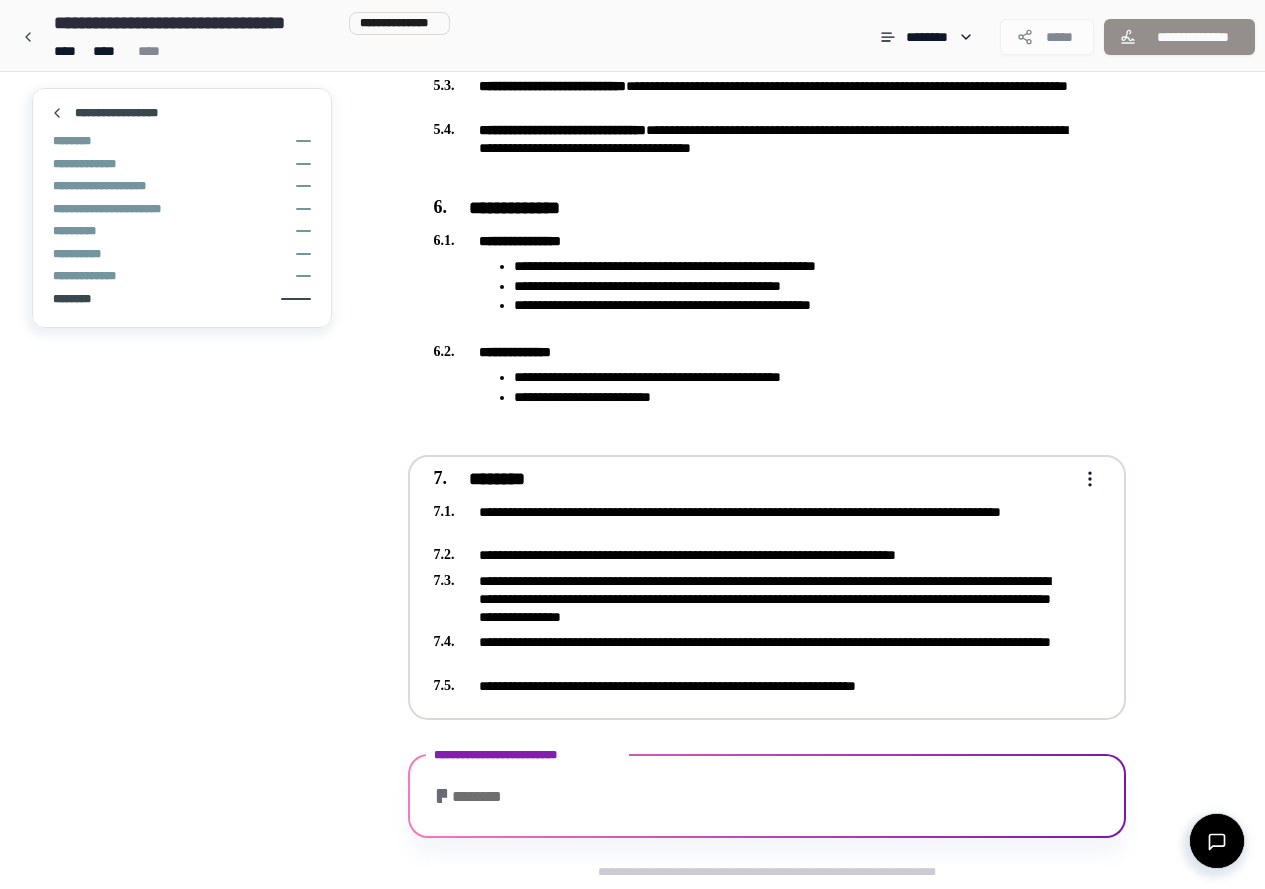 scroll, scrollTop: 1639, scrollLeft: 0, axis: vertical 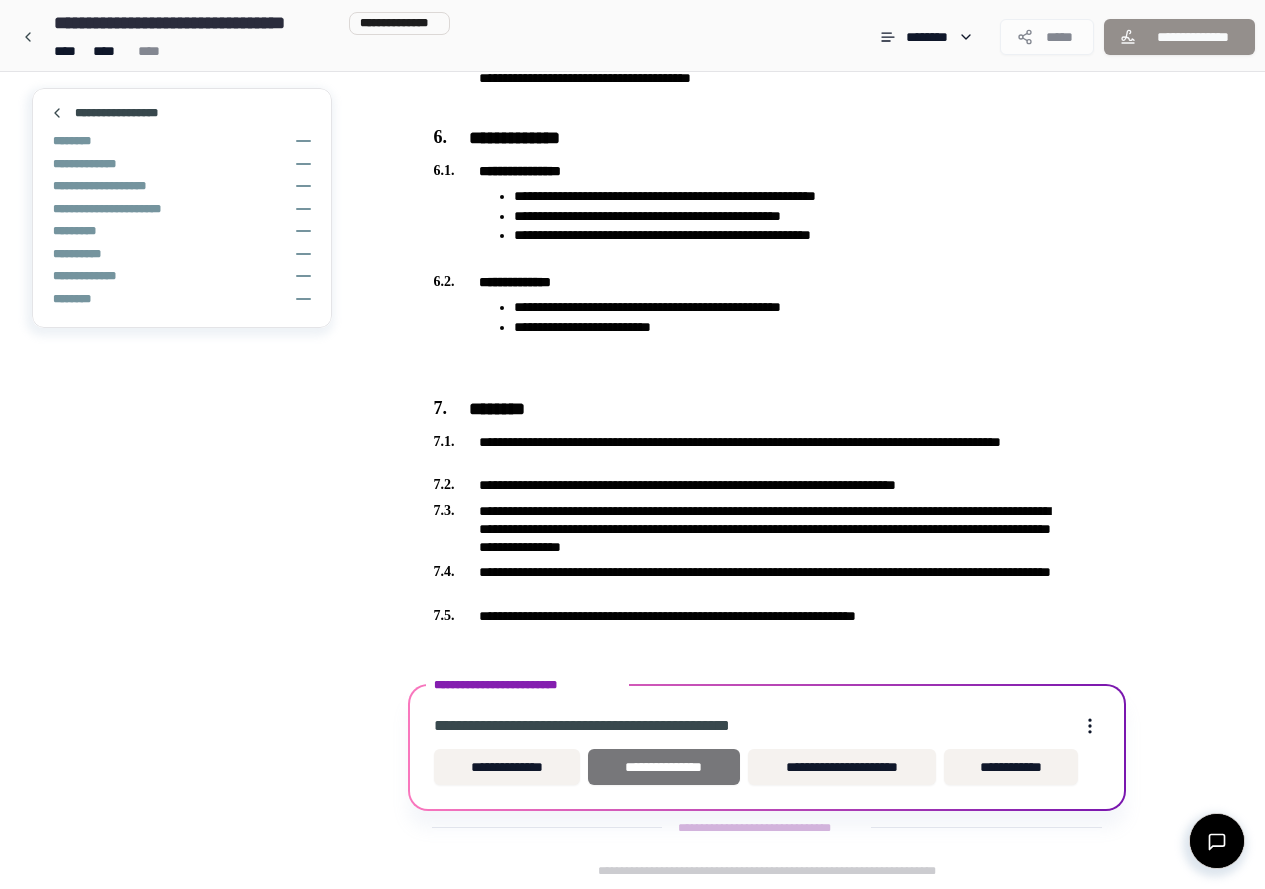 click on "**********" at bounding box center (664, 767) 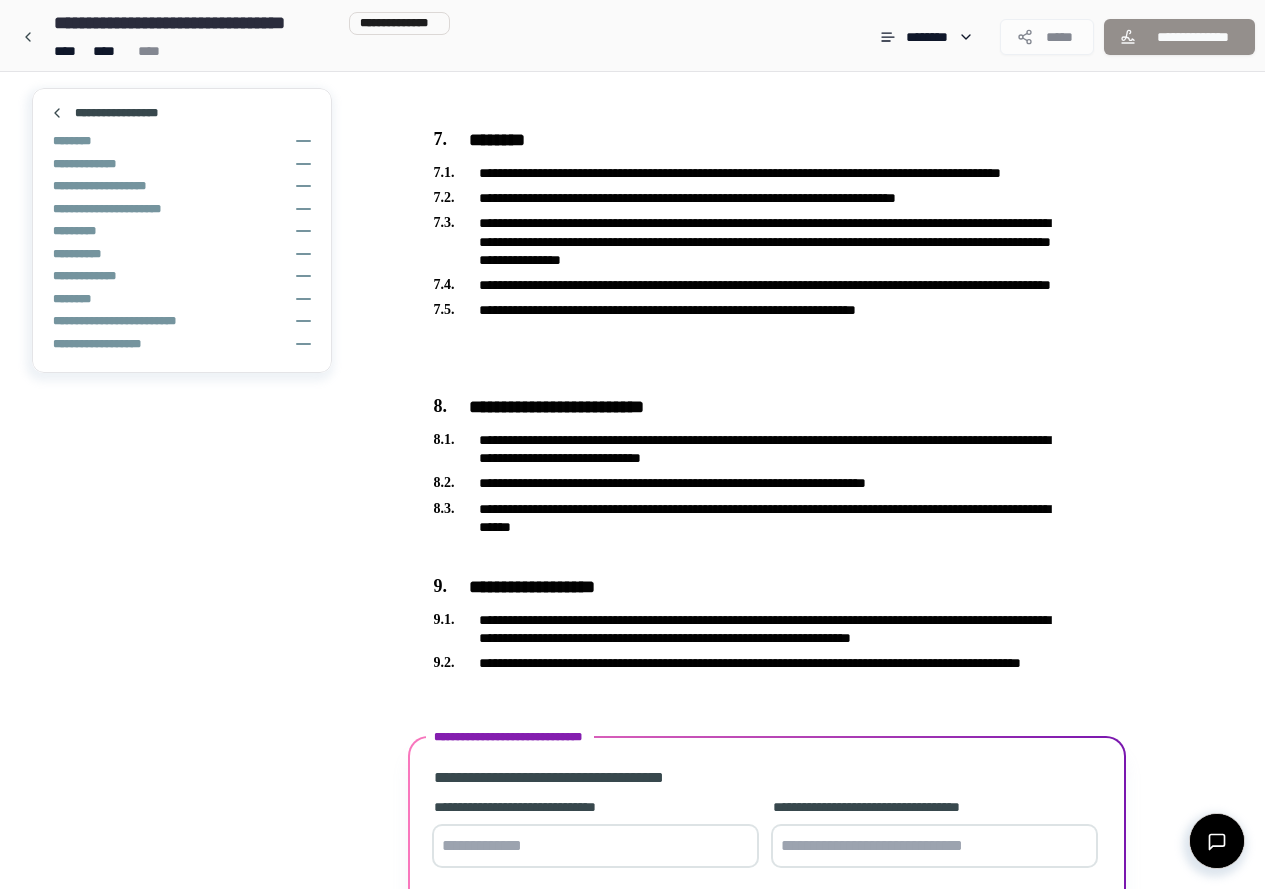 scroll, scrollTop: 2071, scrollLeft: 0, axis: vertical 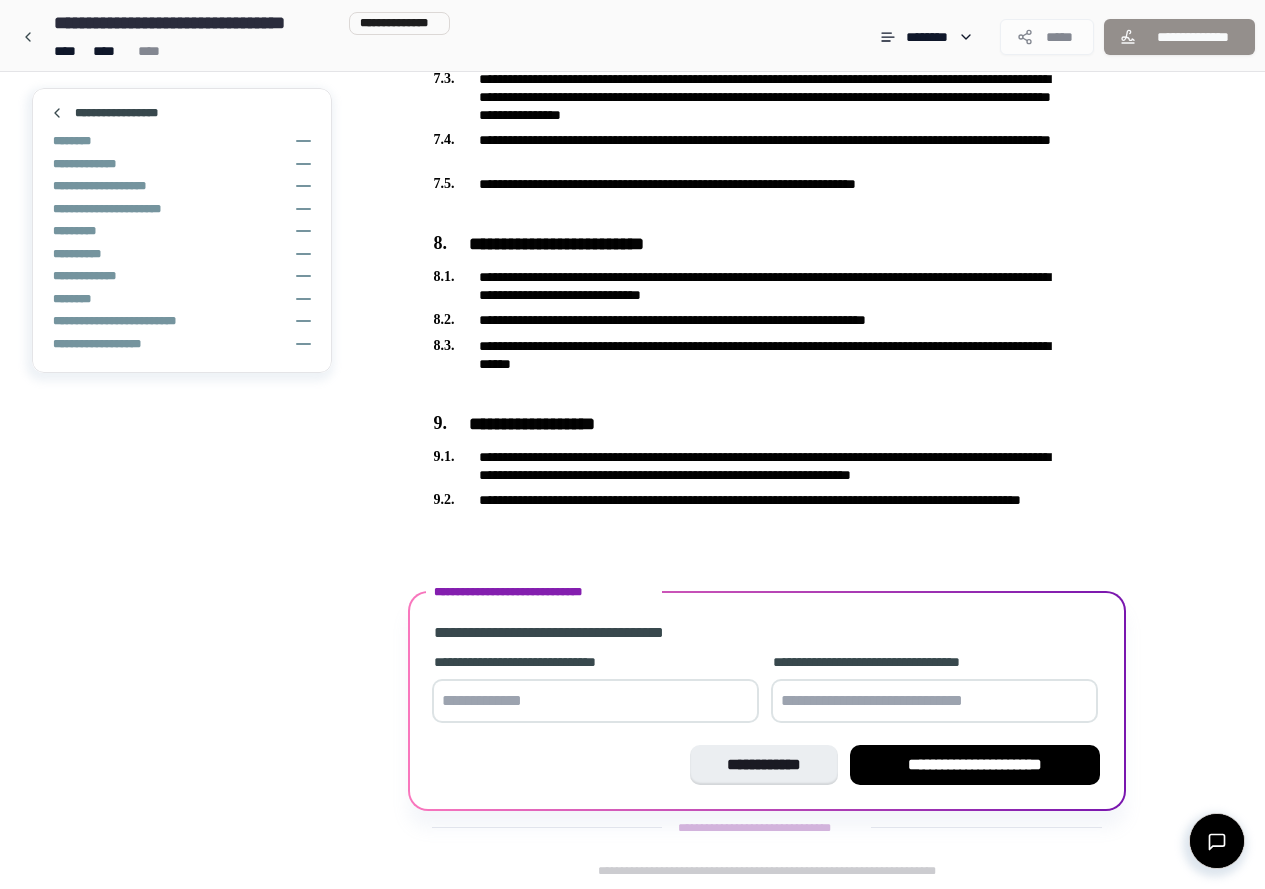 click at bounding box center (595, 701) 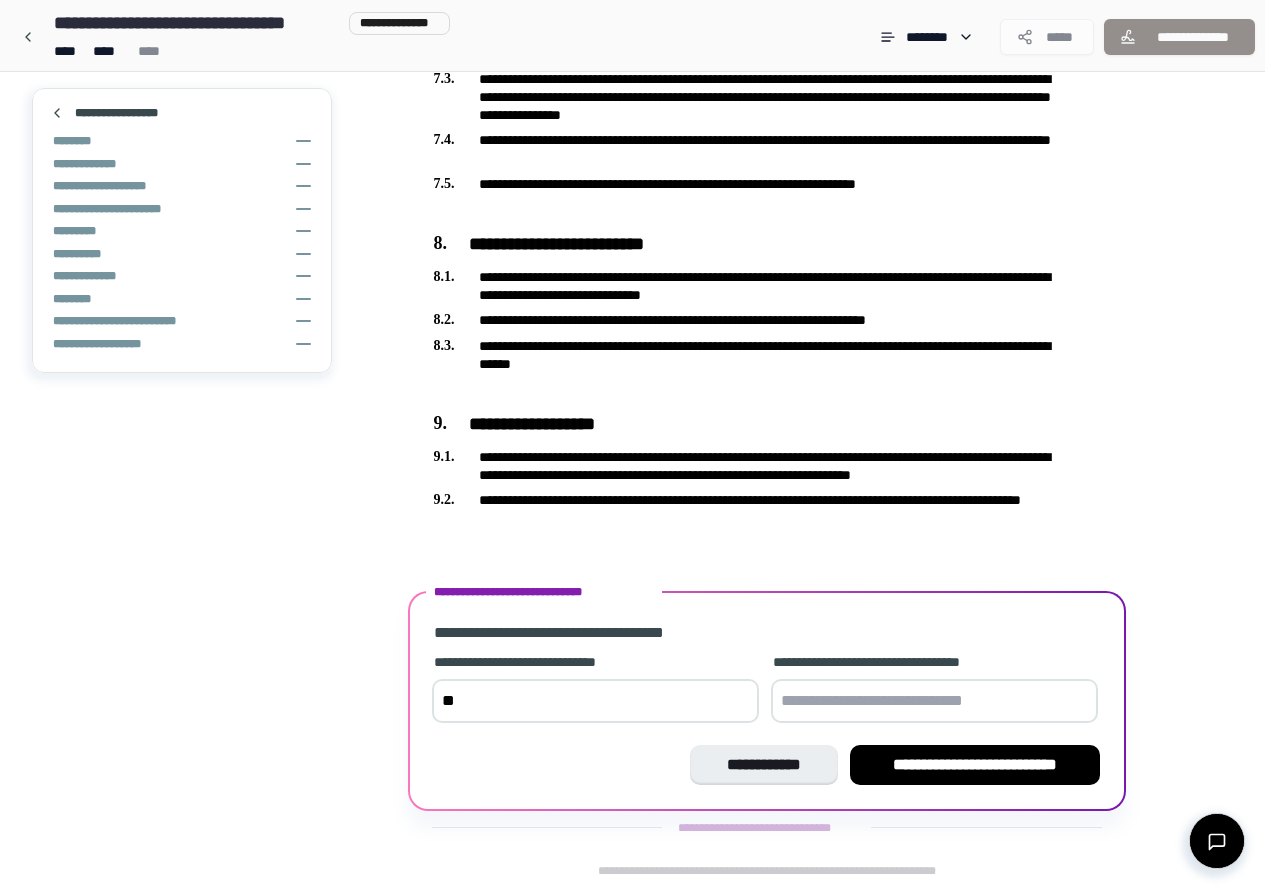 type on "*" 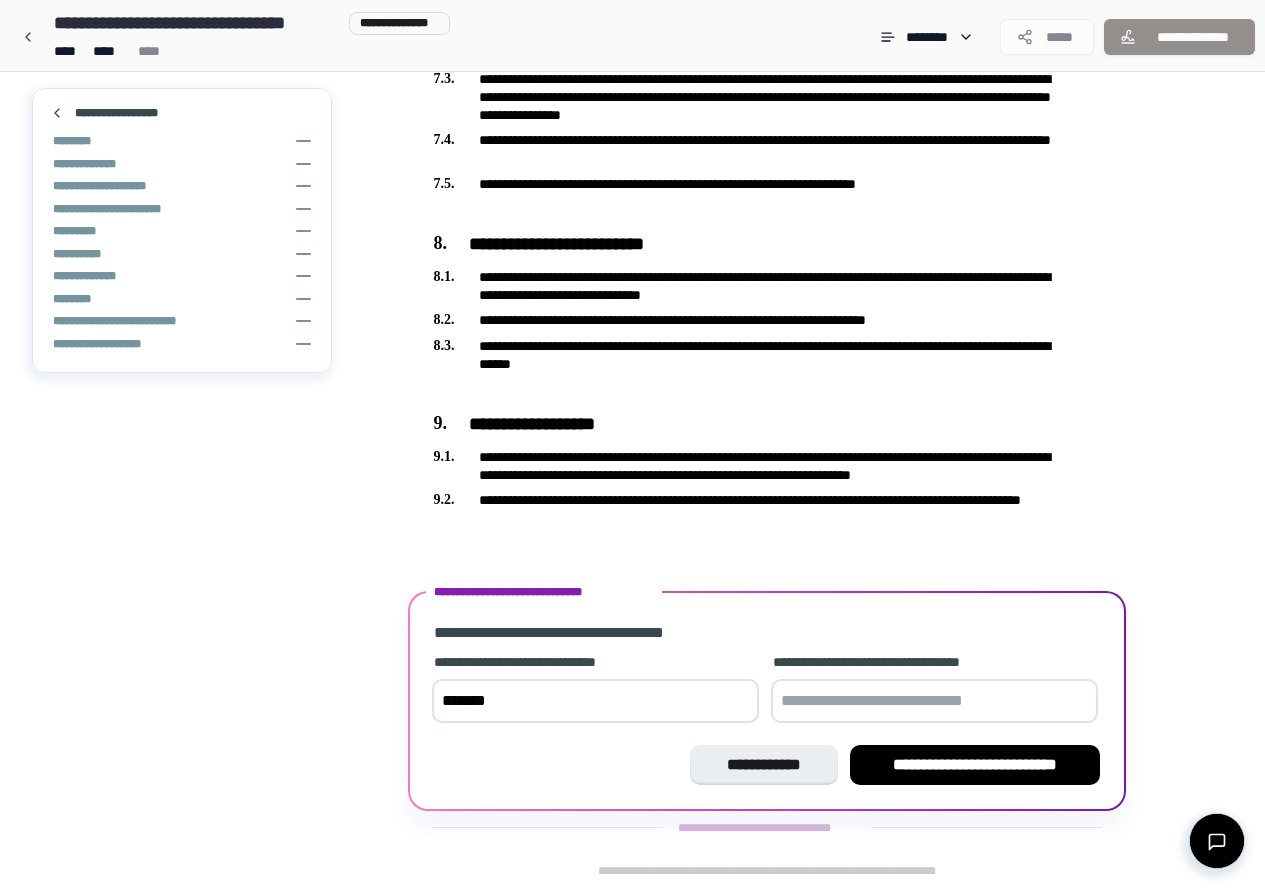 type on "*******" 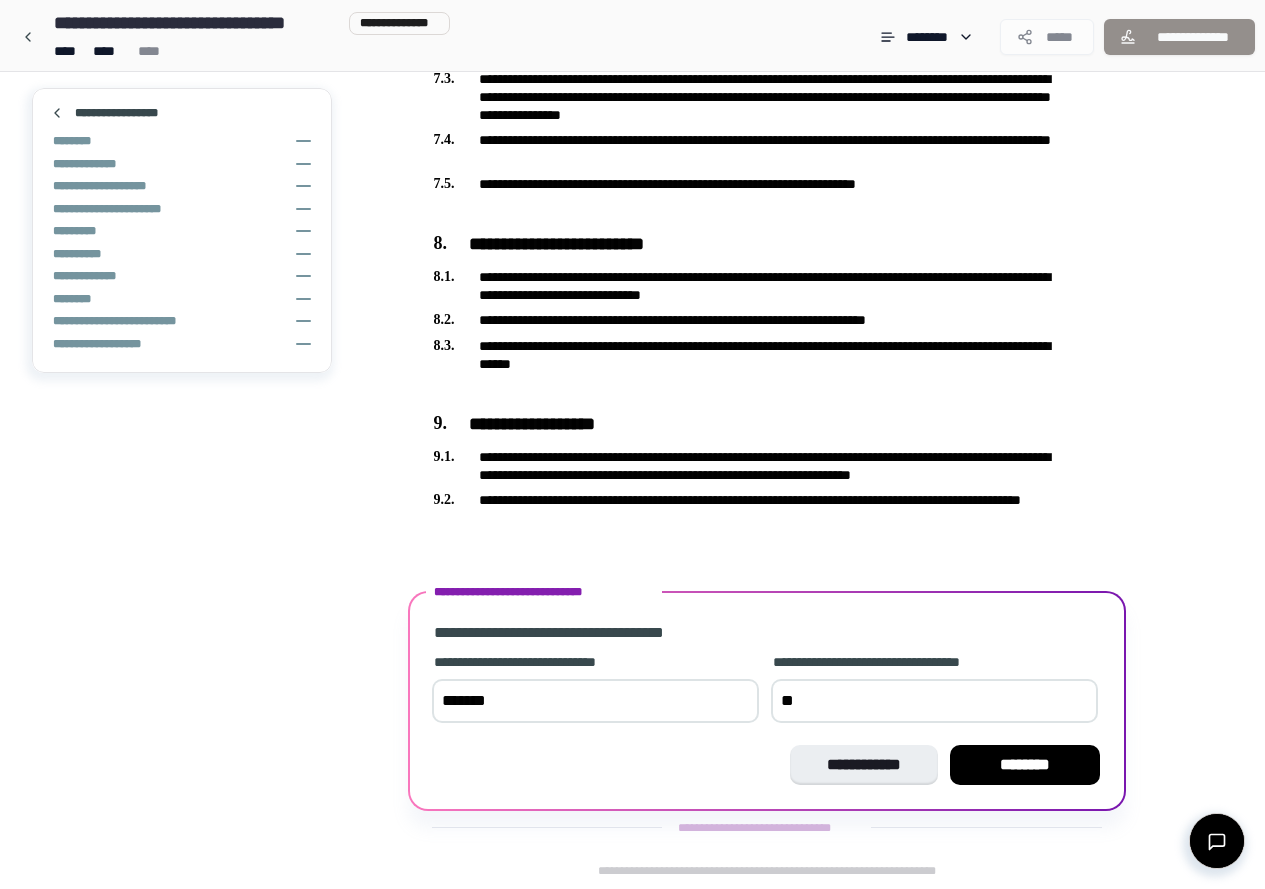 type on "*" 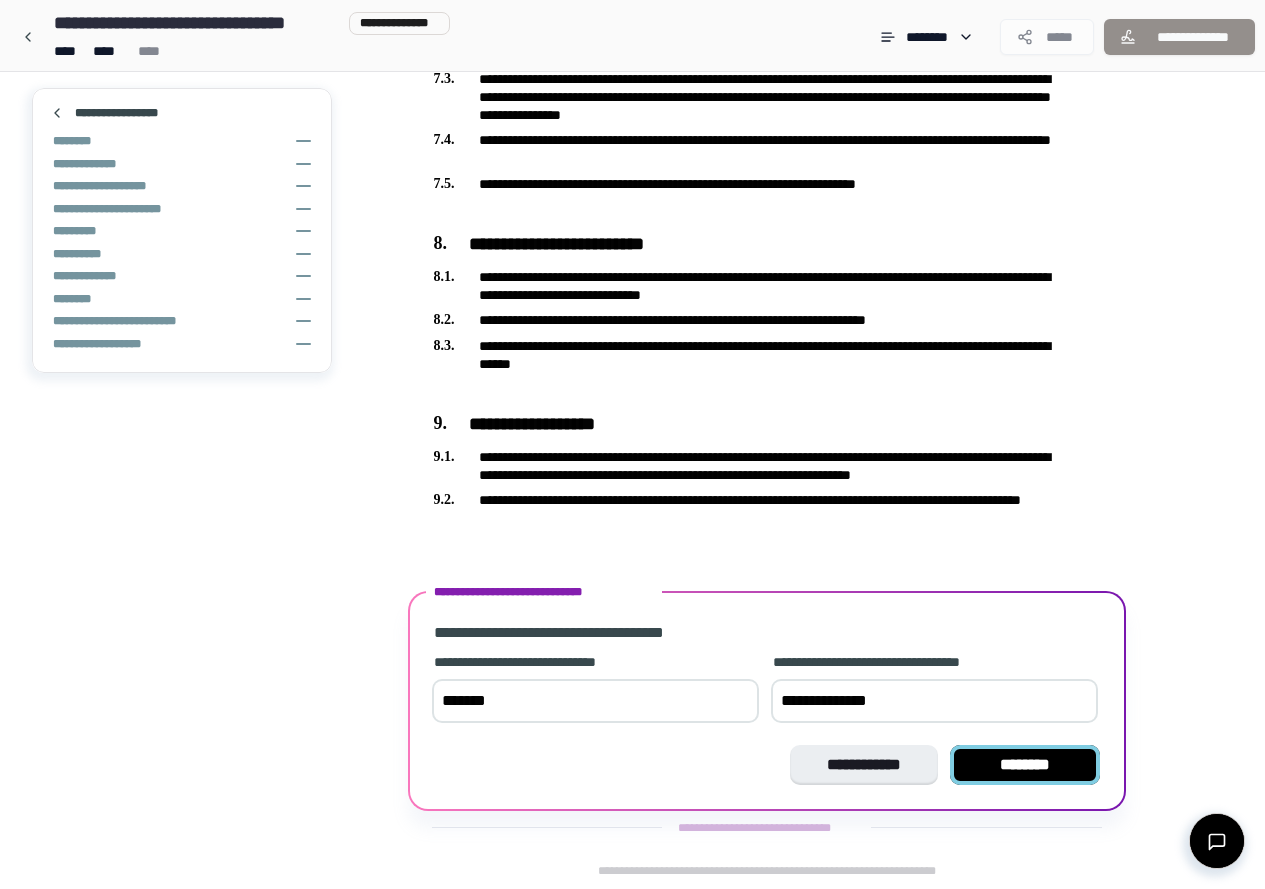 type on "**********" 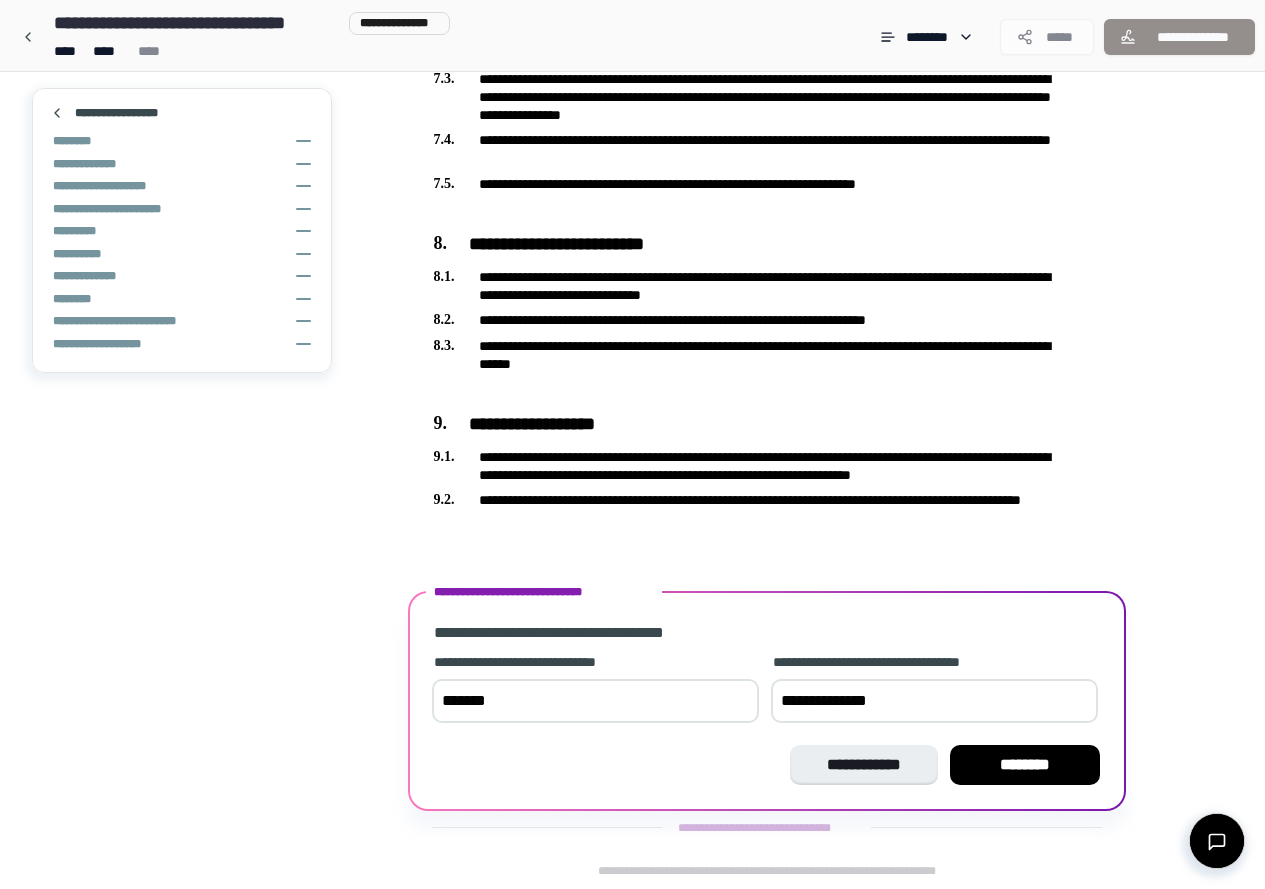click on "********" at bounding box center [1025, 765] 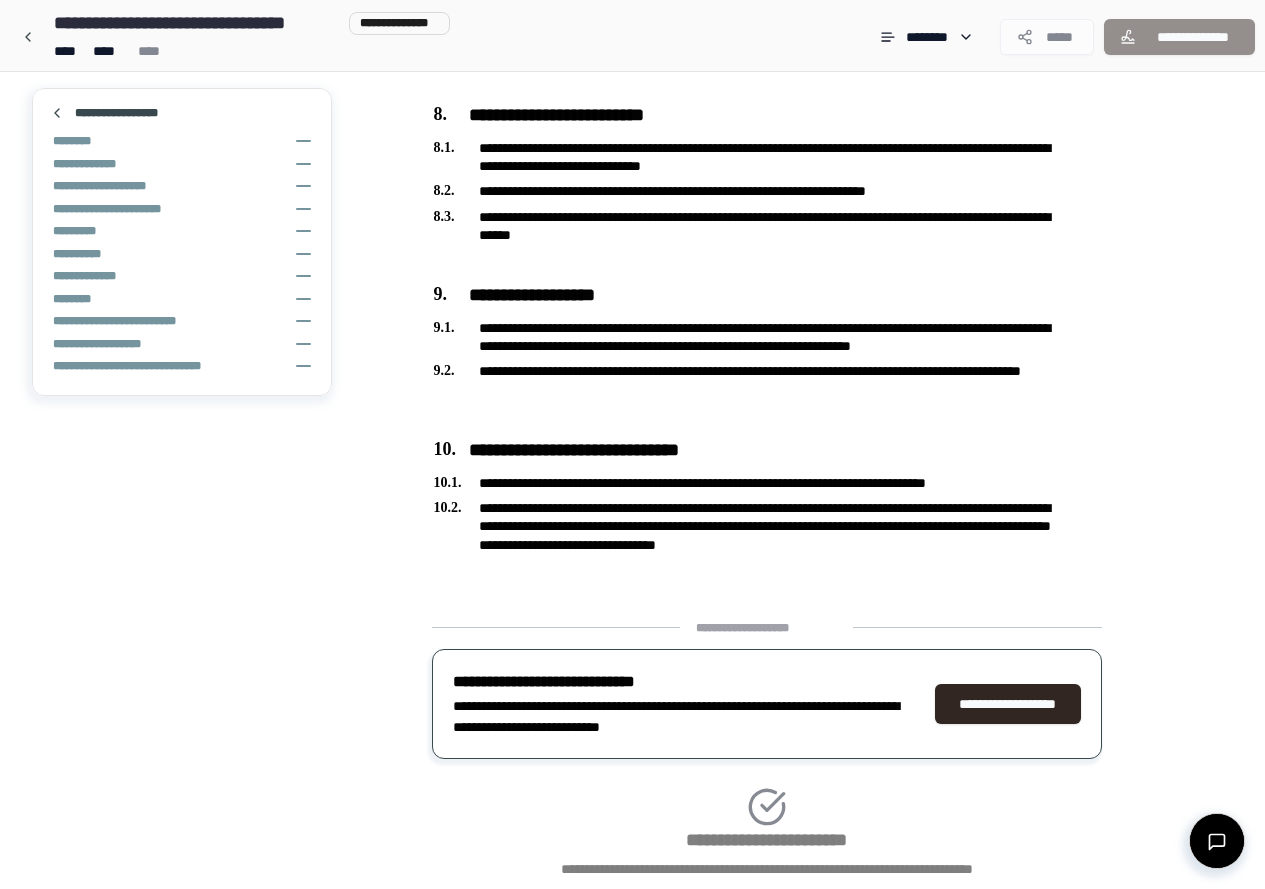 scroll, scrollTop: 2334, scrollLeft: 0, axis: vertical 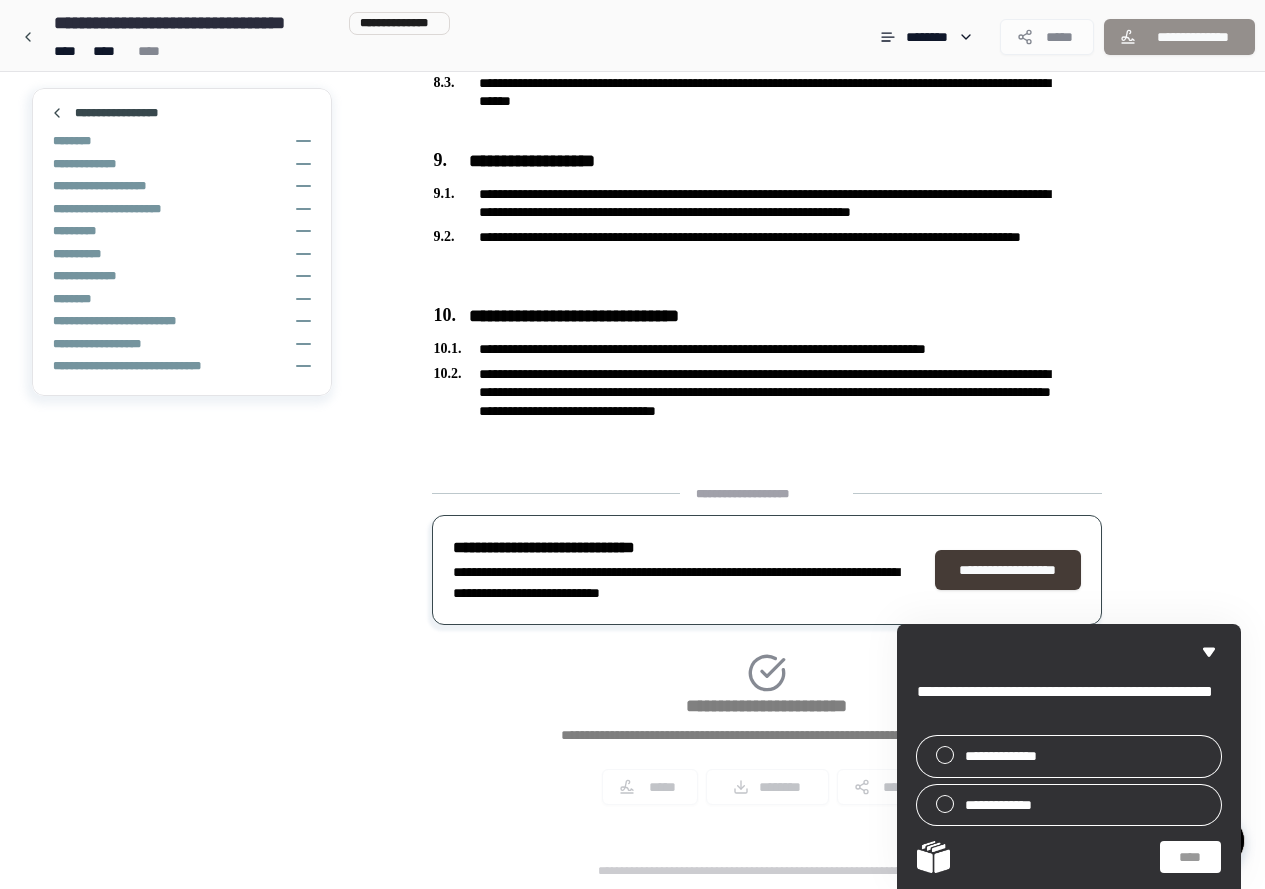 click on "**********" at bounding box center [1008, 570] 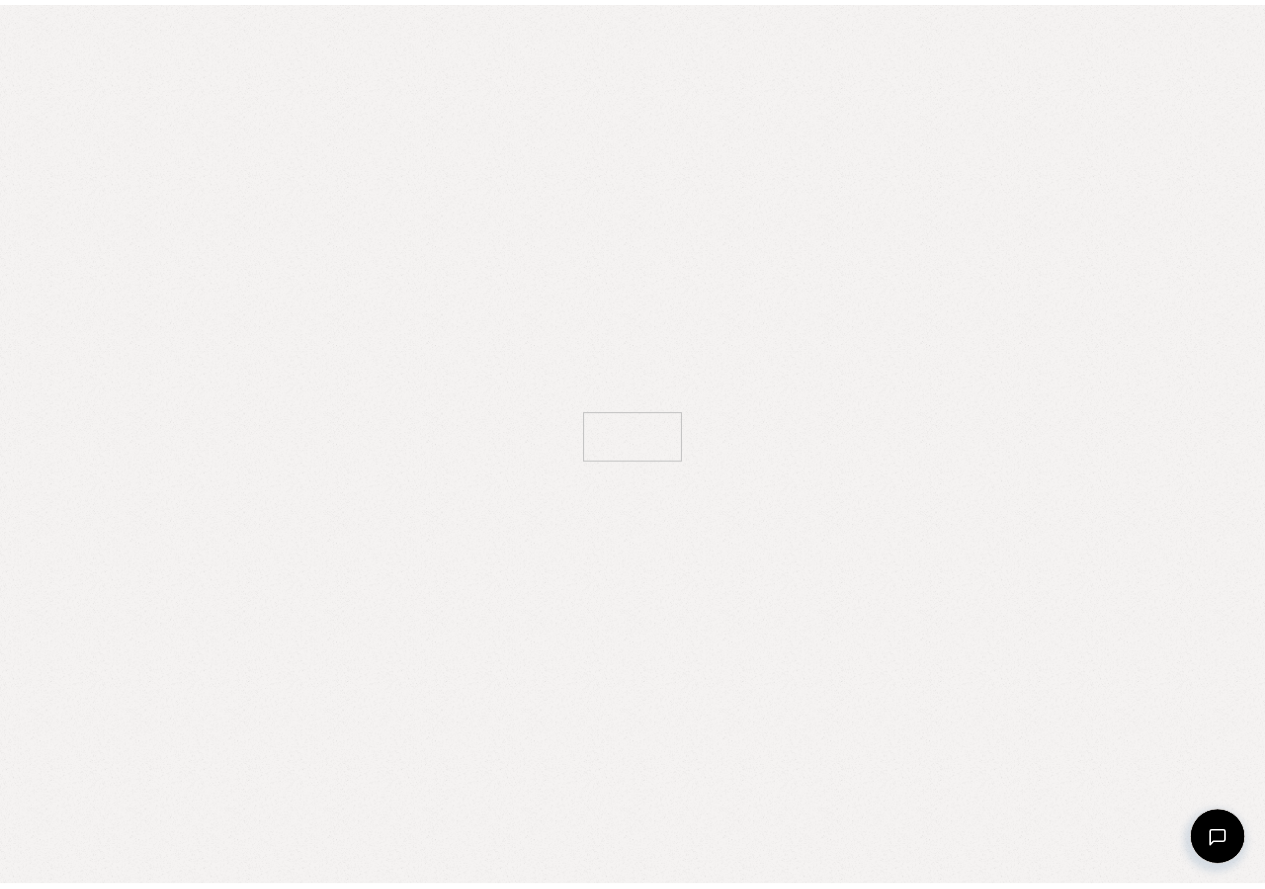 scroll, scrollTop: 0, scrollLeft: 0, axis: both 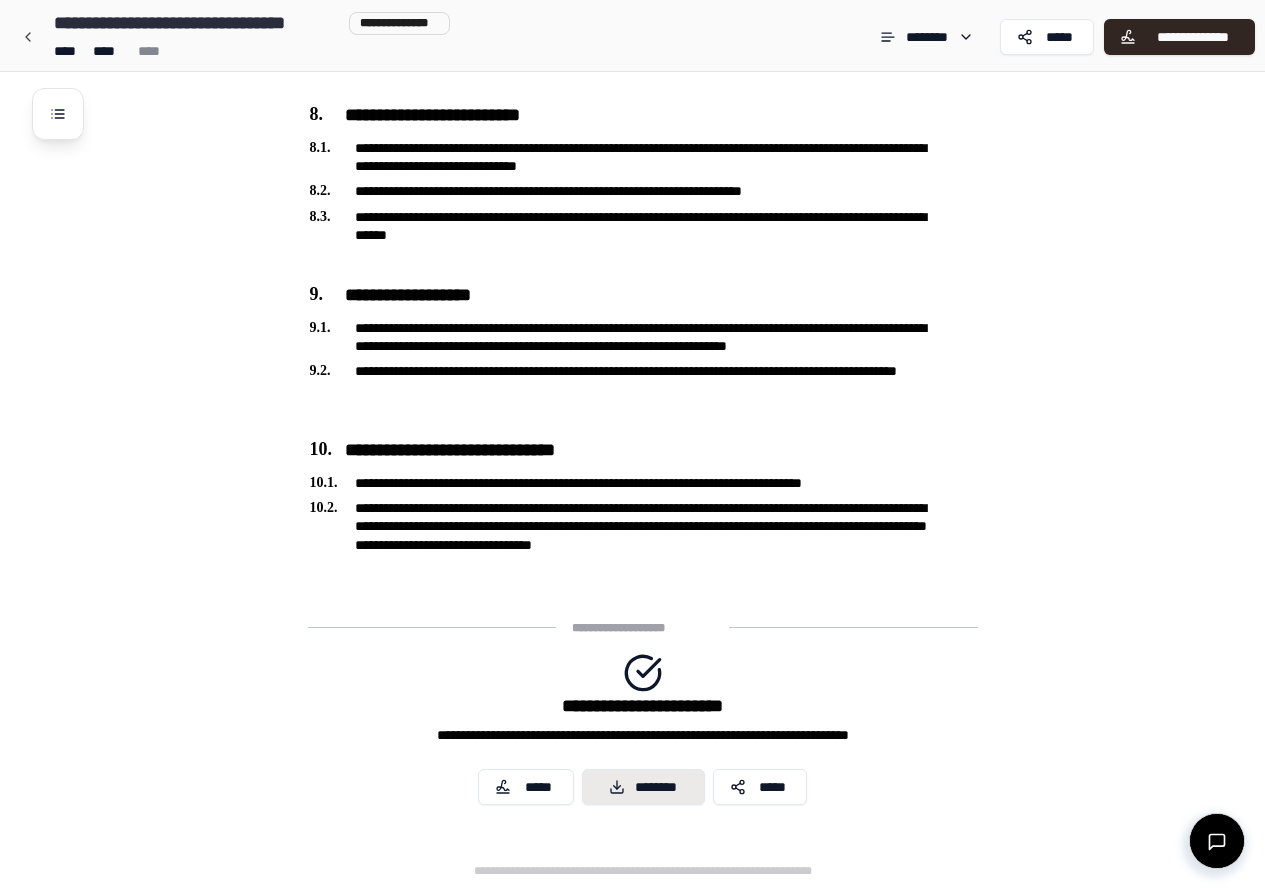 click on "********" at bounding box center (643, 787) 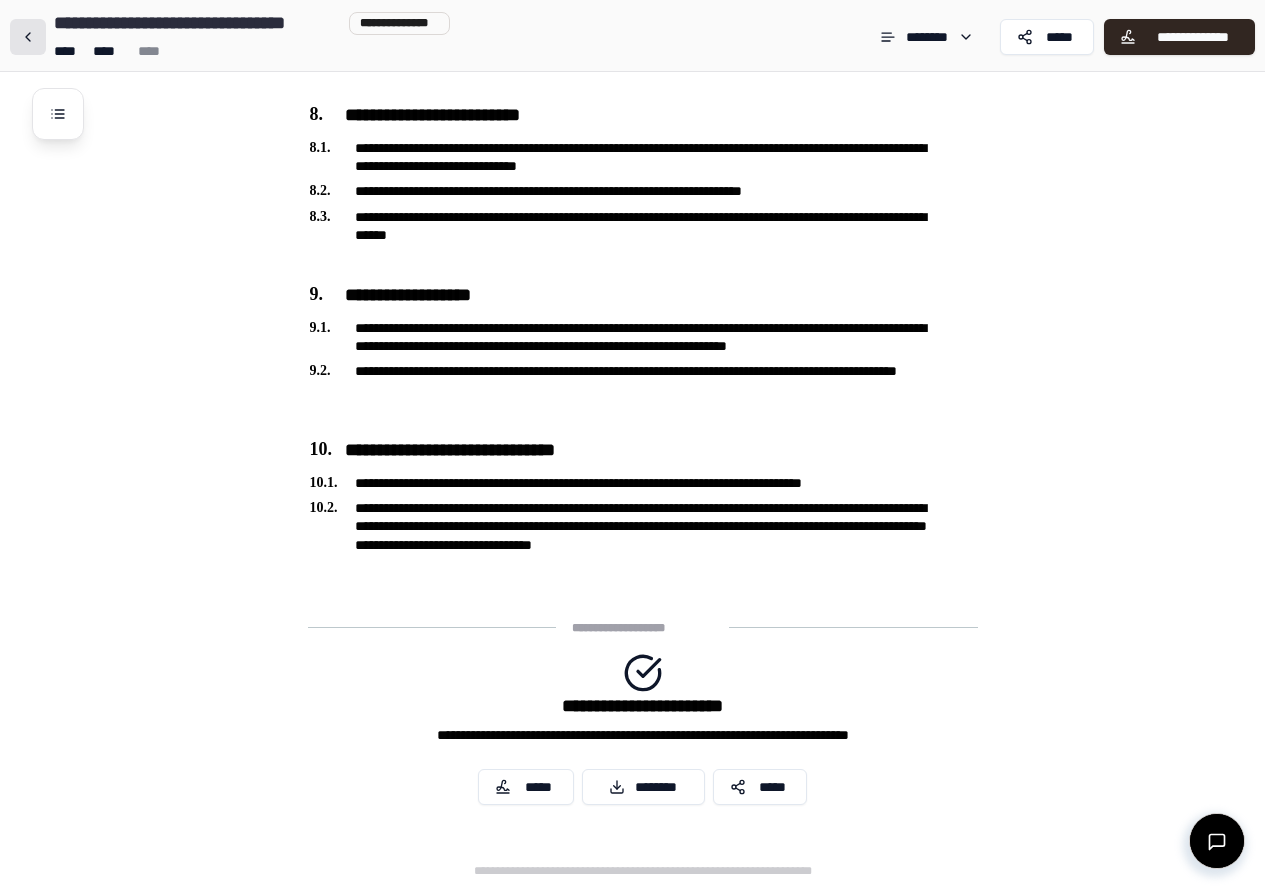 click at bounding box center (28, 37) 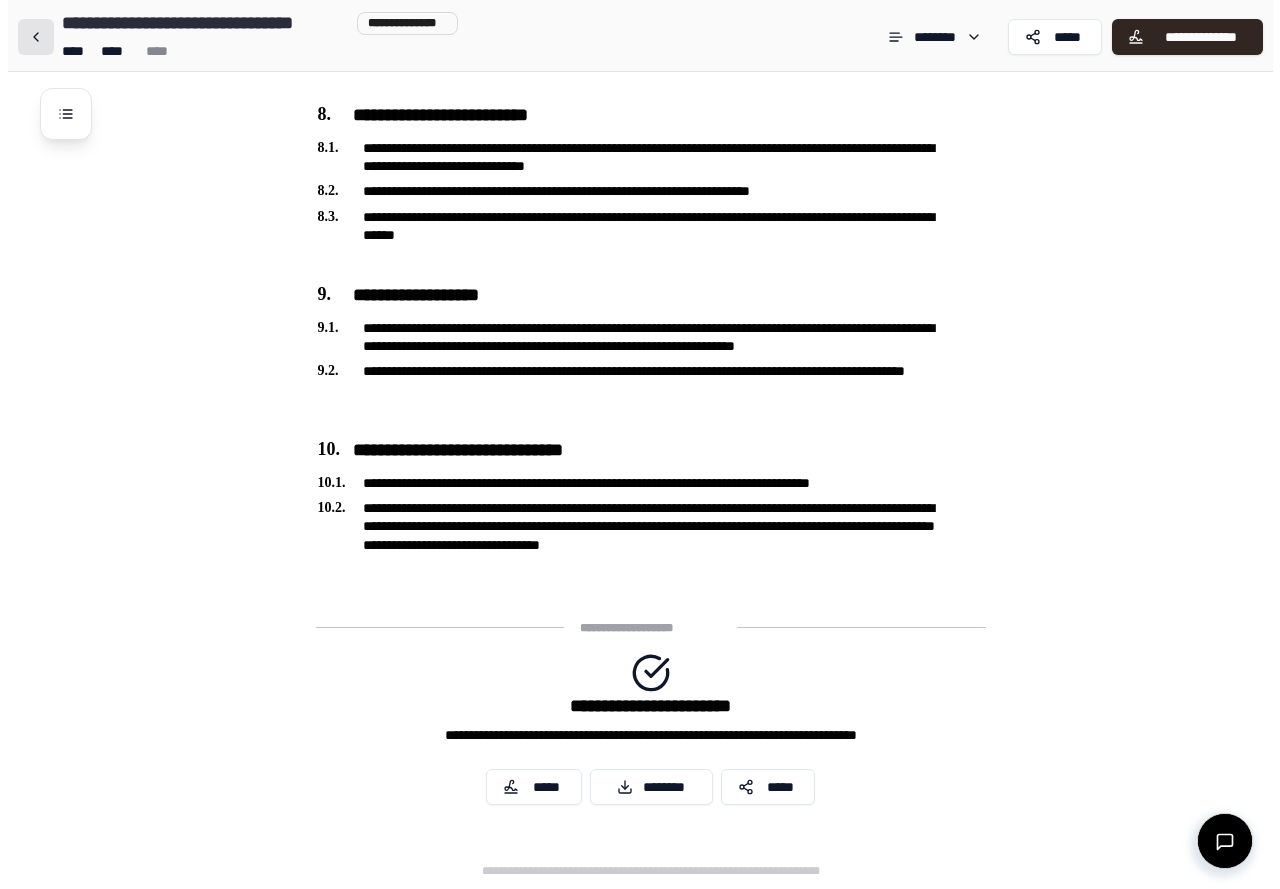 scroll, scrollTop: 0, scrollLeft: 0, axis: both 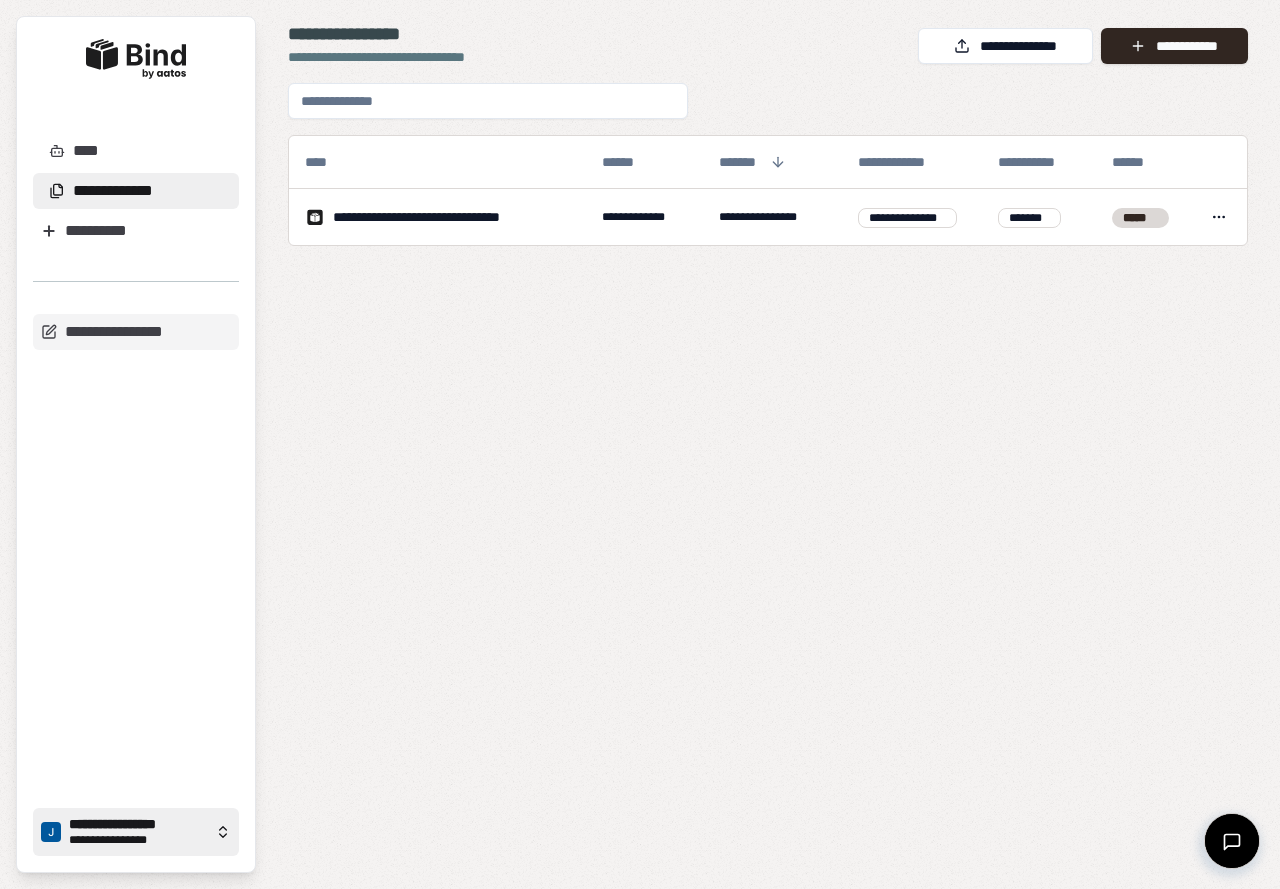 click on "**********" at bounding box center (138, 825) 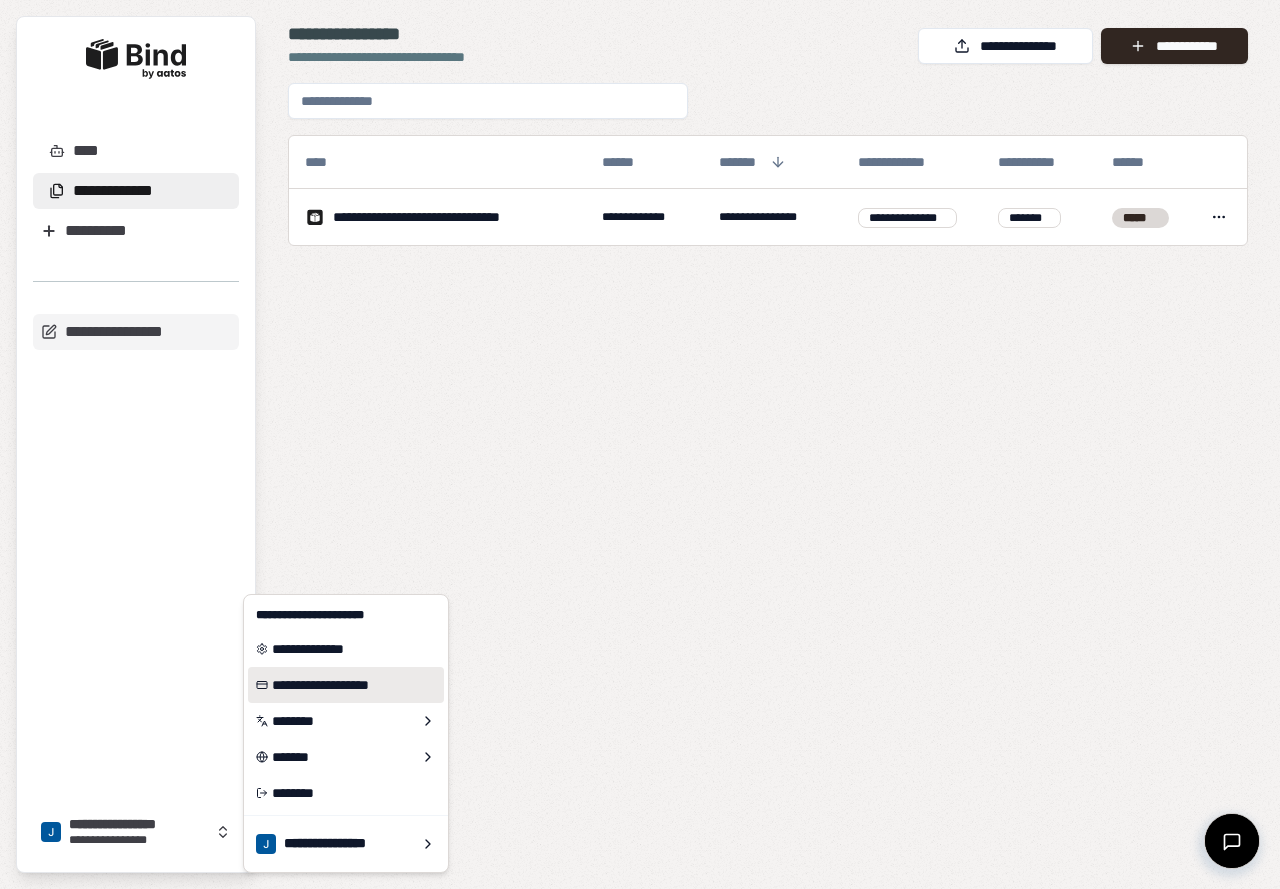 click on "**********" at bounding box center [346, 685] 